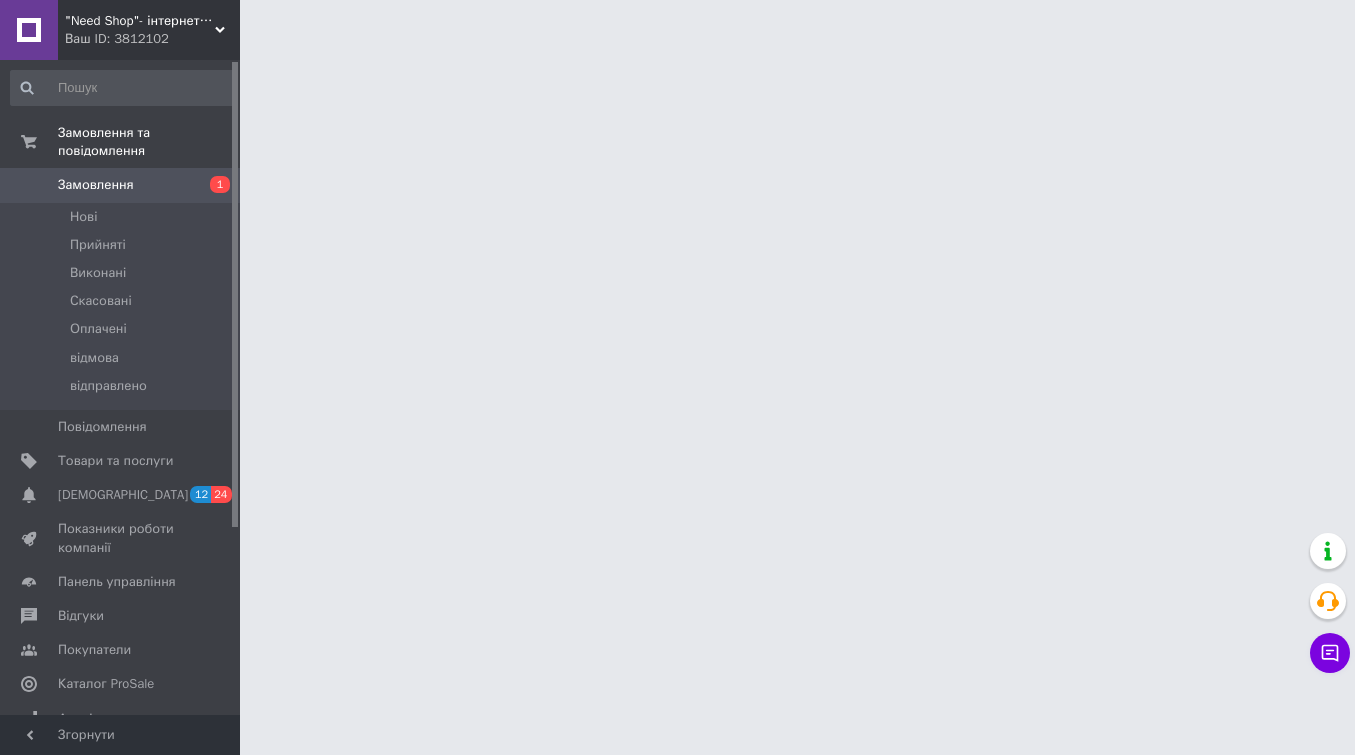 scroll, scrollTop: 0, scrollLeft: 0, axis: both 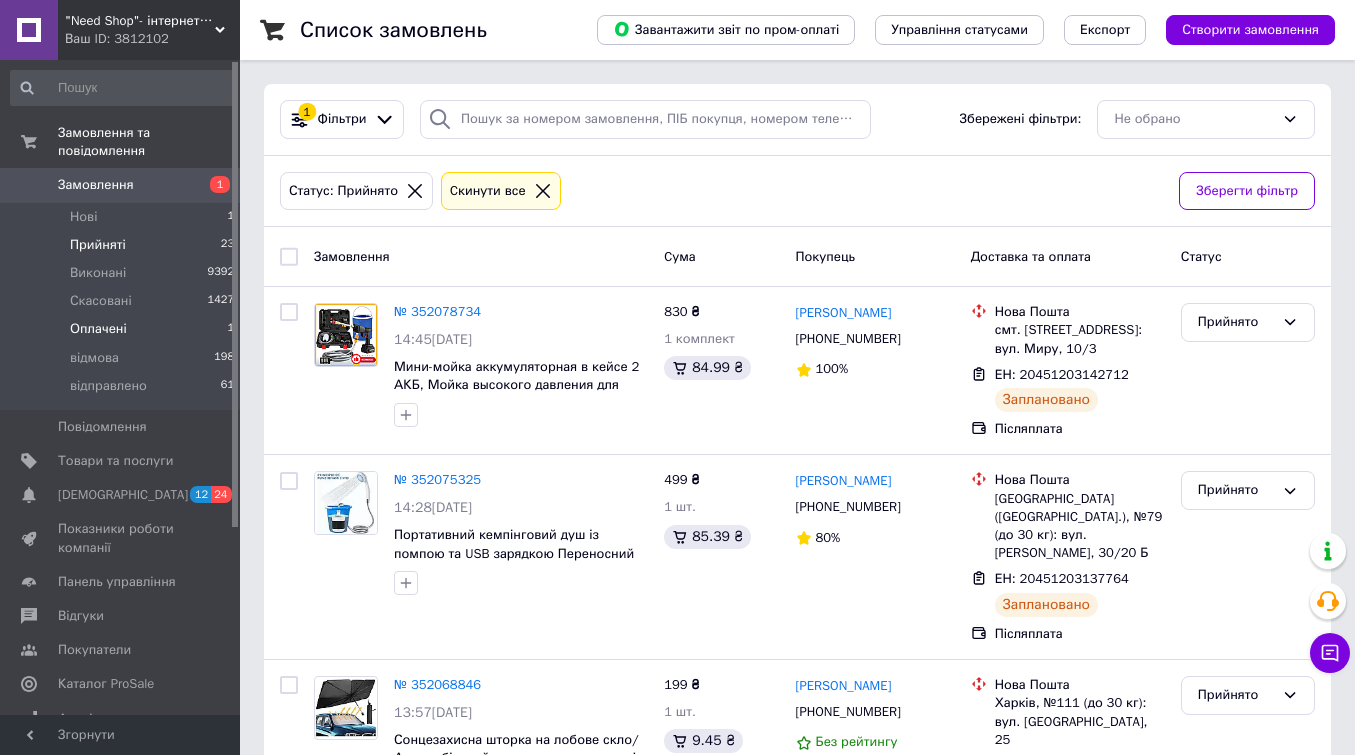 click on "Оплачені" at bounding box center [98, 329] 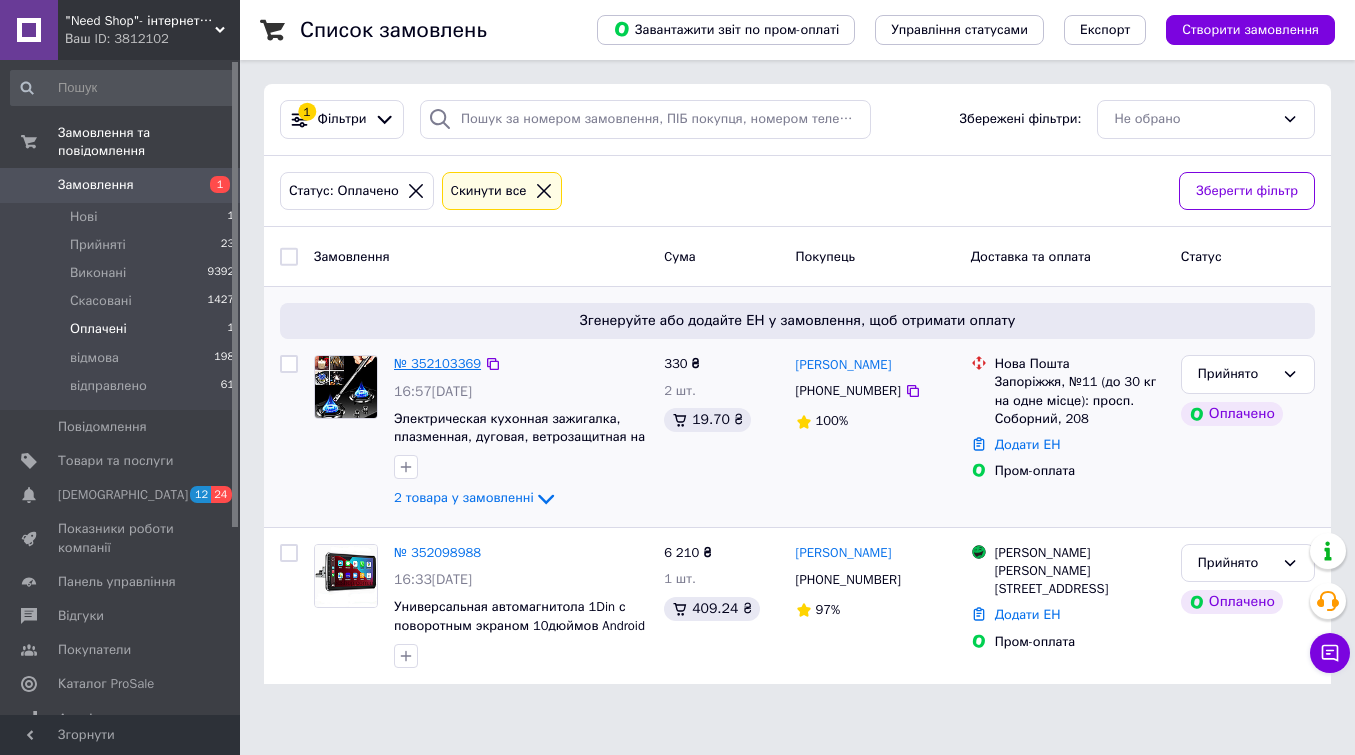 click on "№ 352103369" at bounding box center [437, 363] 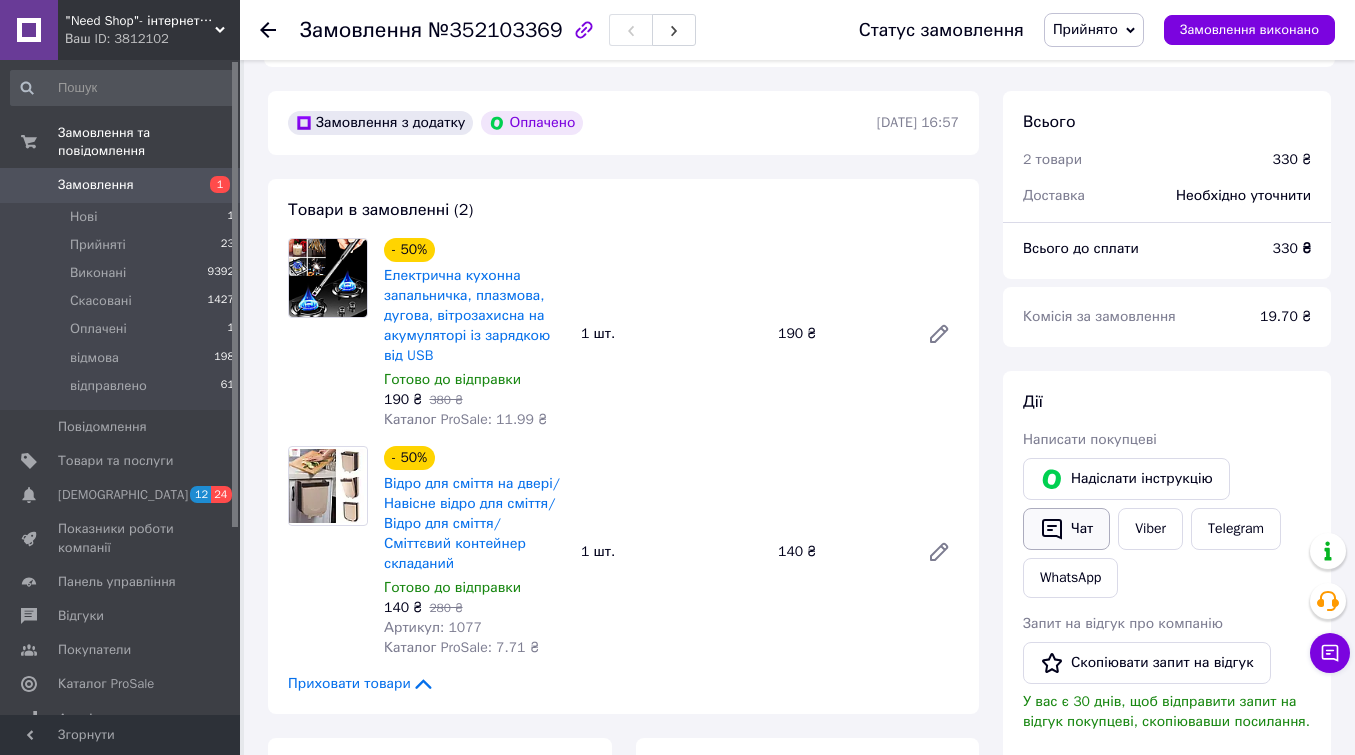 scroll, scrollTop: 601, scrollLeft: 0, axis: vertical 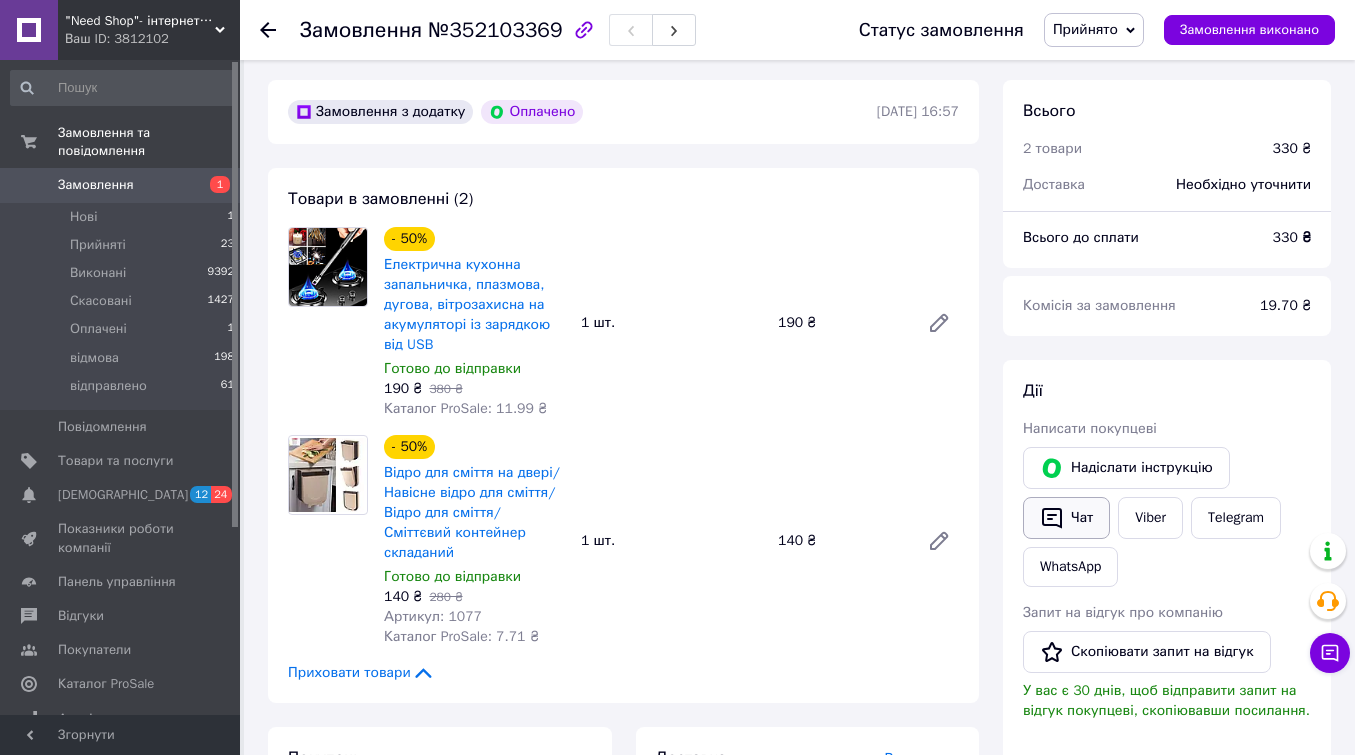 click on "Чат" at bounding box center [1066, 518] 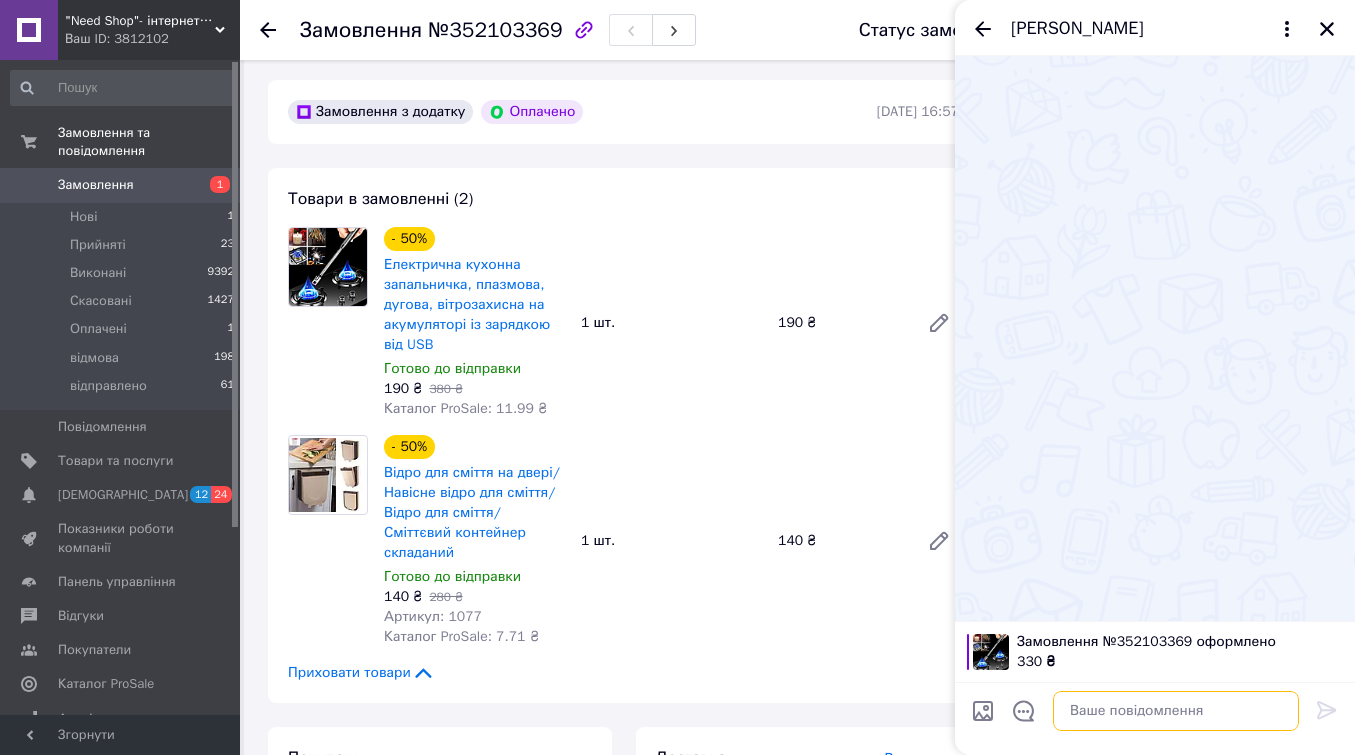 click at bounding box center (1176, 711) 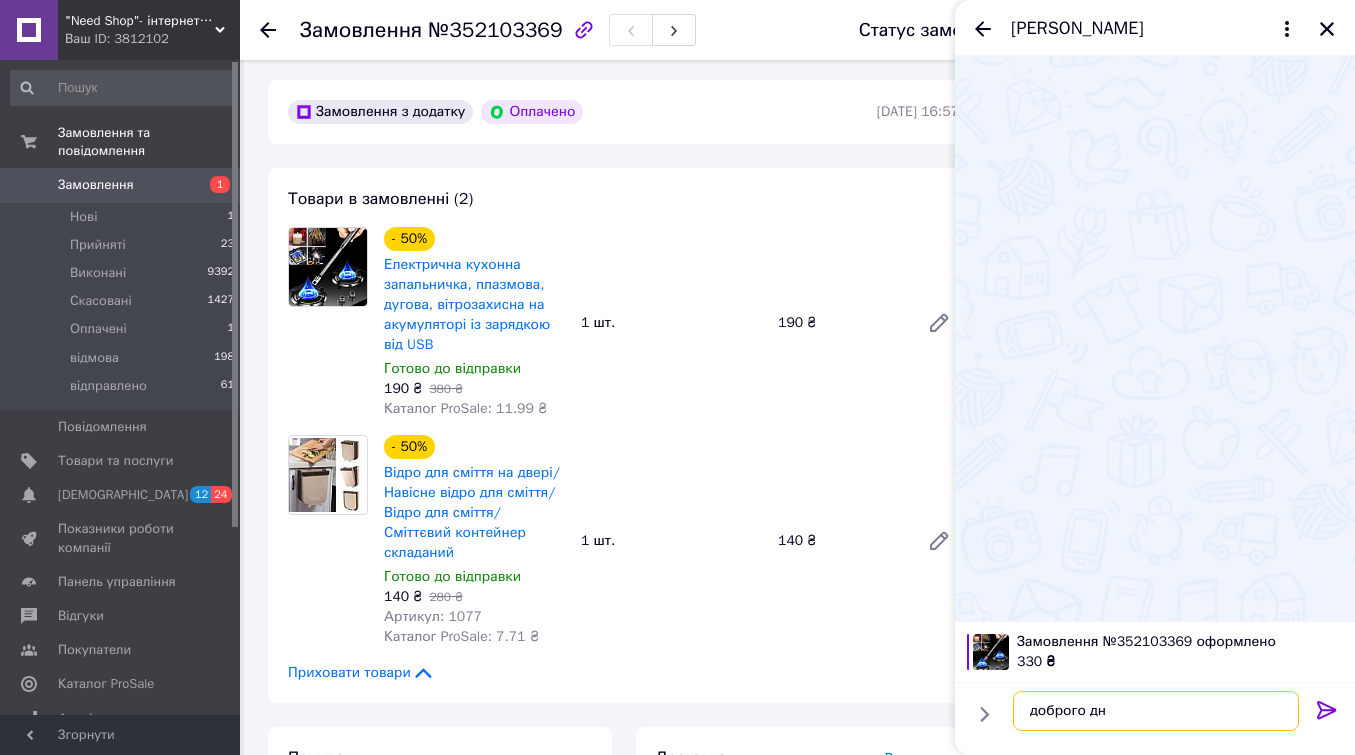 type on "доброго дня" 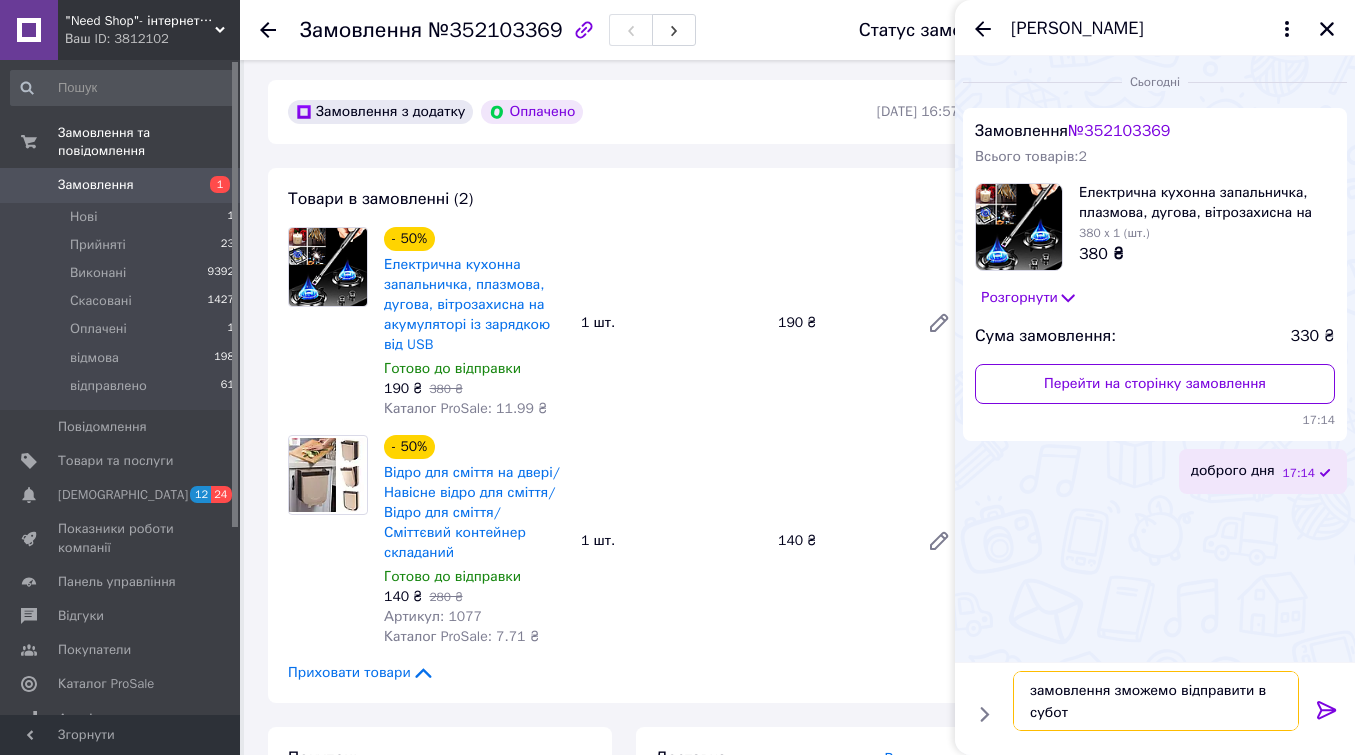 type on "замовлення зможемо відправити в суботу" 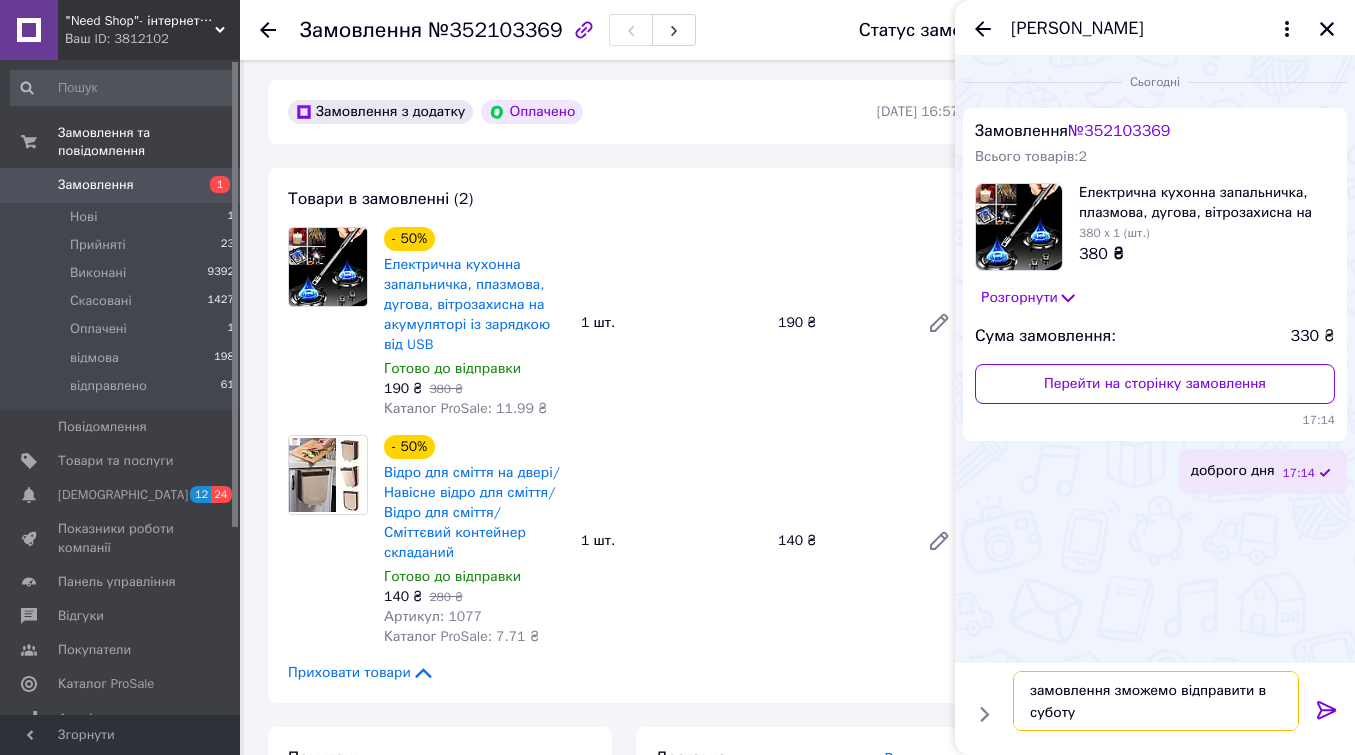 type 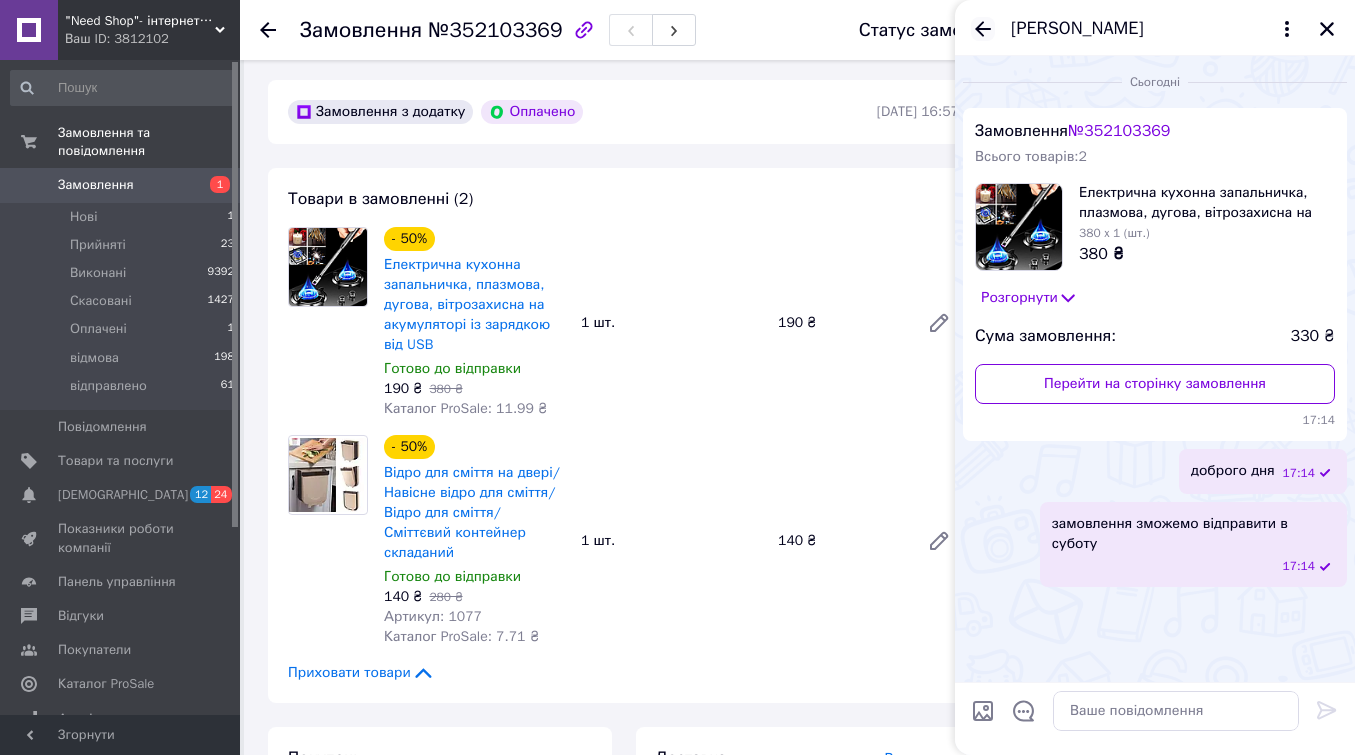 click 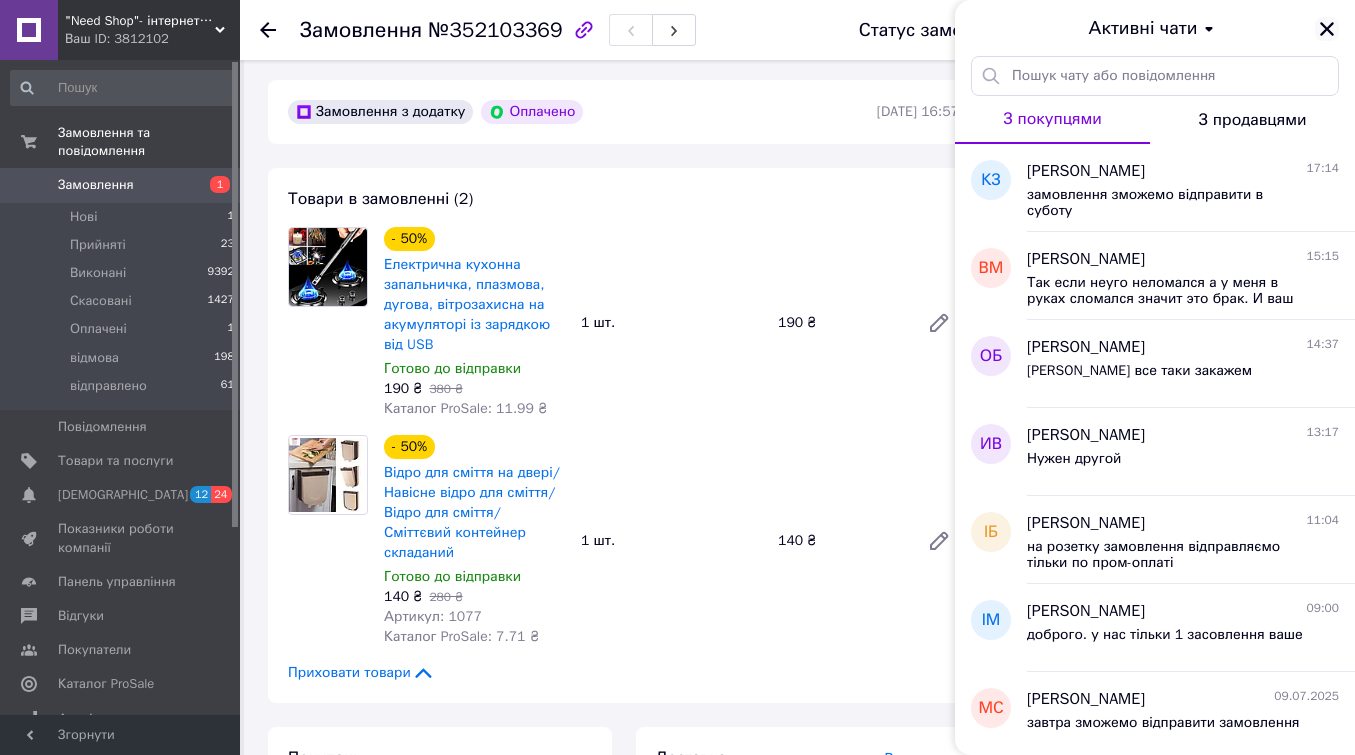 click 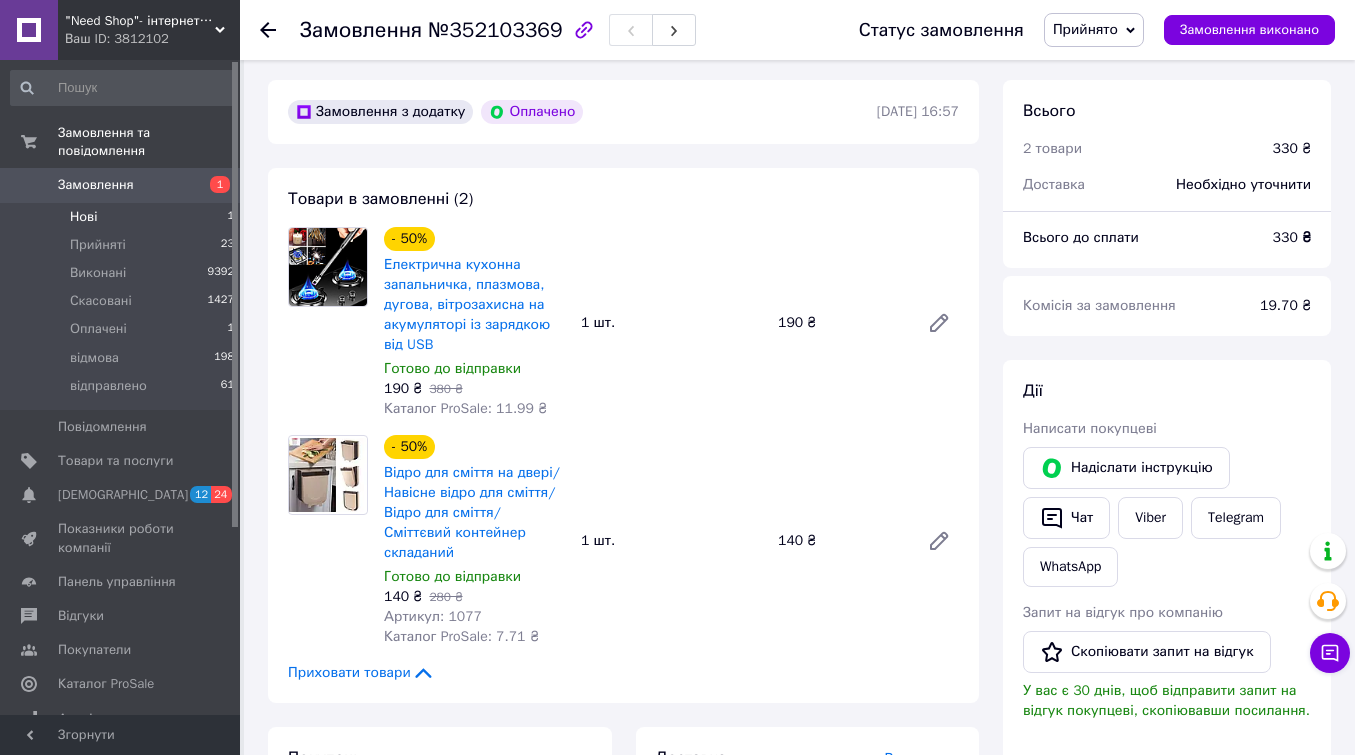 click on "Нові" at bounding box center (83, 217) 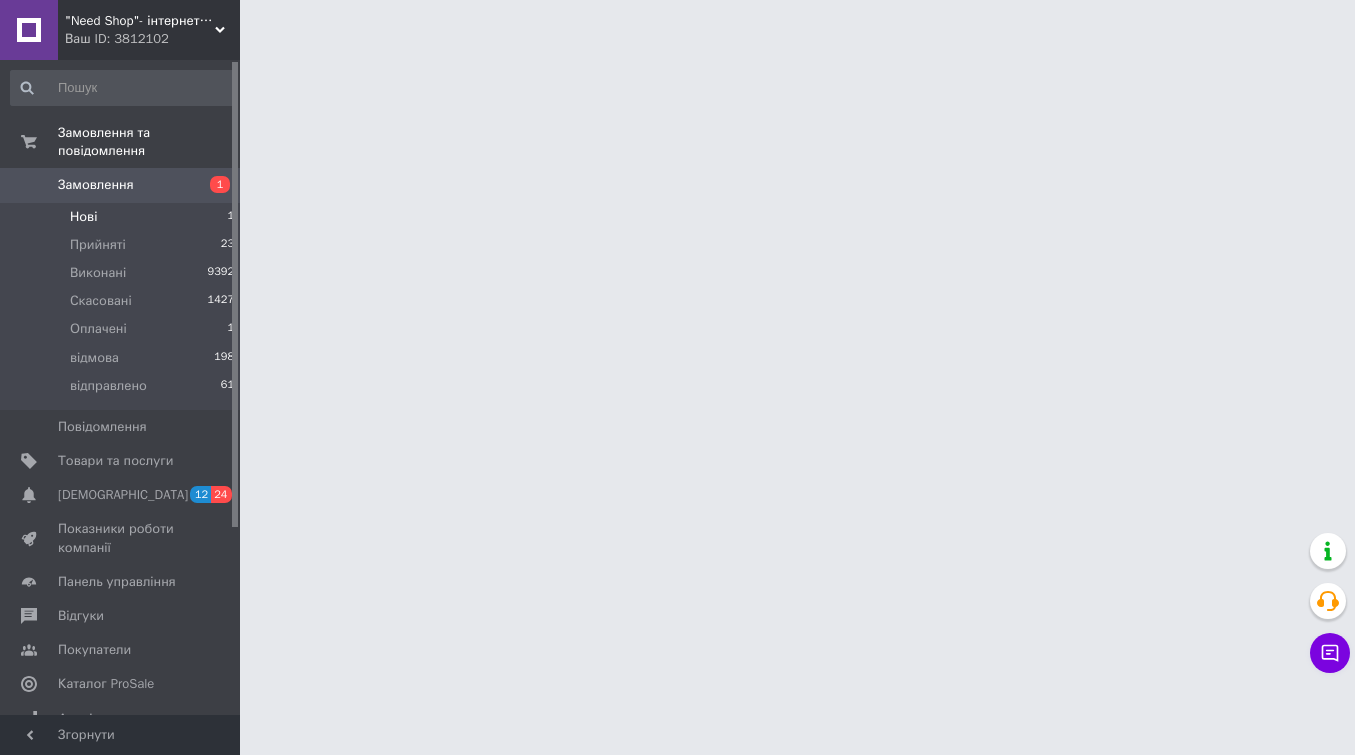 scroll, scrollTop: 0, scrollLeft: 0, axis: both 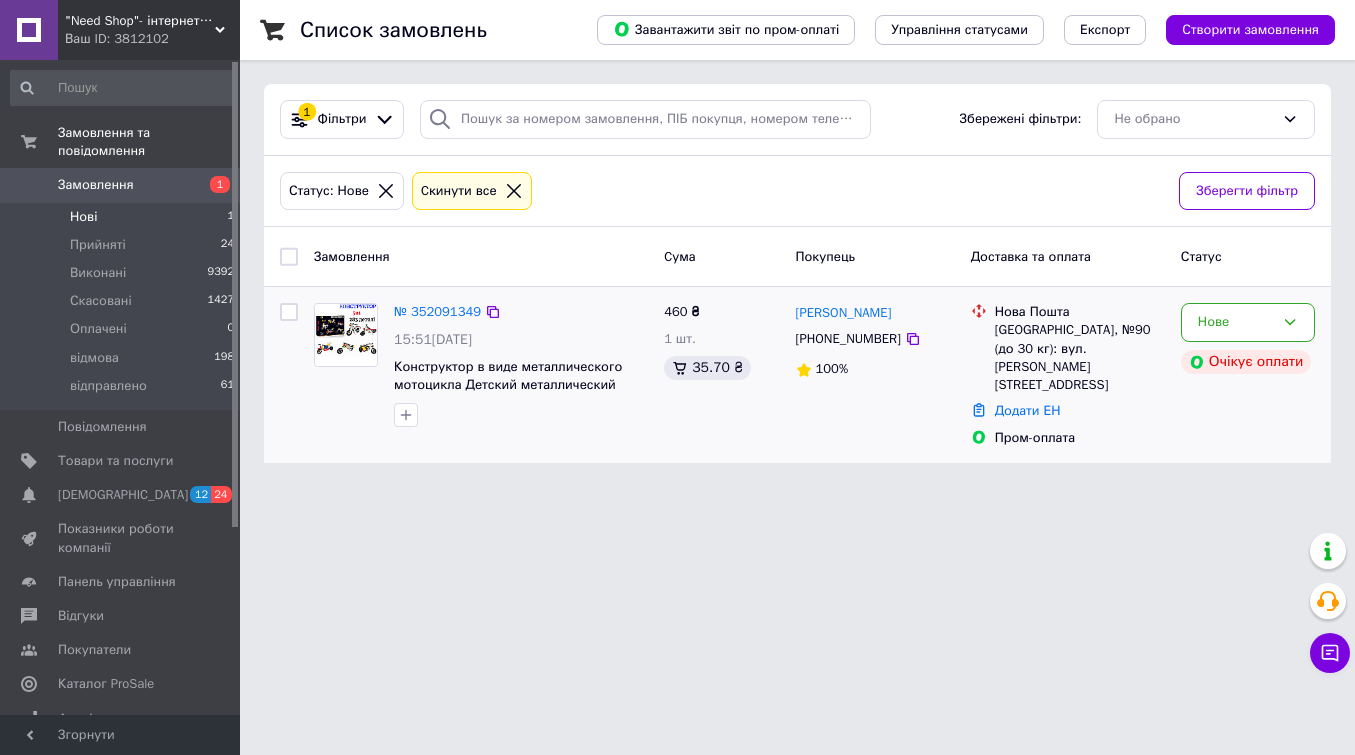 click on "№ 352091349" at bounding box center (437, 312) 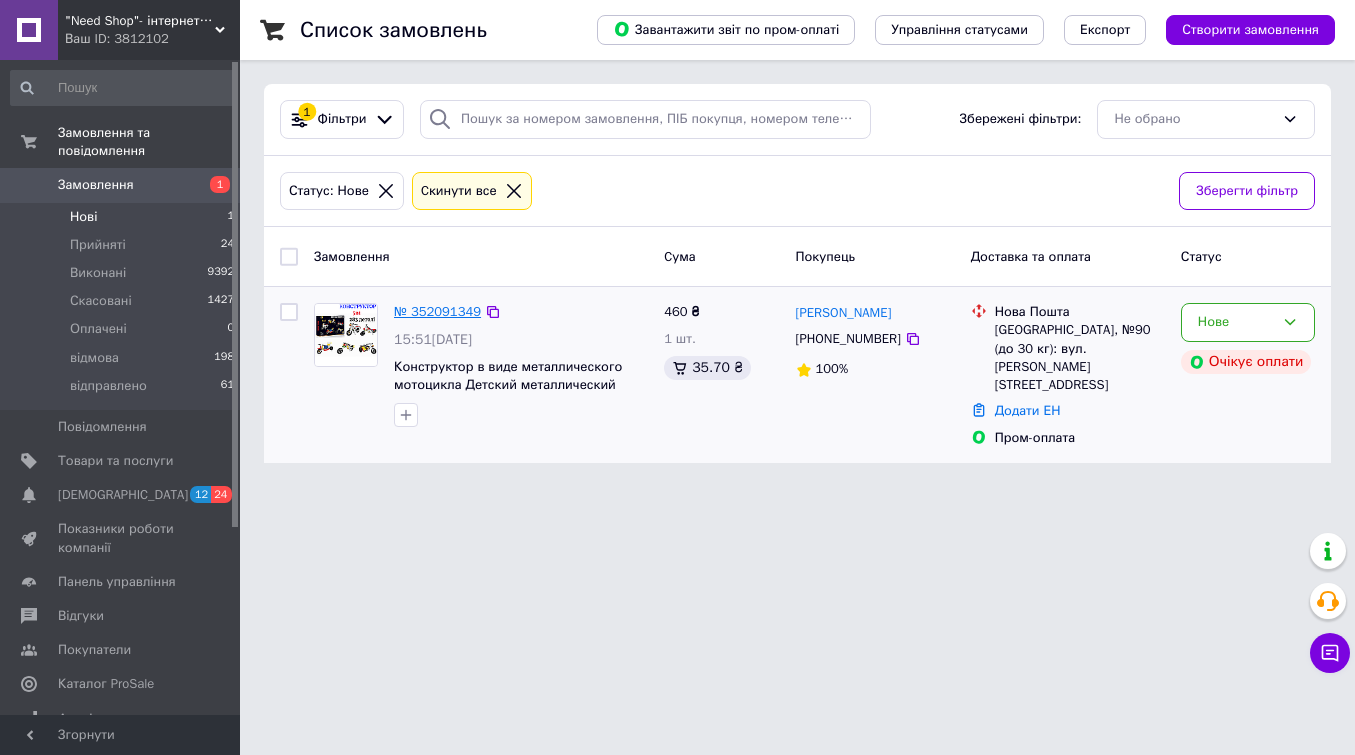 click on "№ 352091349" at bounding box center [437, 311] 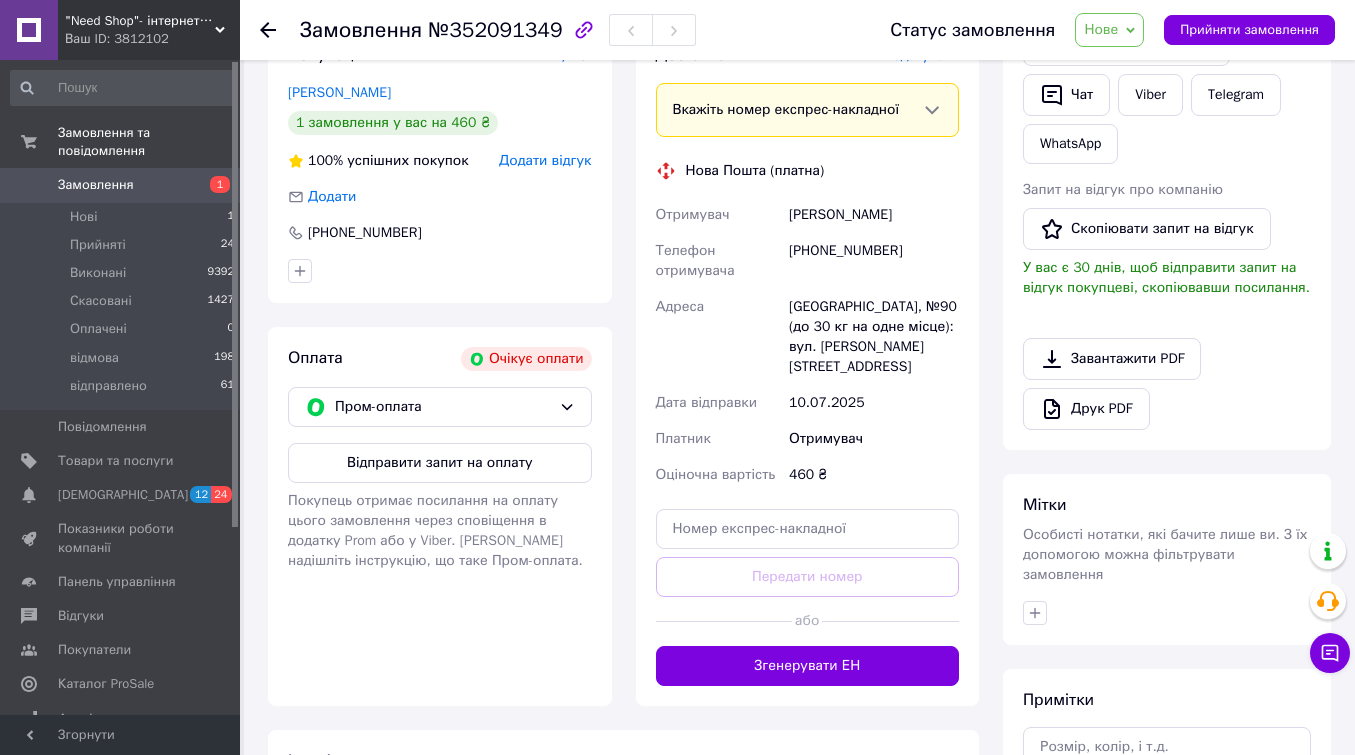scroll, scrollTop: 473, scrollLeft: 0, axis: vertical 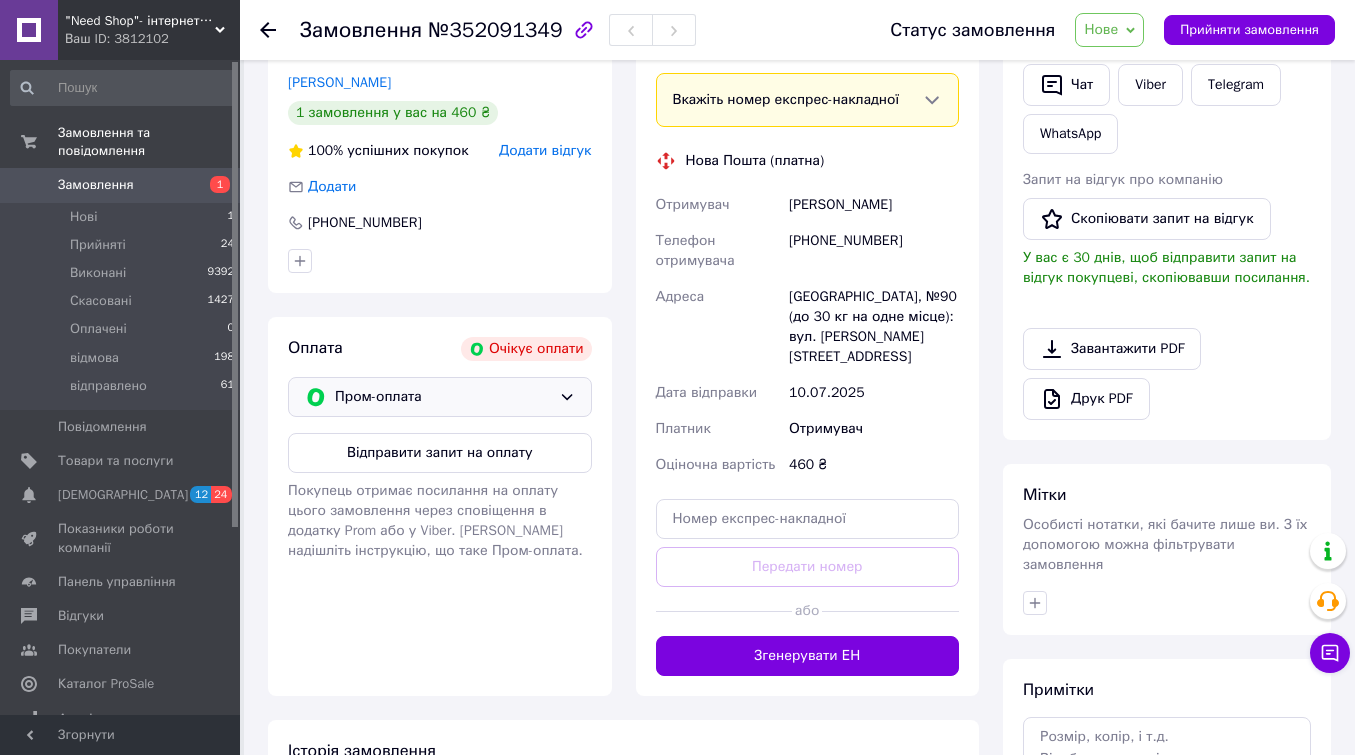 click 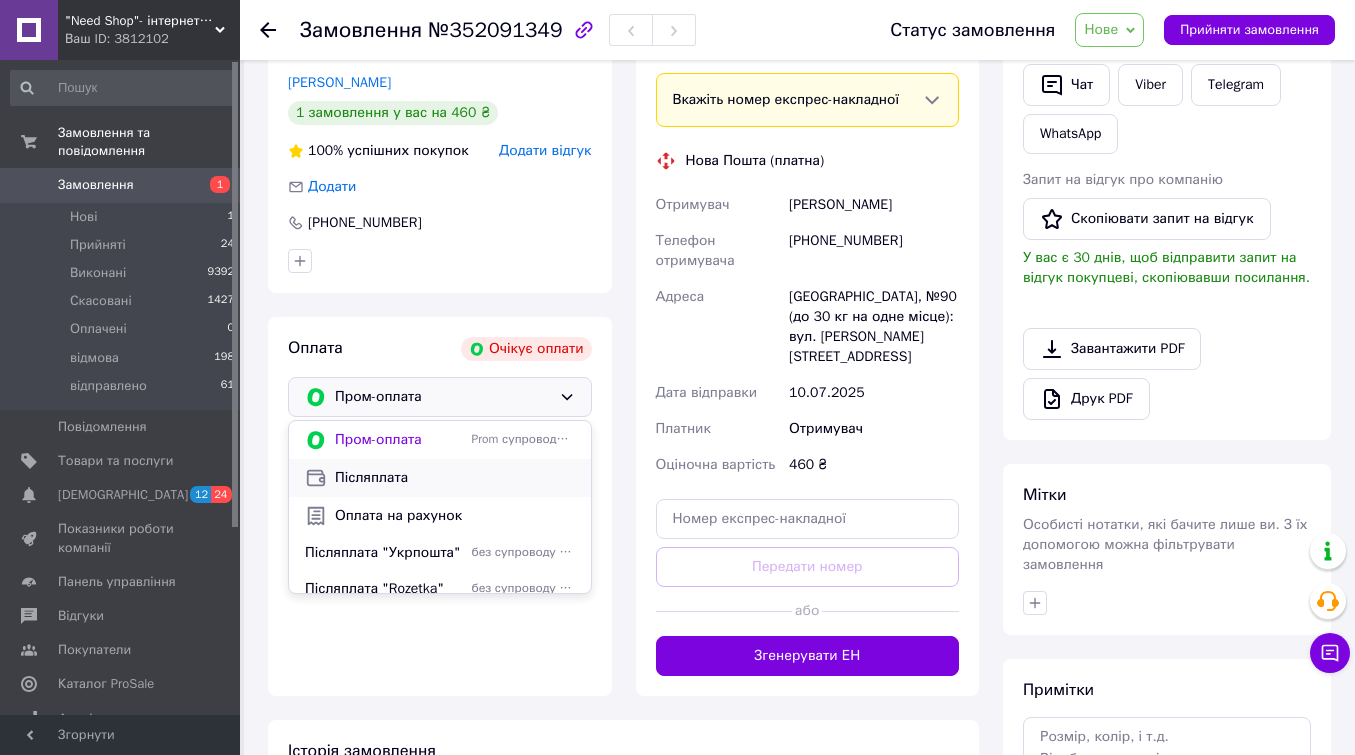 click on "Післяплата" at bounding box center [455, 478] 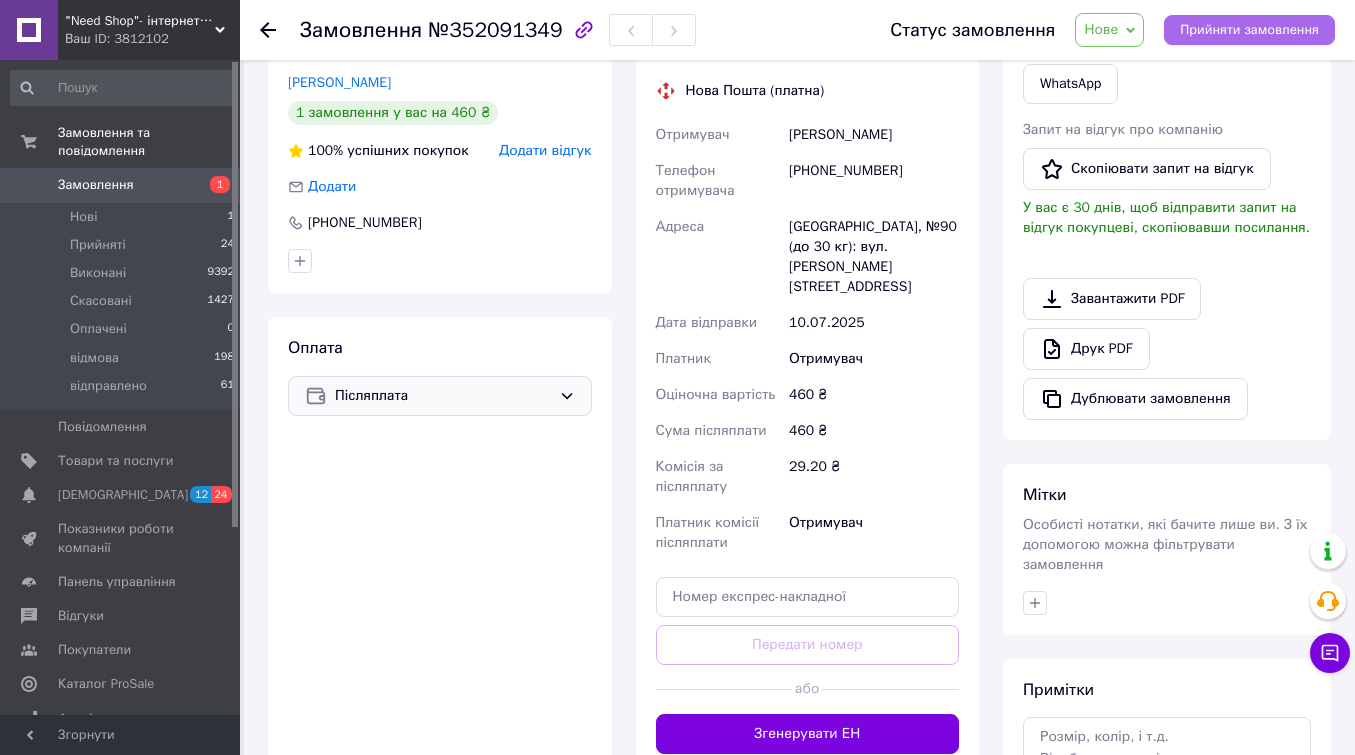 click on "Прийняти замовлення" at bounding box center [1249, 30] 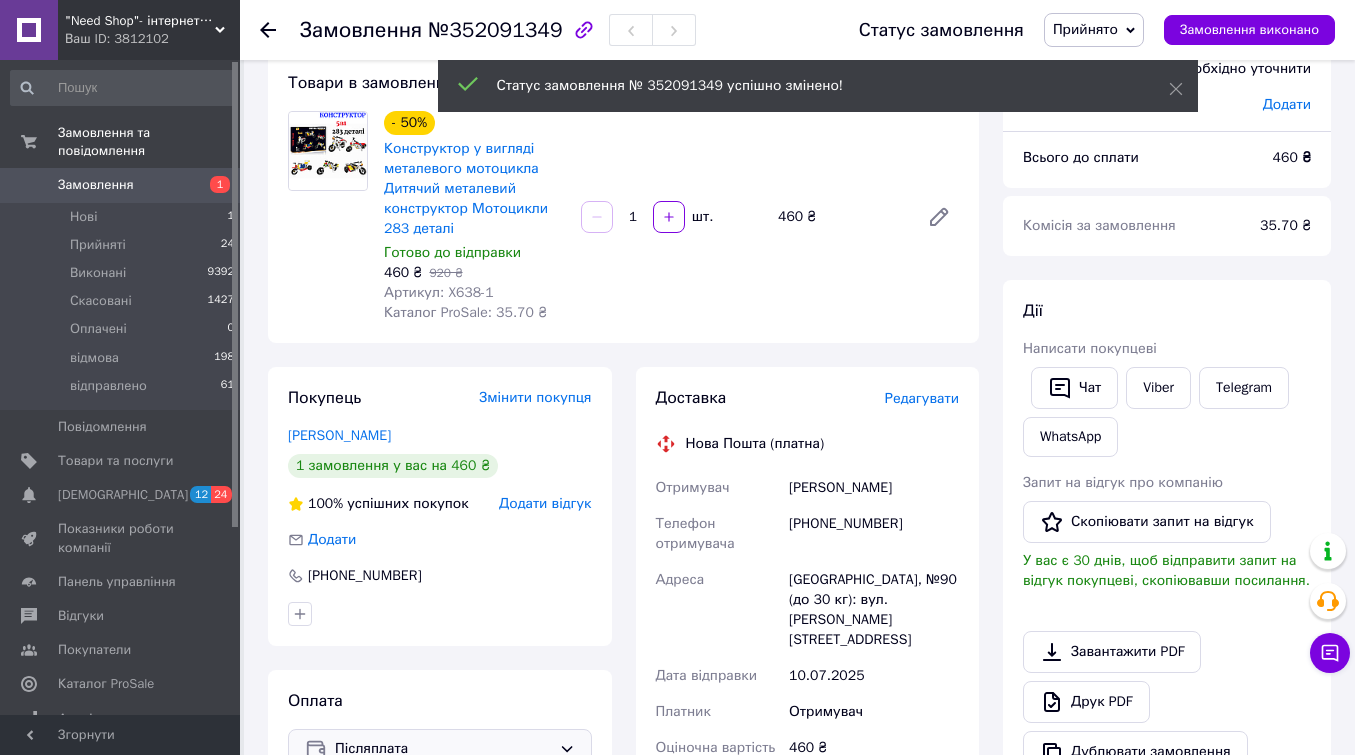 scroll, scrollTop: 113, scrollLeft: 0, axis: vertical 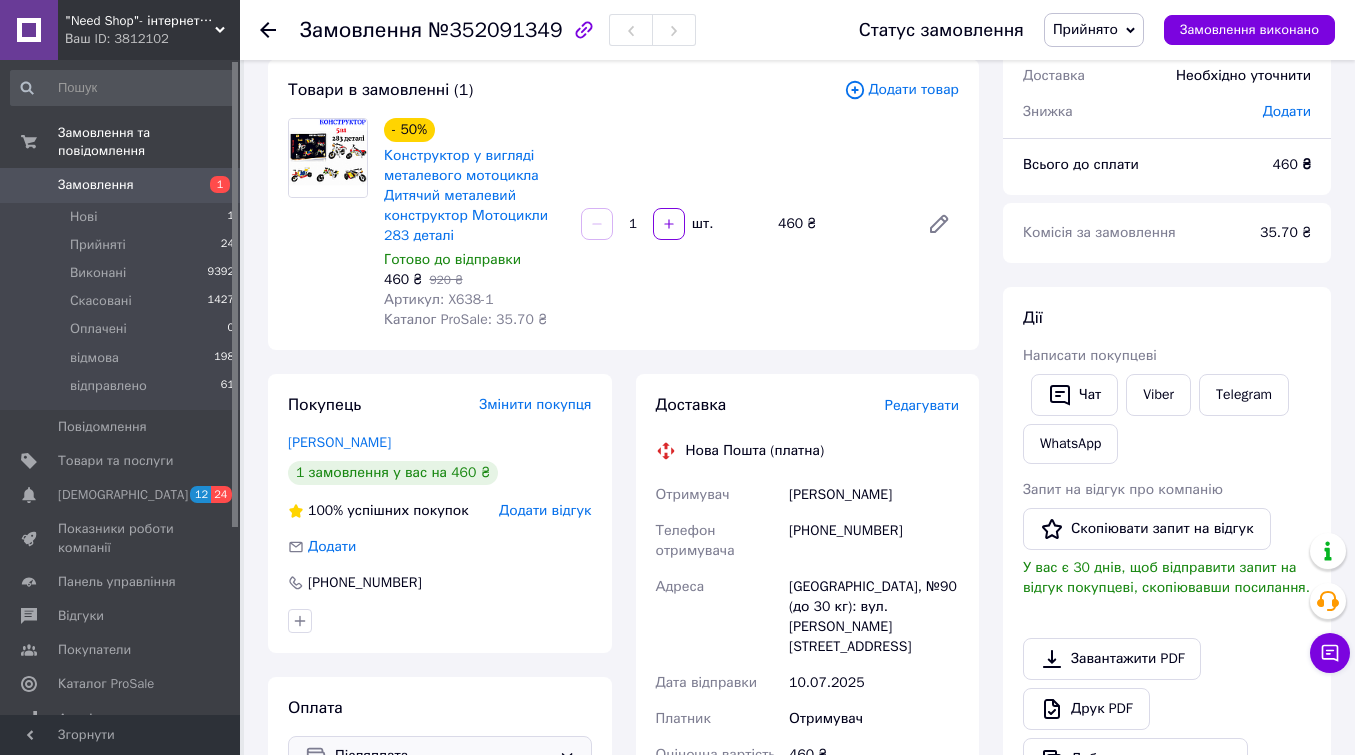 click on ""Need Shop"- інтернет-магазин" at bounding box center (140, 21) 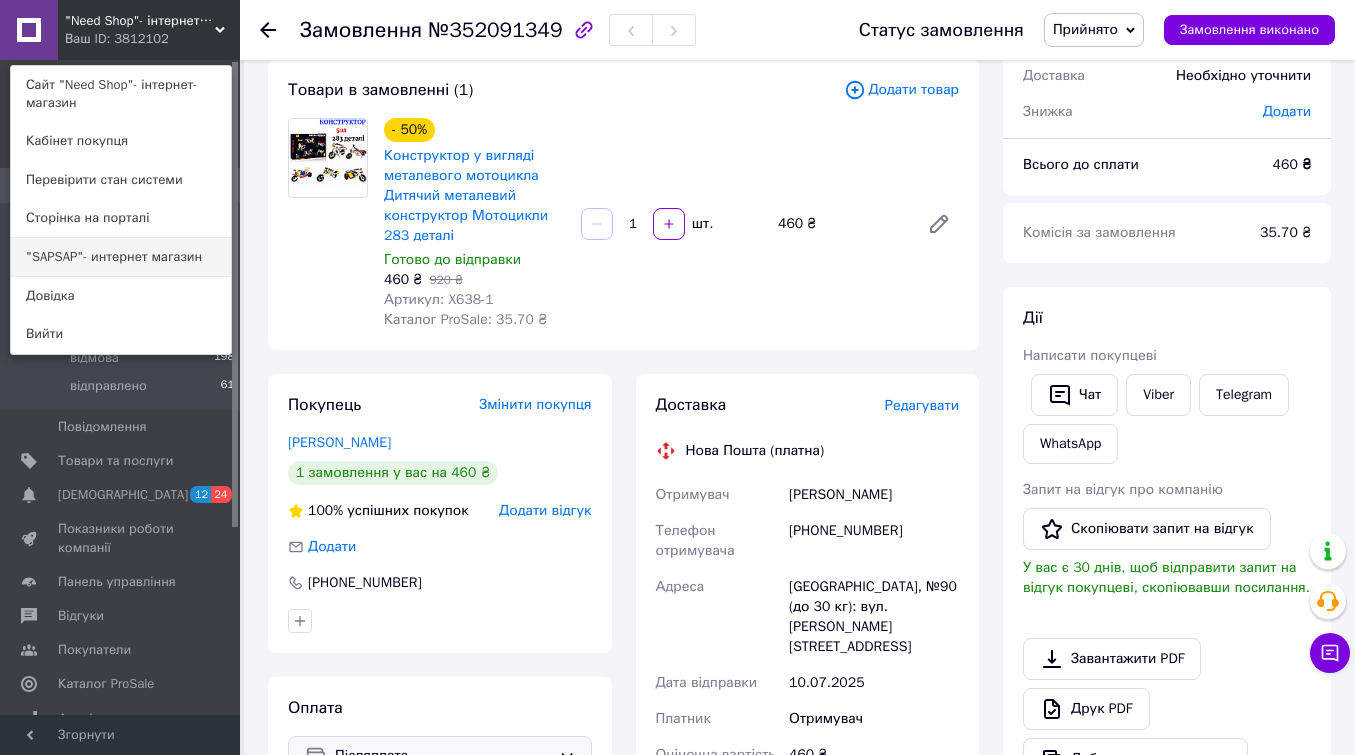 click on ""SAPSAP"- интернет магазин" at bounding box center (121, 257) 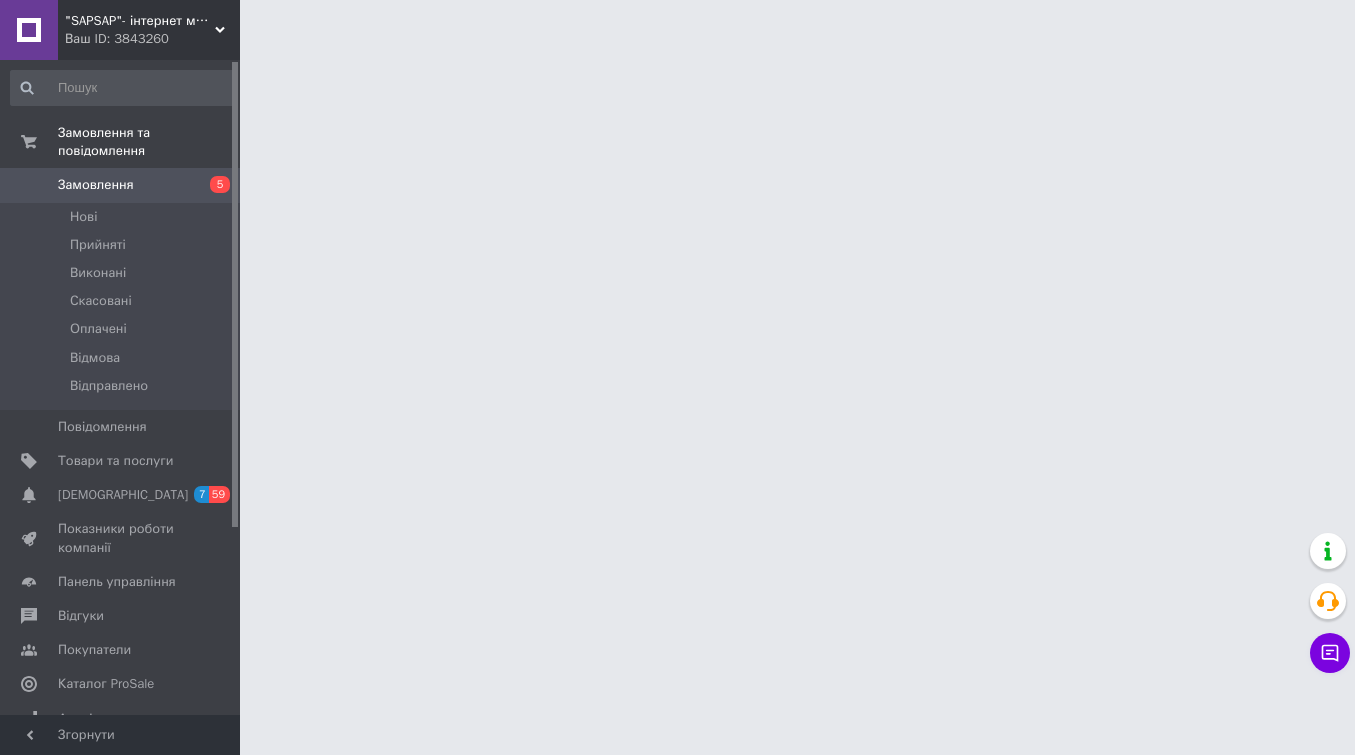 scroll, scrollTop: 0, scrollLeft: 0, axis: both 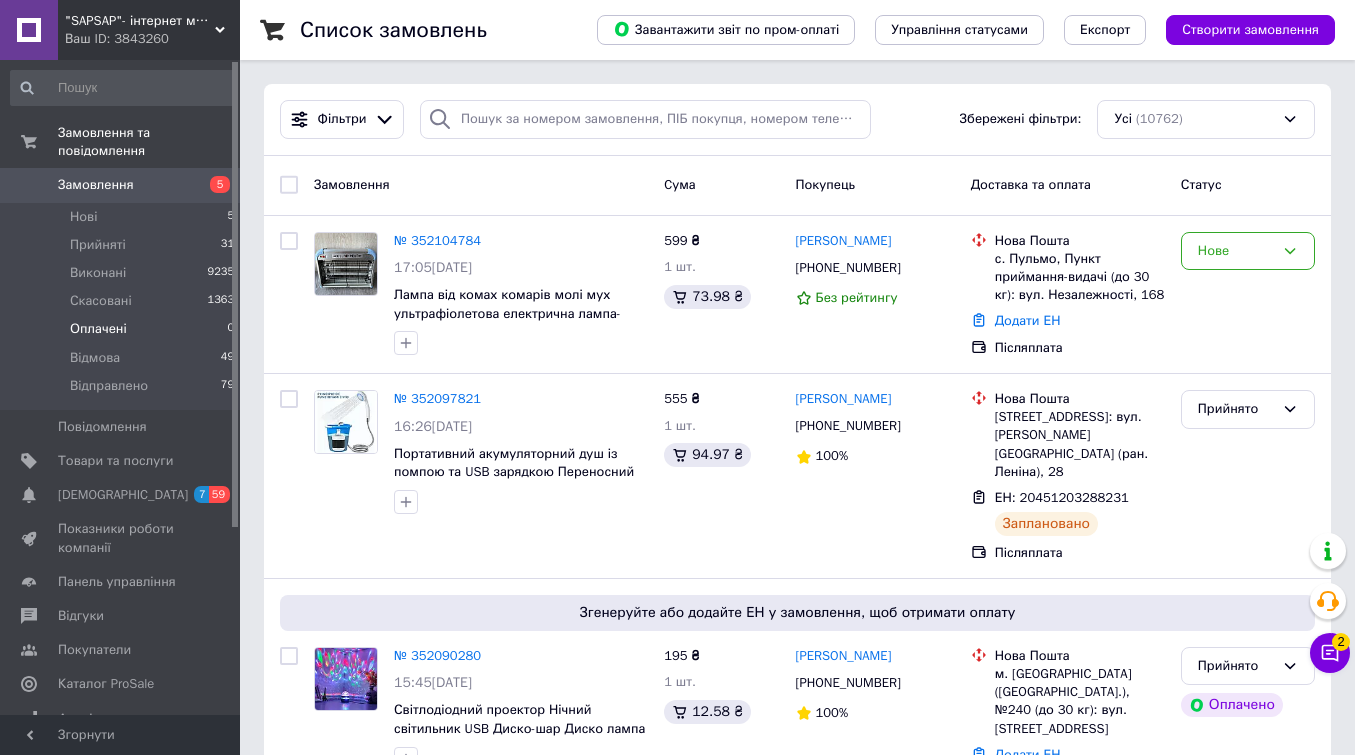 click on "Оплачені" at bounding box center [98, 329] 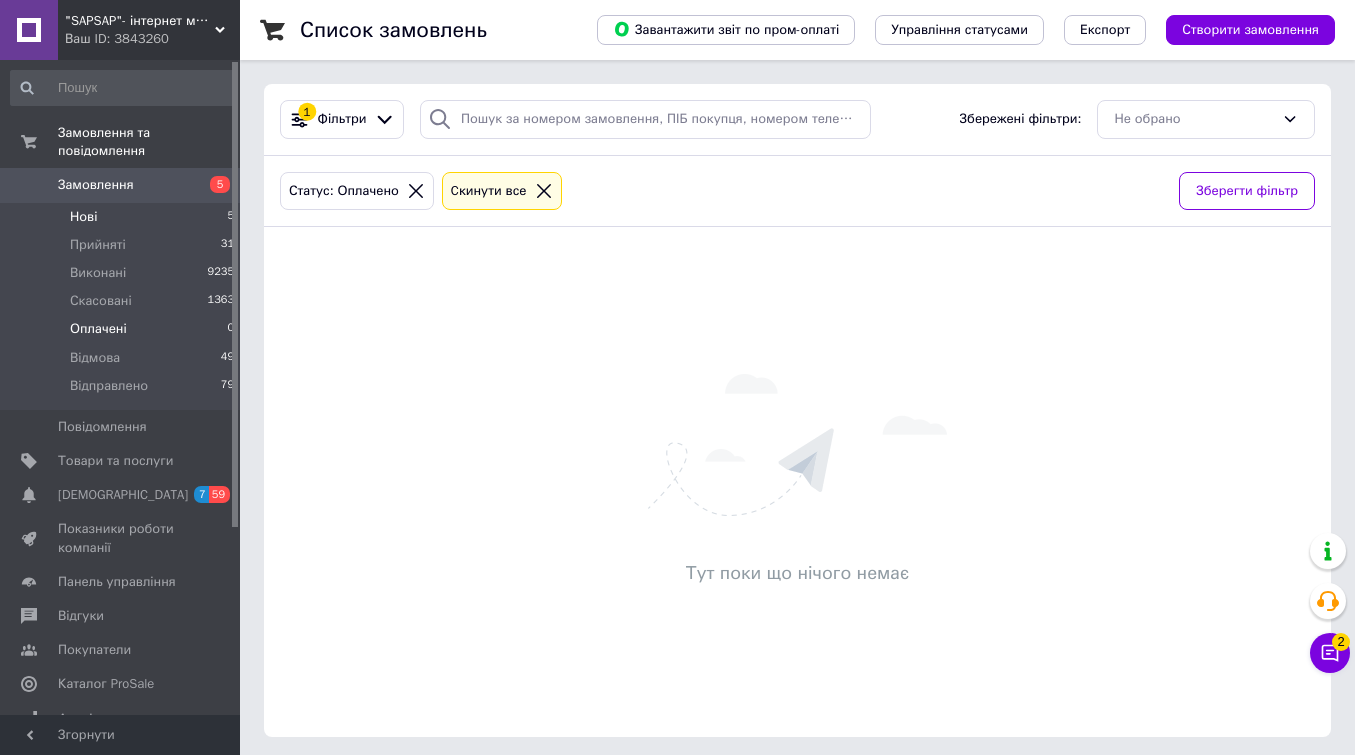 click on "Нові" at bounding box center (83, 217) 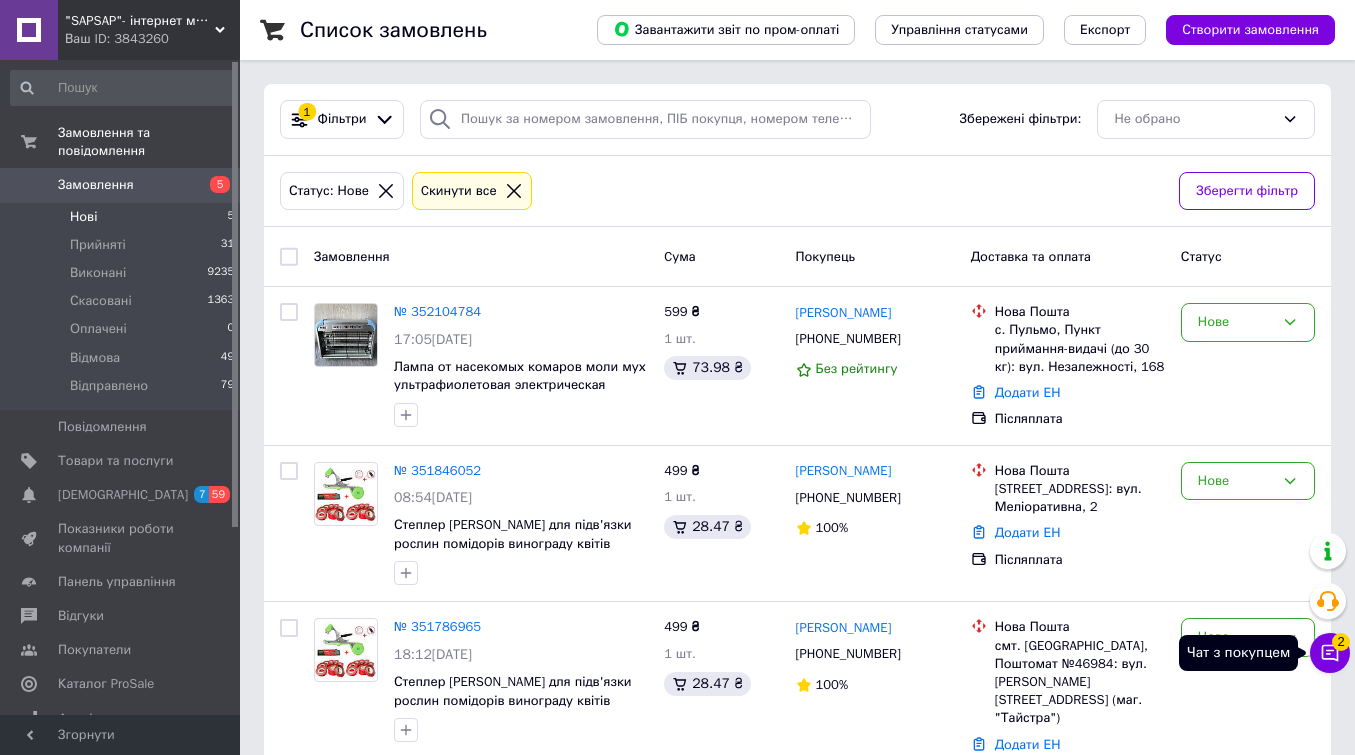 click 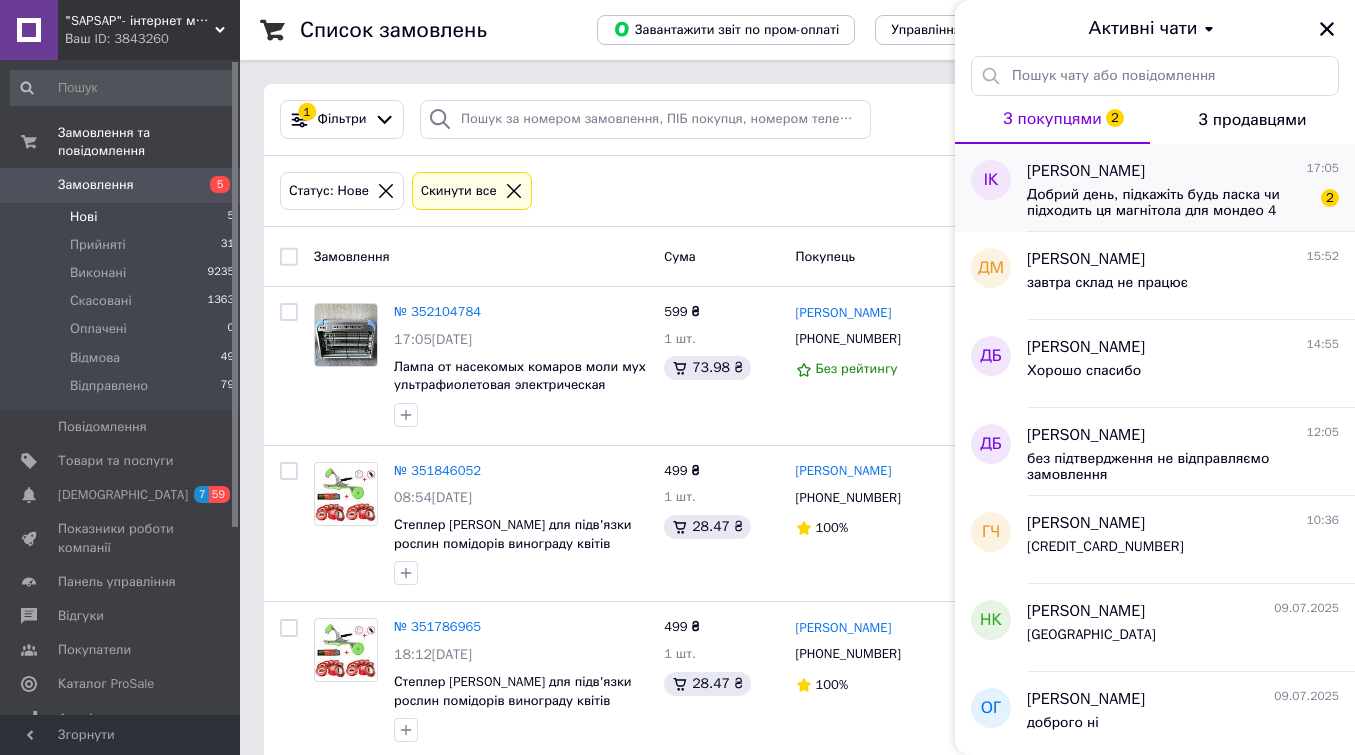 click on "Добрий день, підкажіть будь ласка чи підходить ця магнітола для мондео 4 2011 р" at bounding box center (1169, 203) 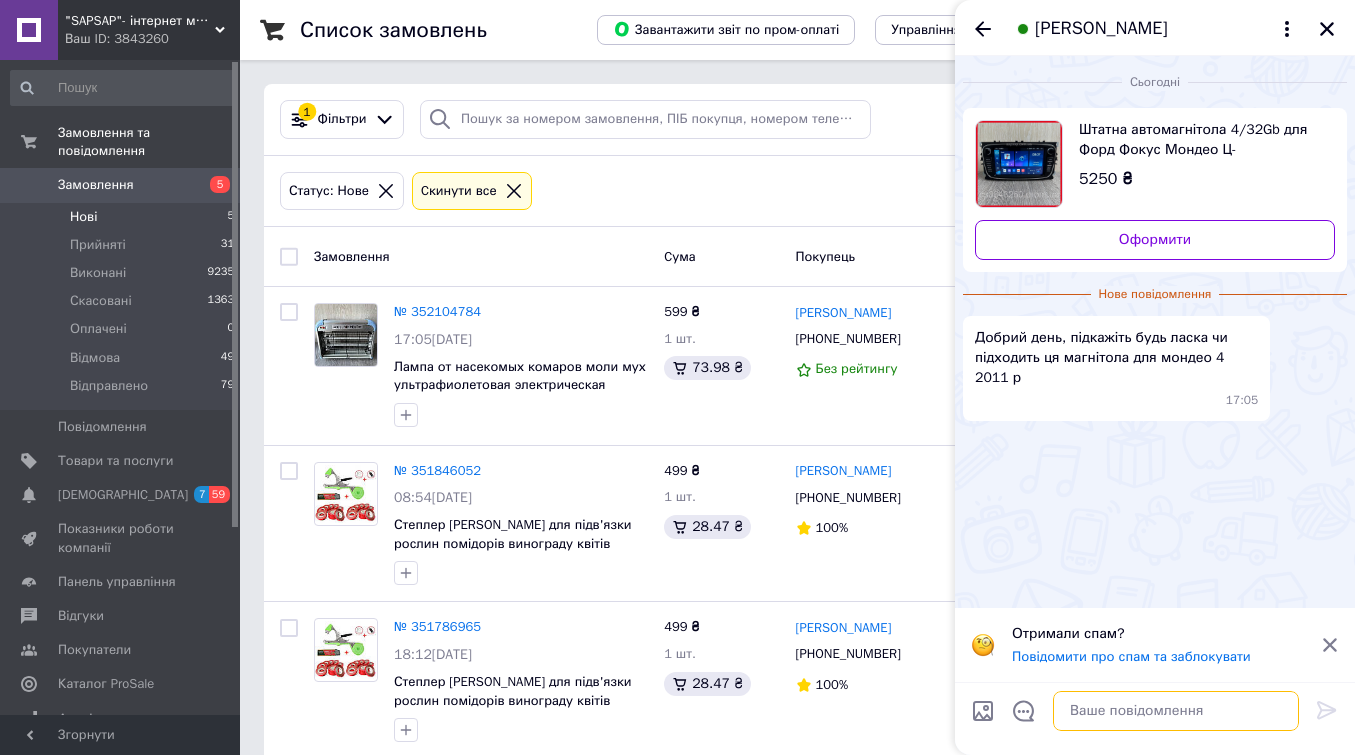 click at bounding box center (1176, 711) 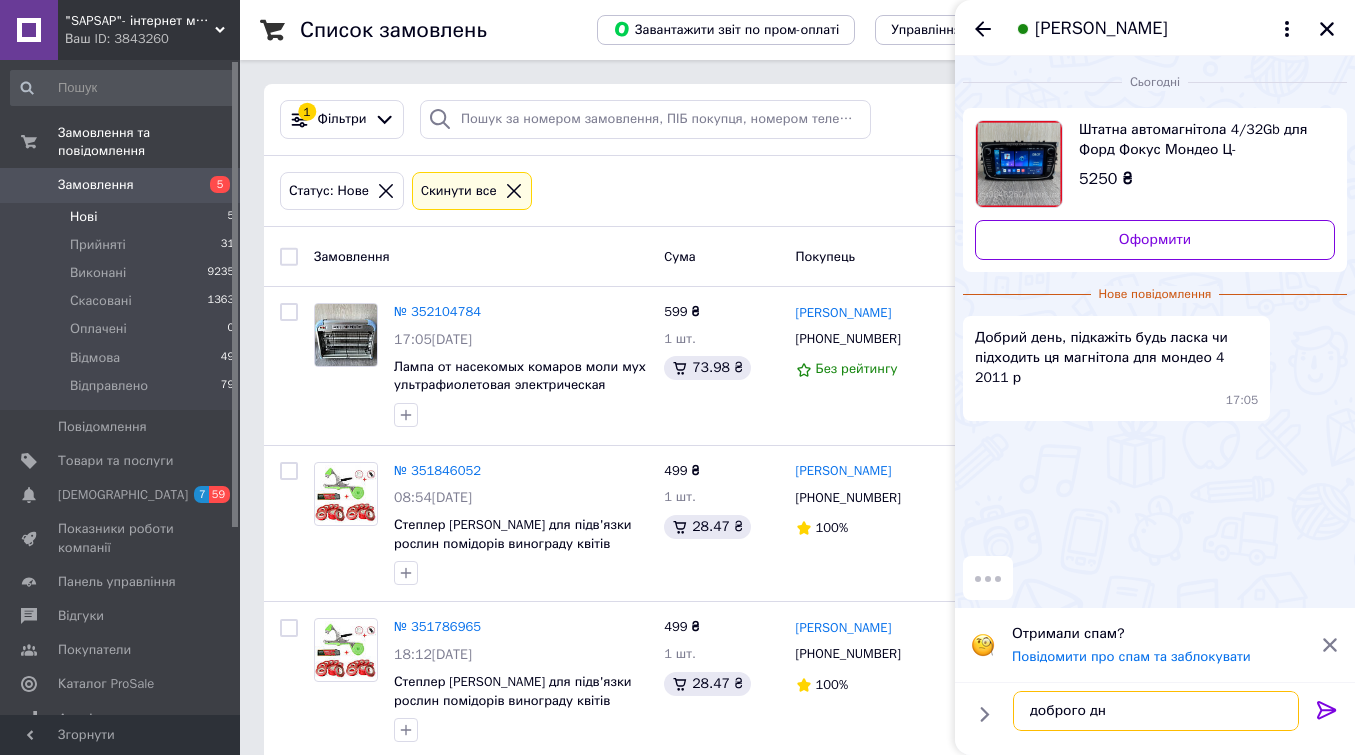 type on "доброго дня" 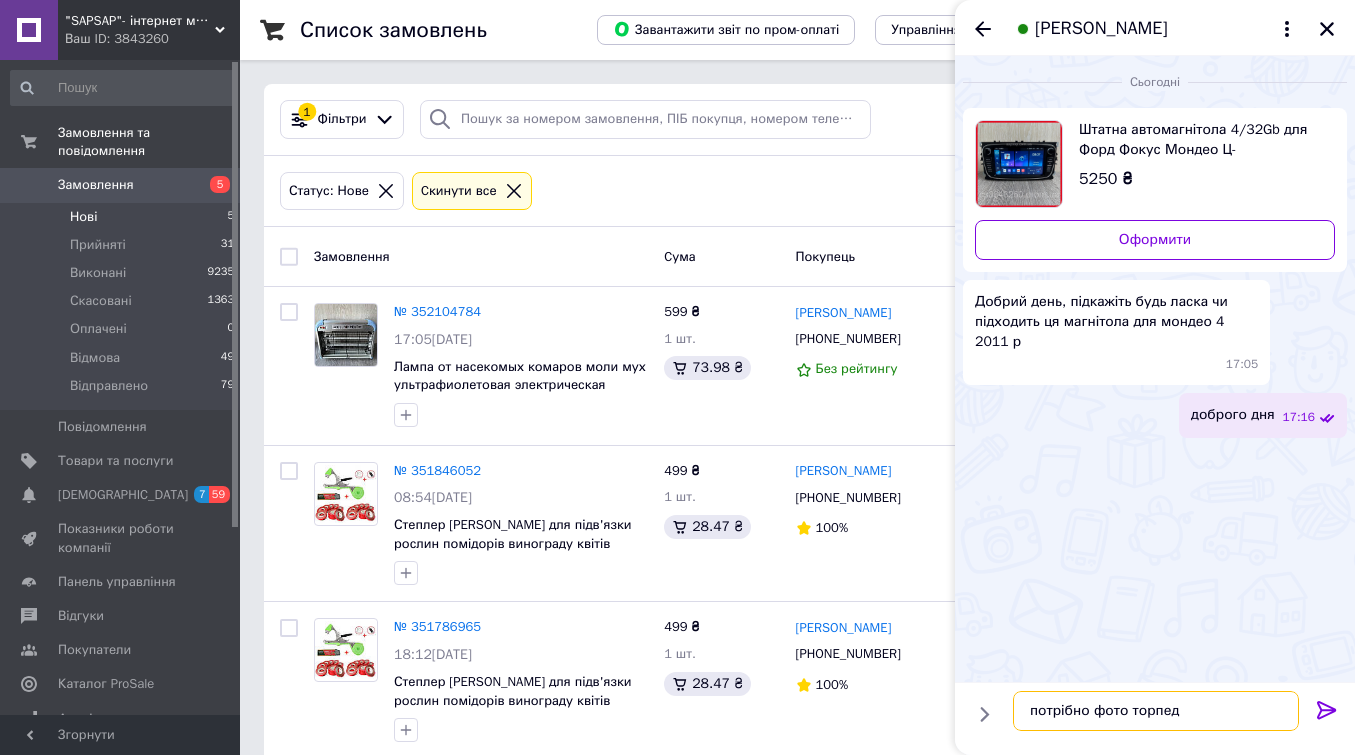 type on "потрібно фото торпеди" 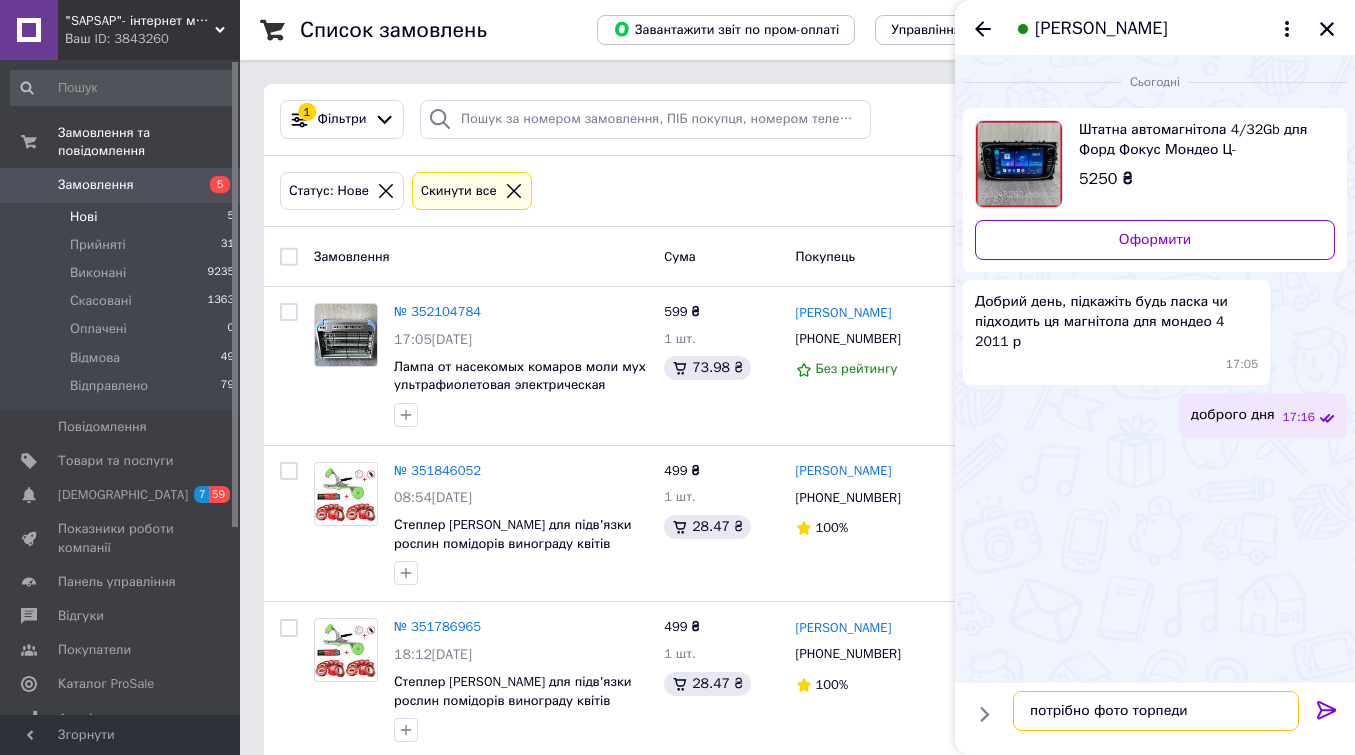 type 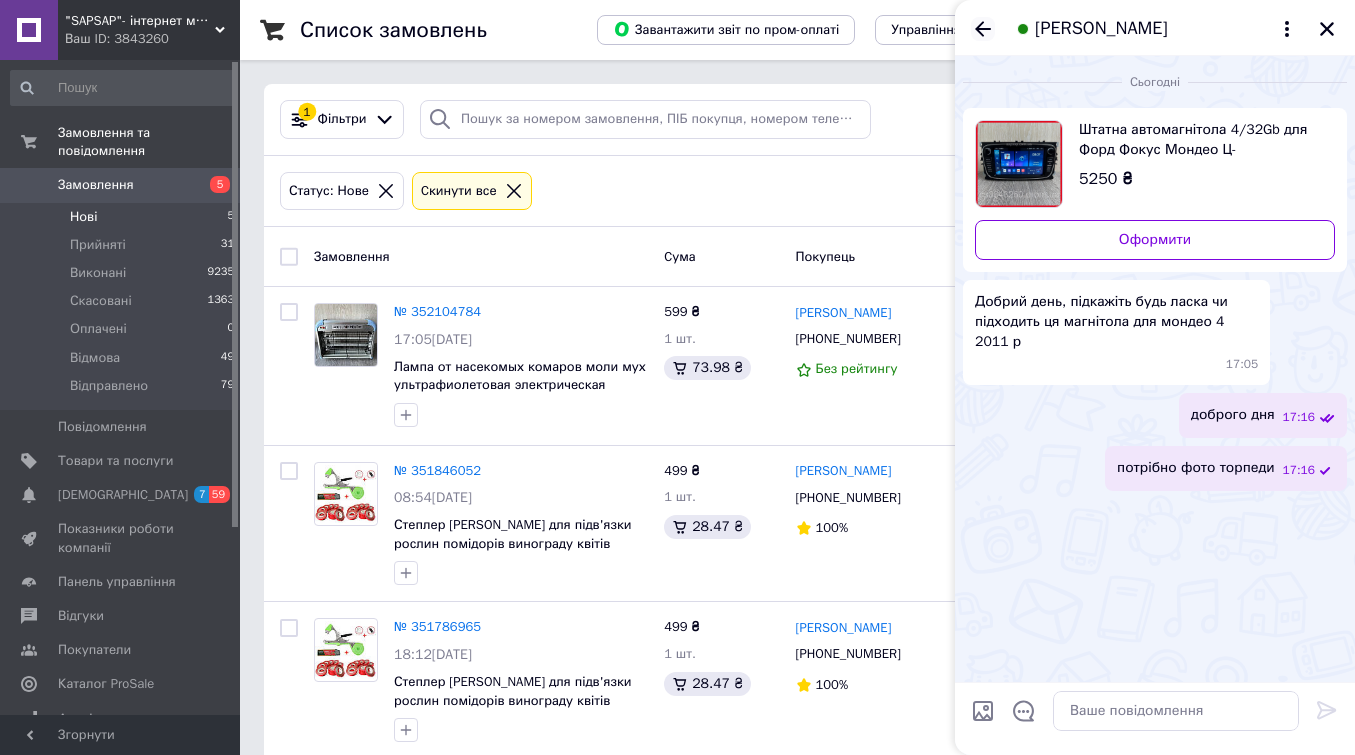 click 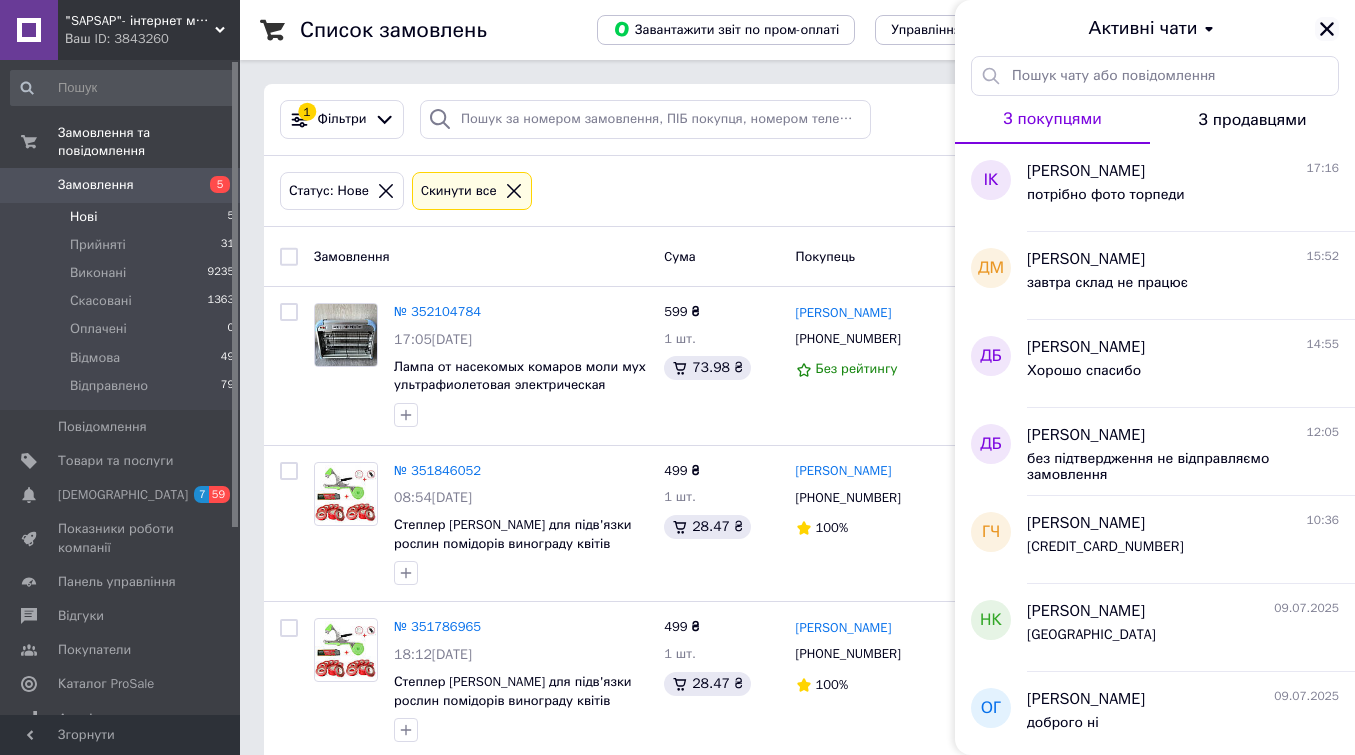 click 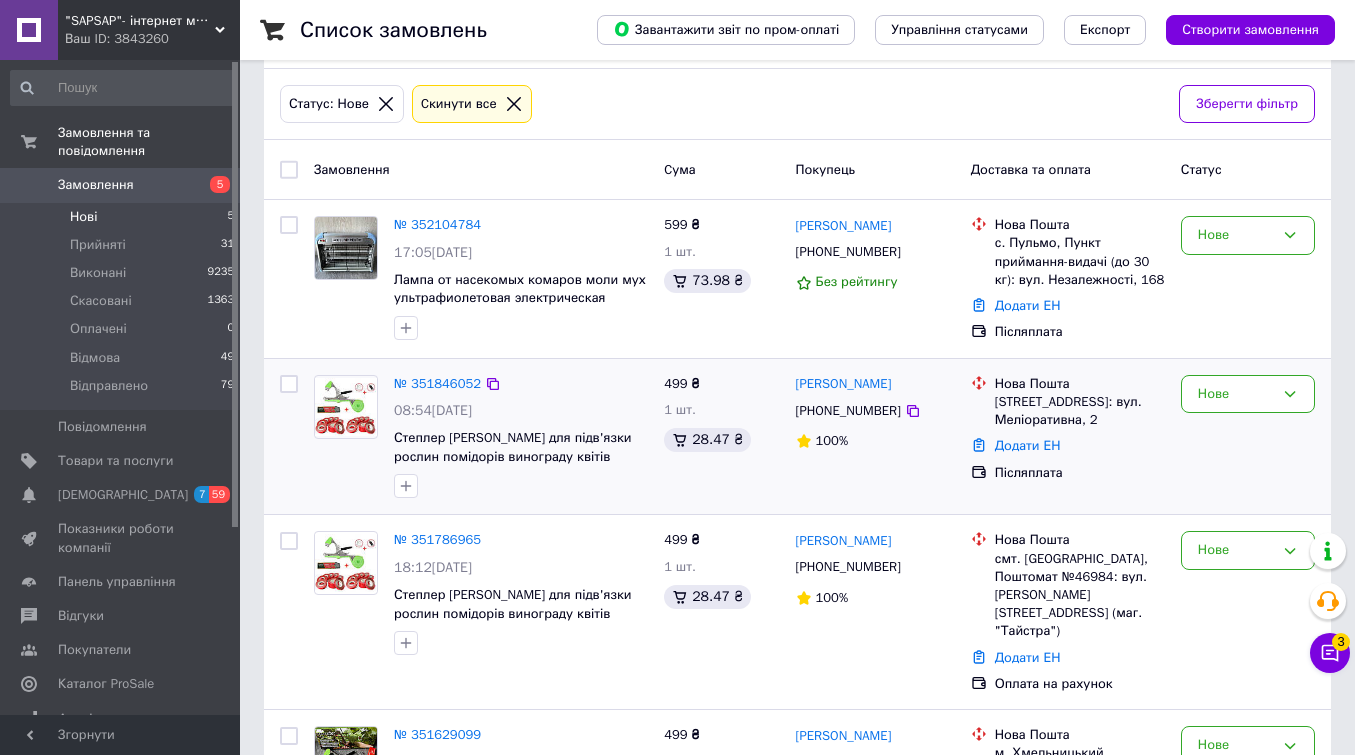 scroll, scrollTop: 0, scrollLeft: 0, axis: both 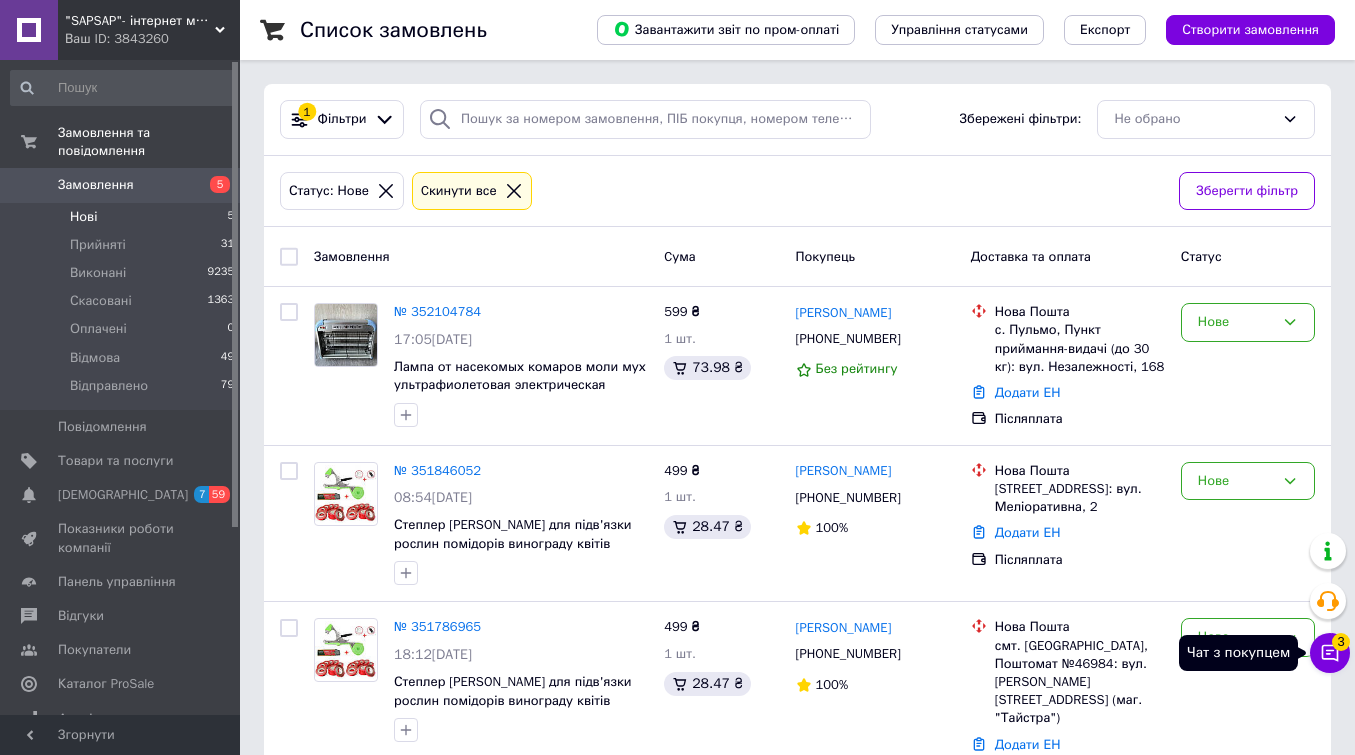 click 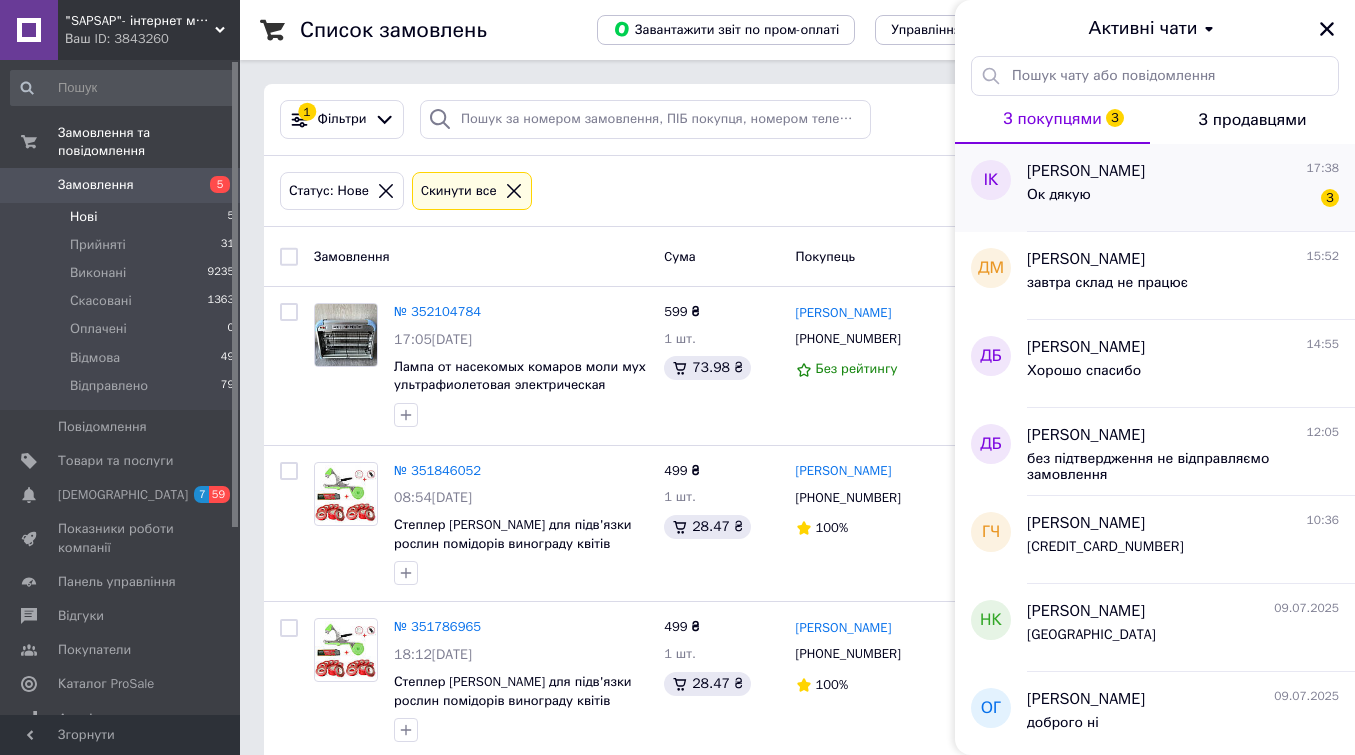 click on "Ігор Кузьма 17:38 Ок дякую 3" at bounding box center [1191, 188] 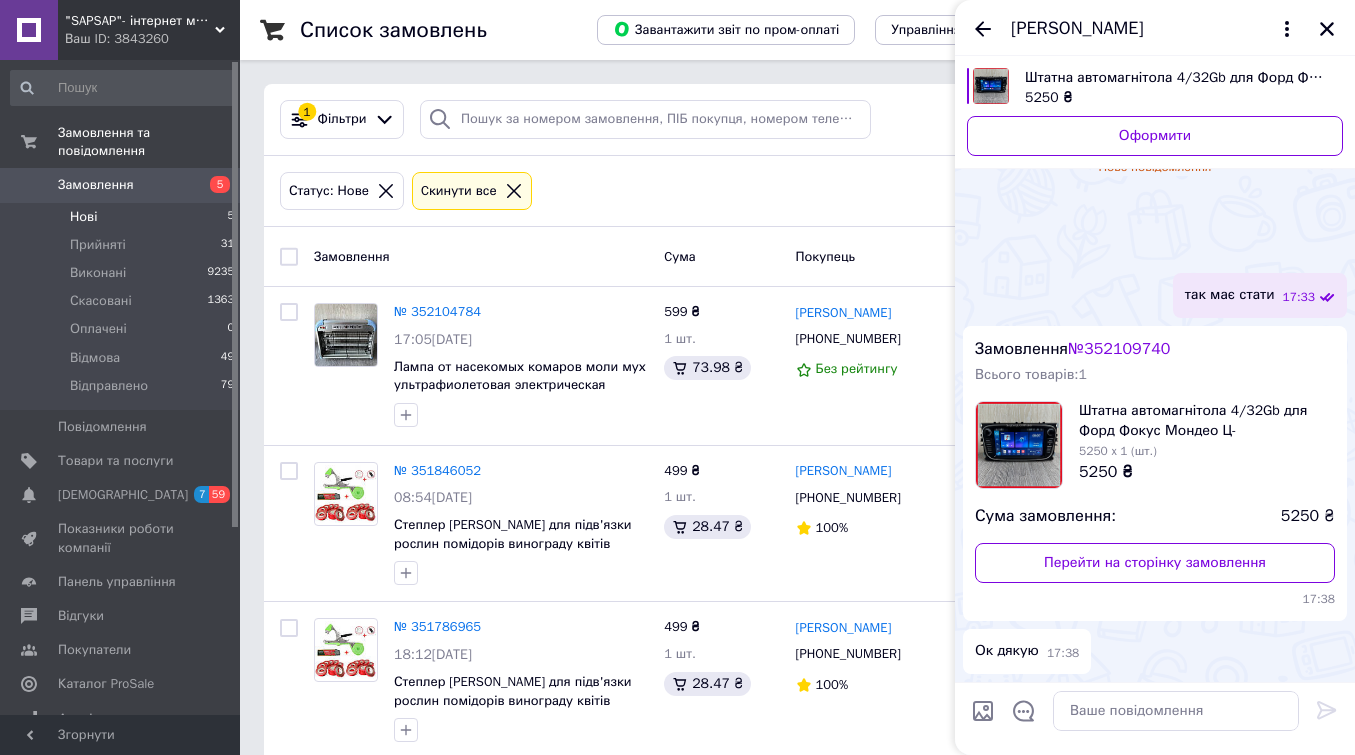 scroll, scrollTop: 1189, scrollLeft: 0, axis: vertical 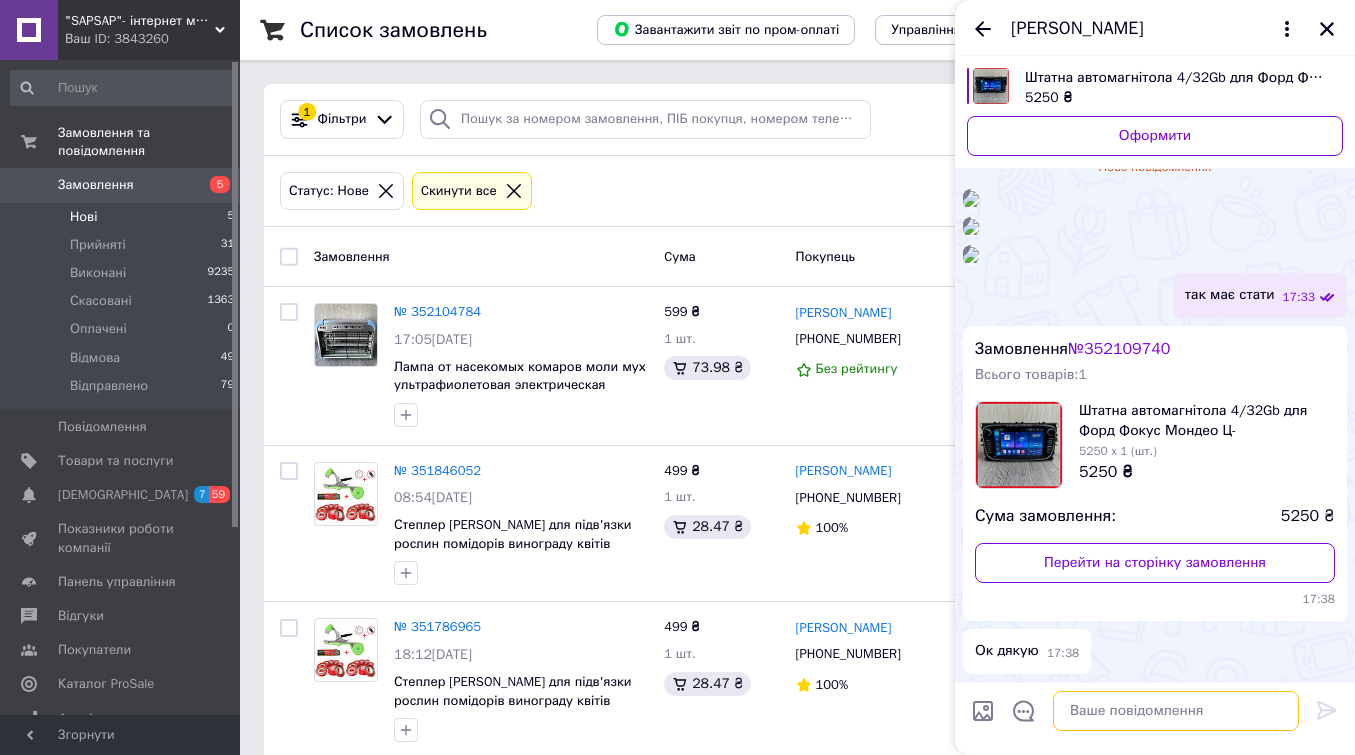 click at bounding box center [1176, 711] 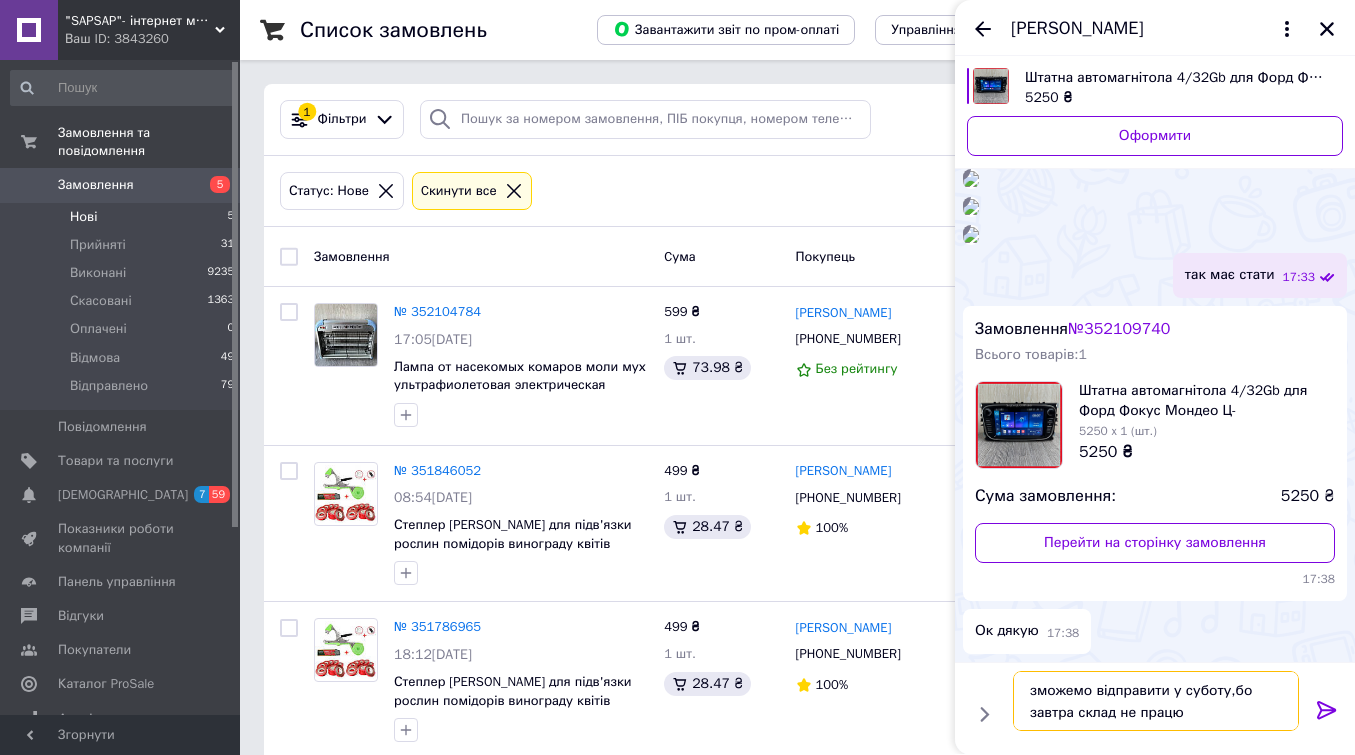 type on "зможемо відправити у суботу,бо завтра склад не працює" 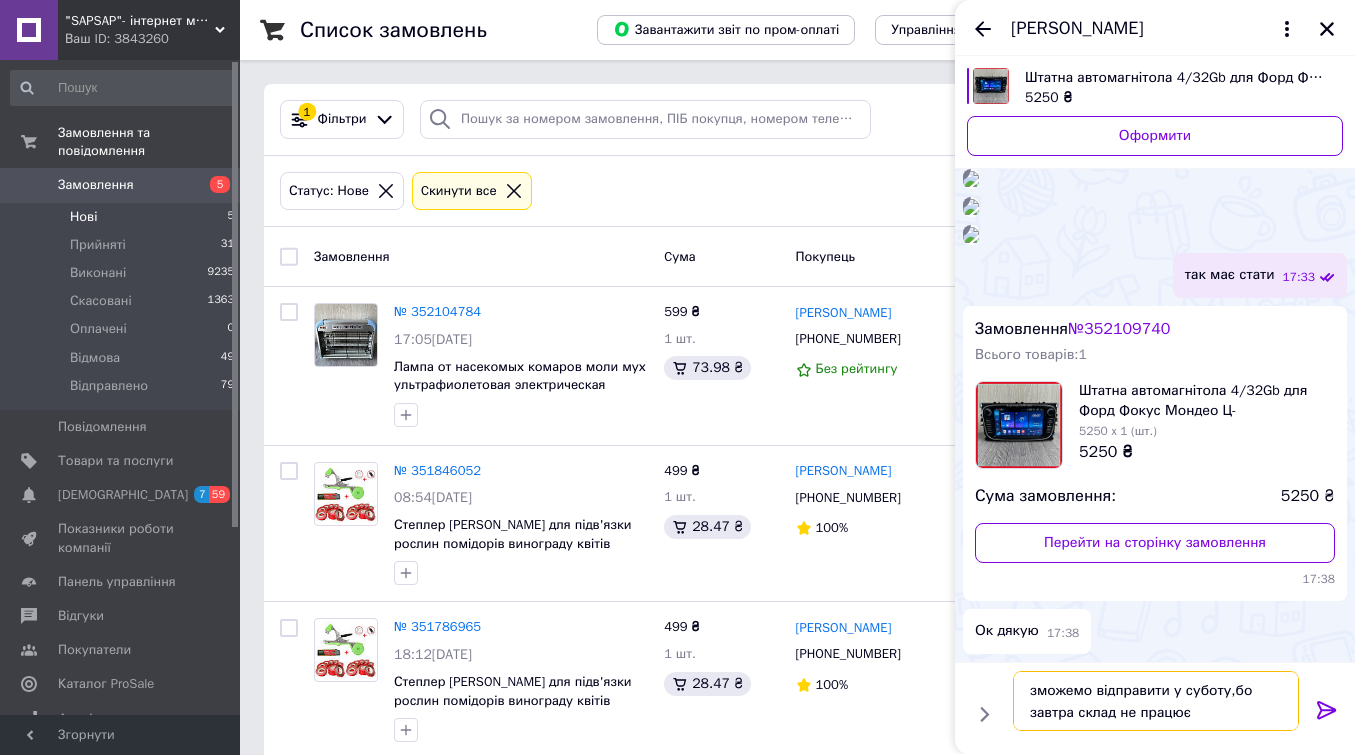type 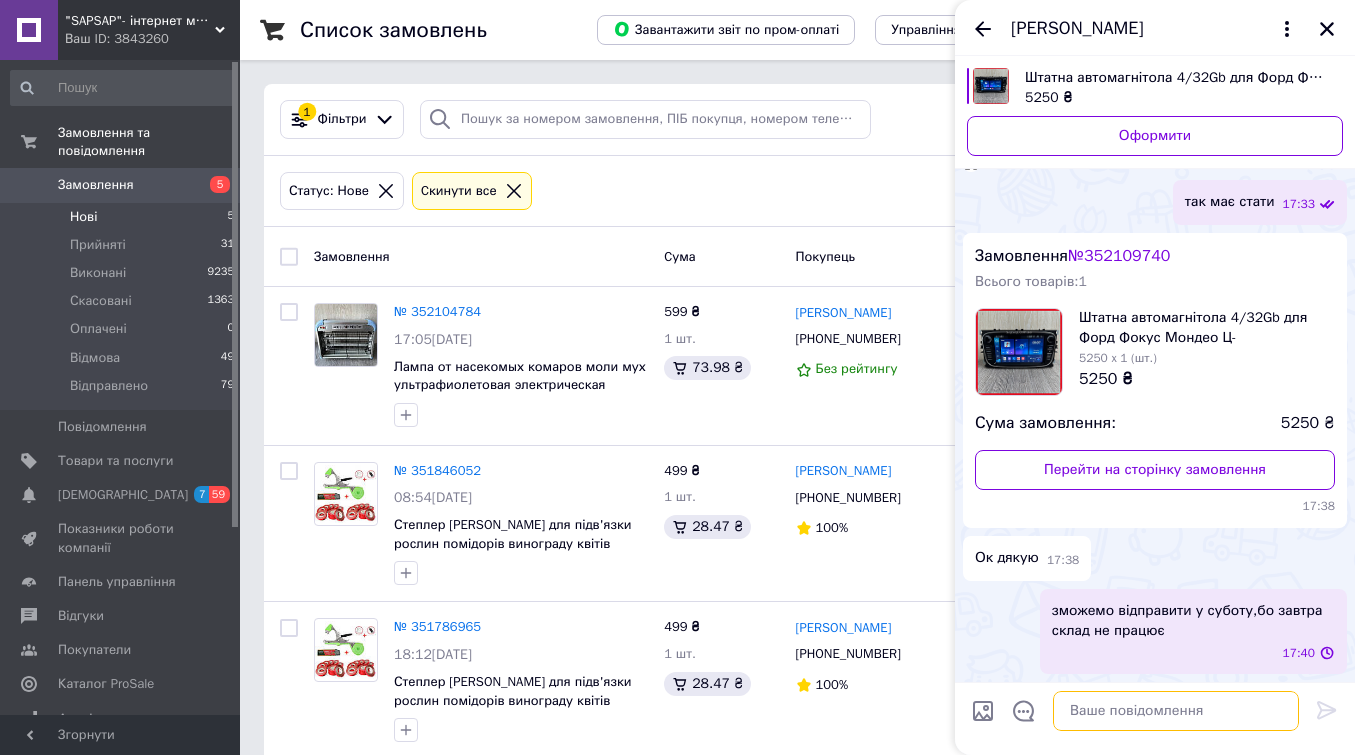 scroll, scrollTop: 1246, scrollLeft: 0, axis: vertical 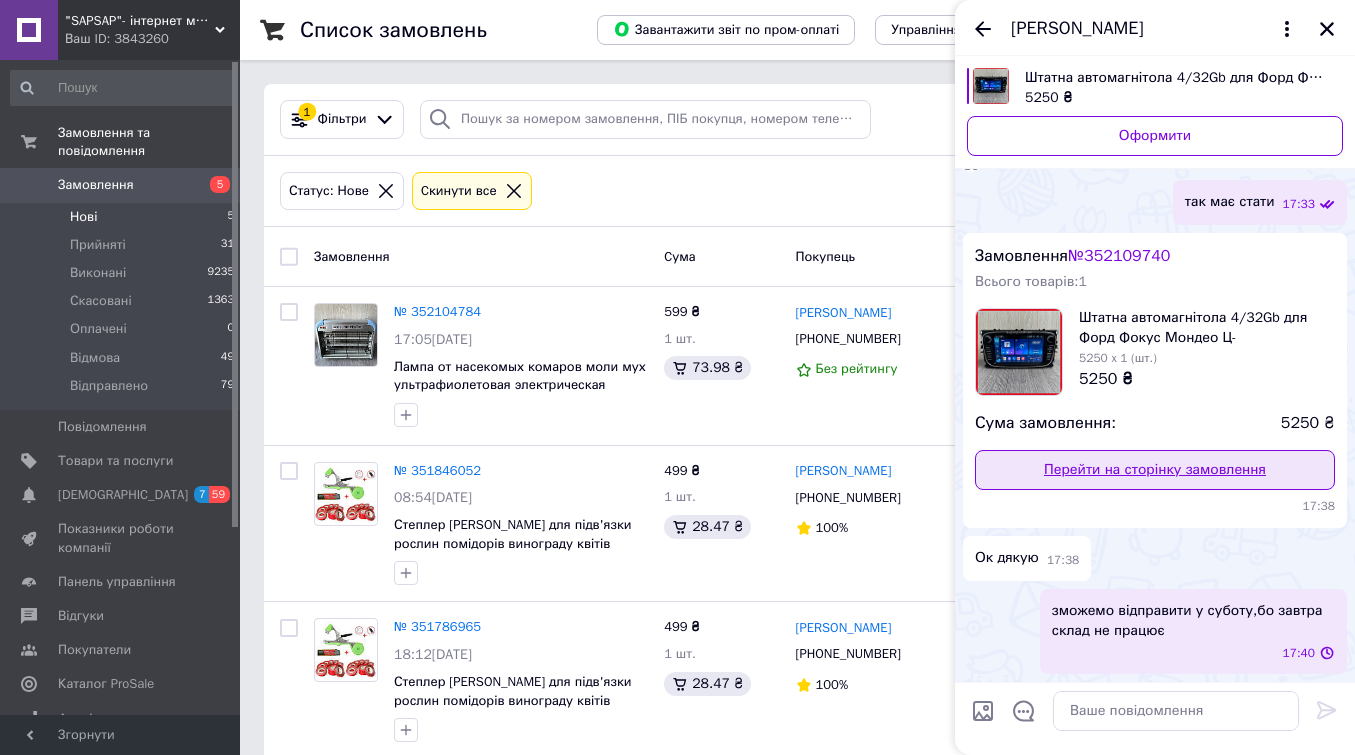 click on "Перейти на сторінку замовлення" at bounding box center [1155, 470] 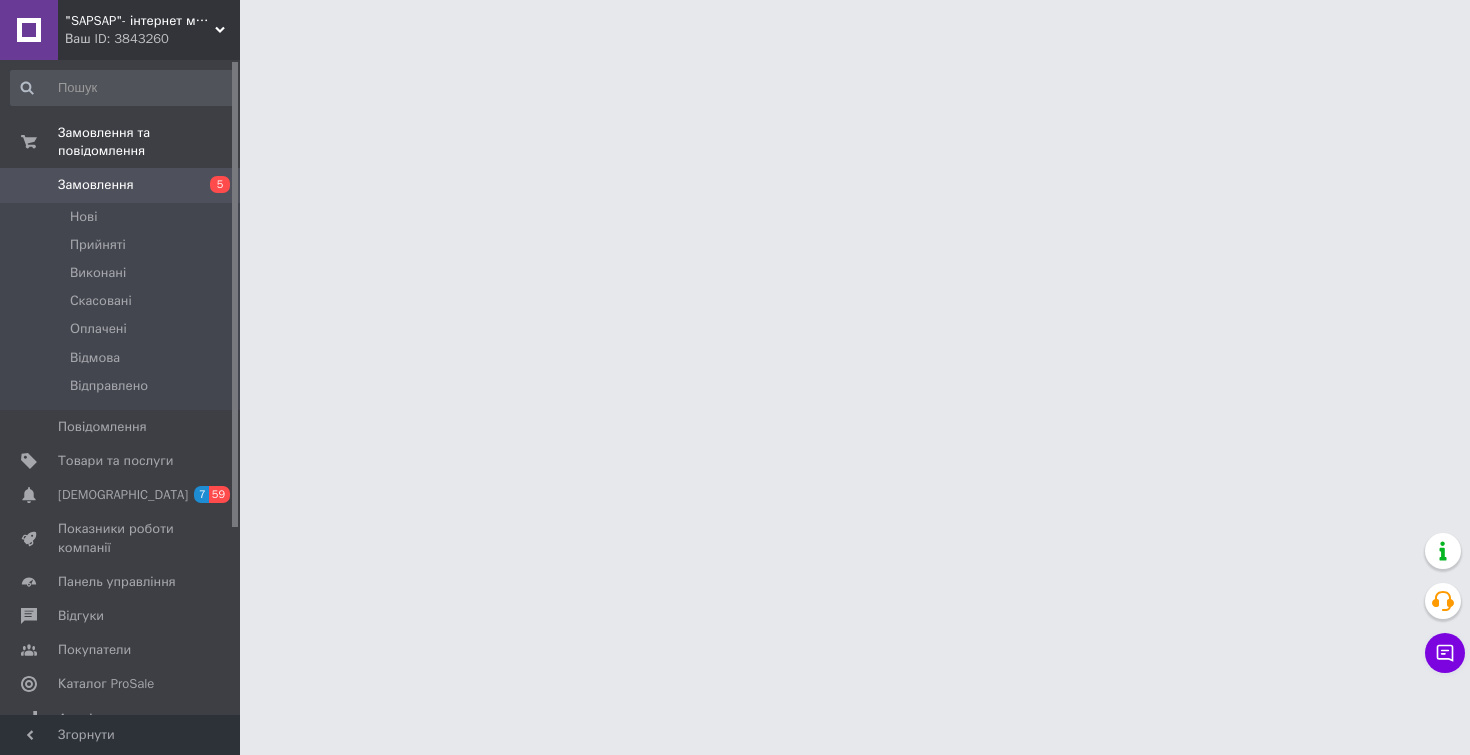 scroll, scrollTop: 0, scrollLeft: 0, axis: both 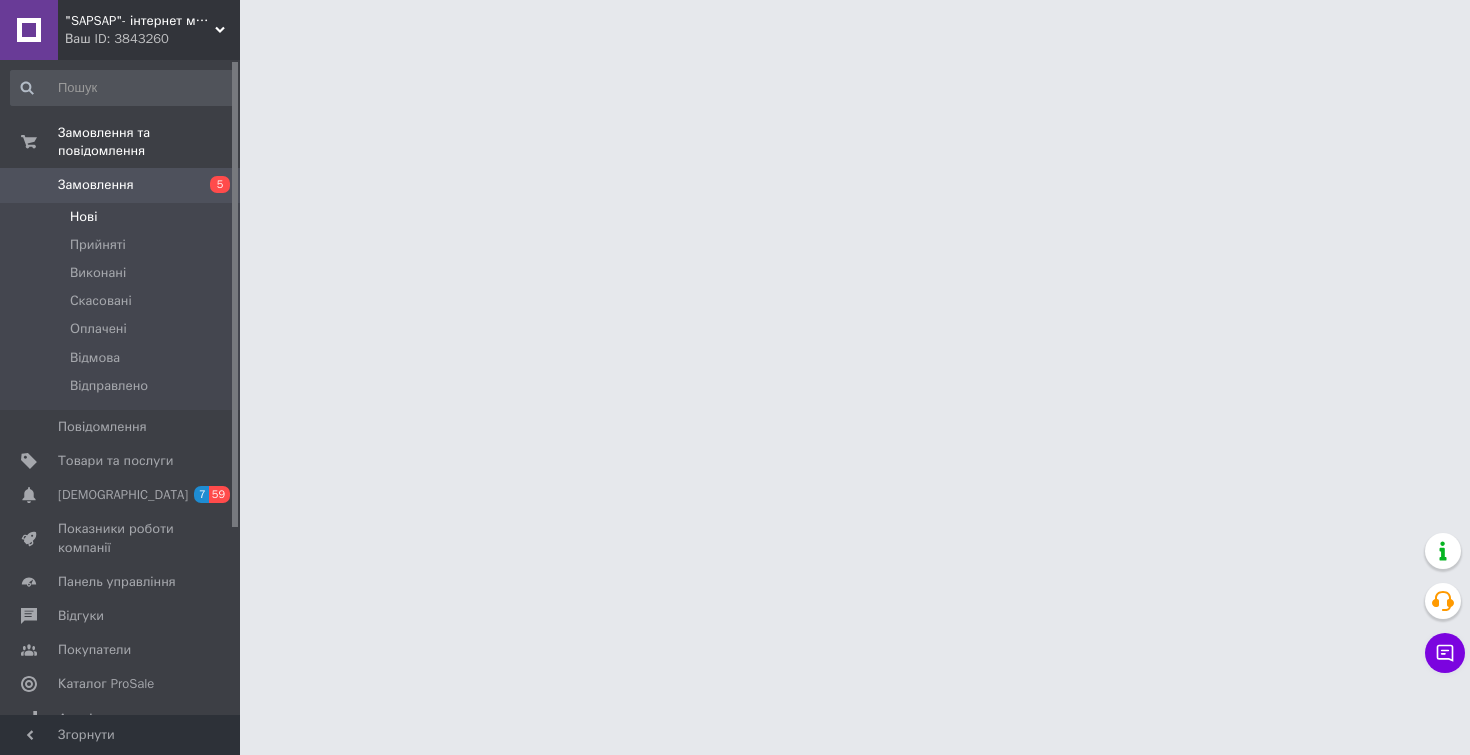 click on "Нові" at bounding box center (83, 217) 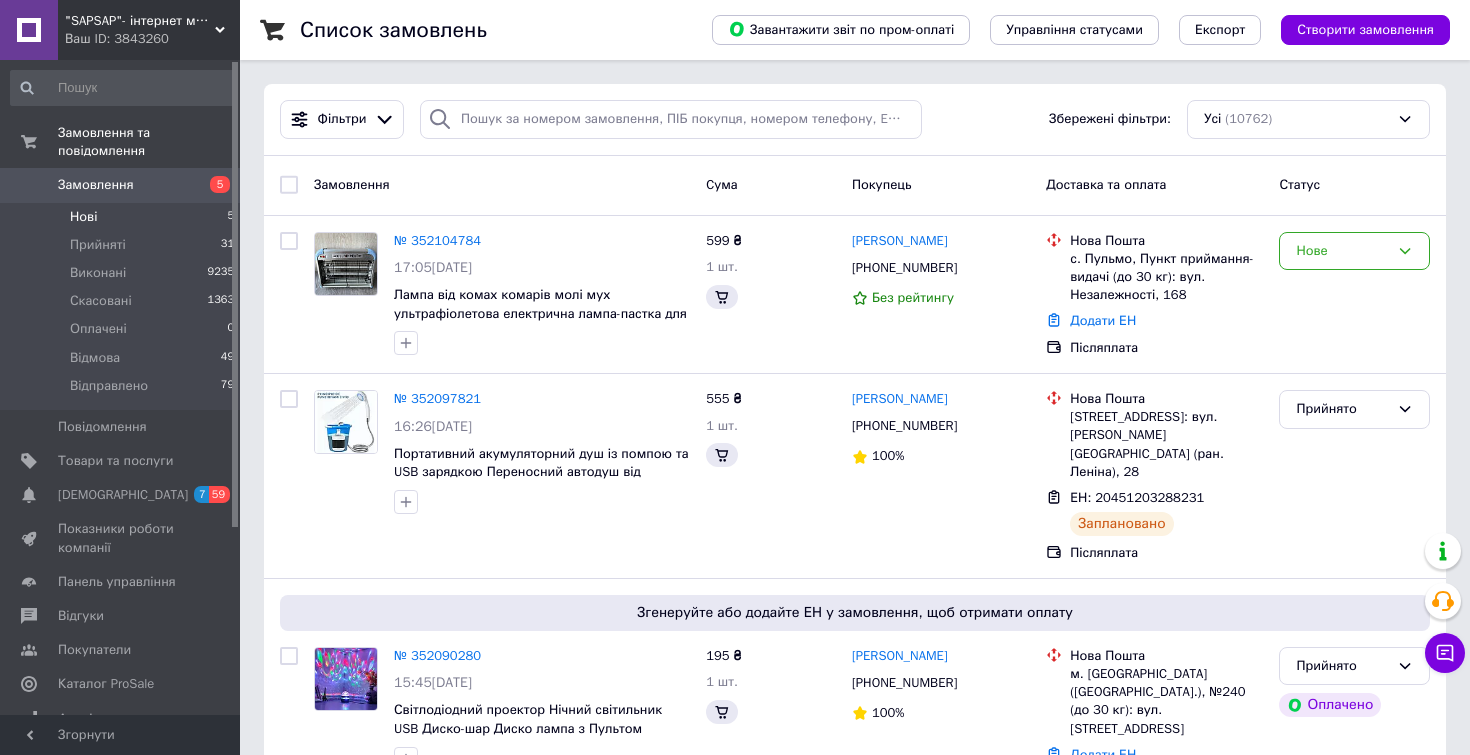 click on "Нові" at bounding box center [83, 217] 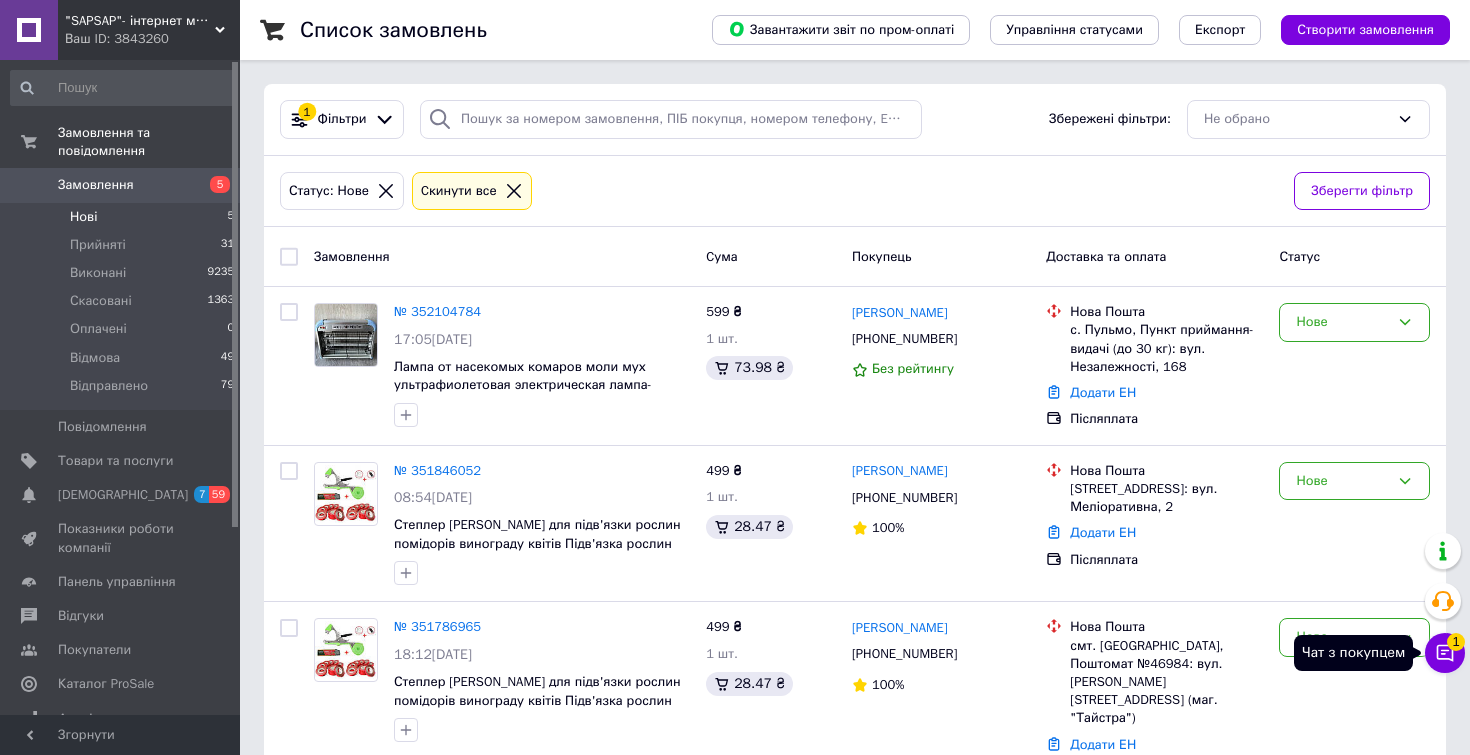 click 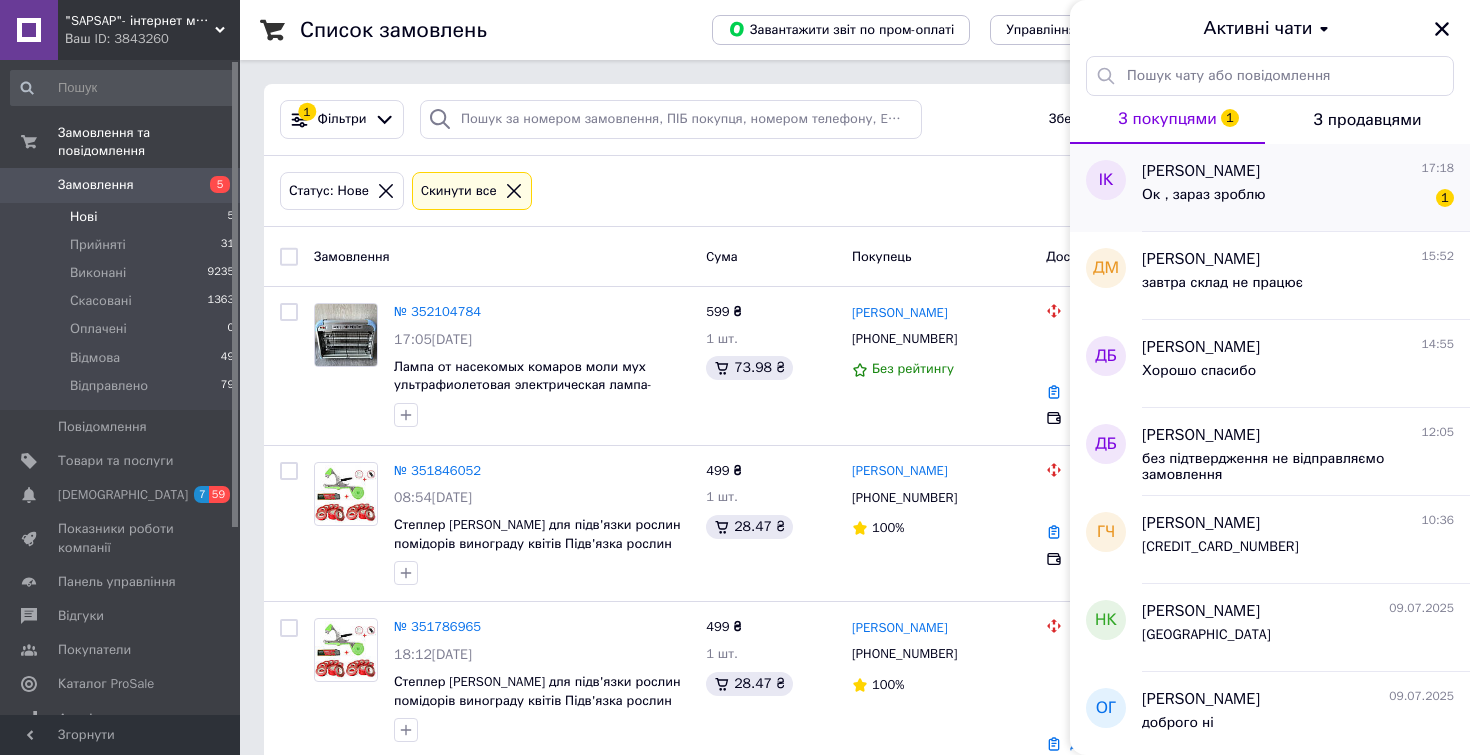 click on "Ок , зараз зроблю 1" at bounding box center [1298, 199] 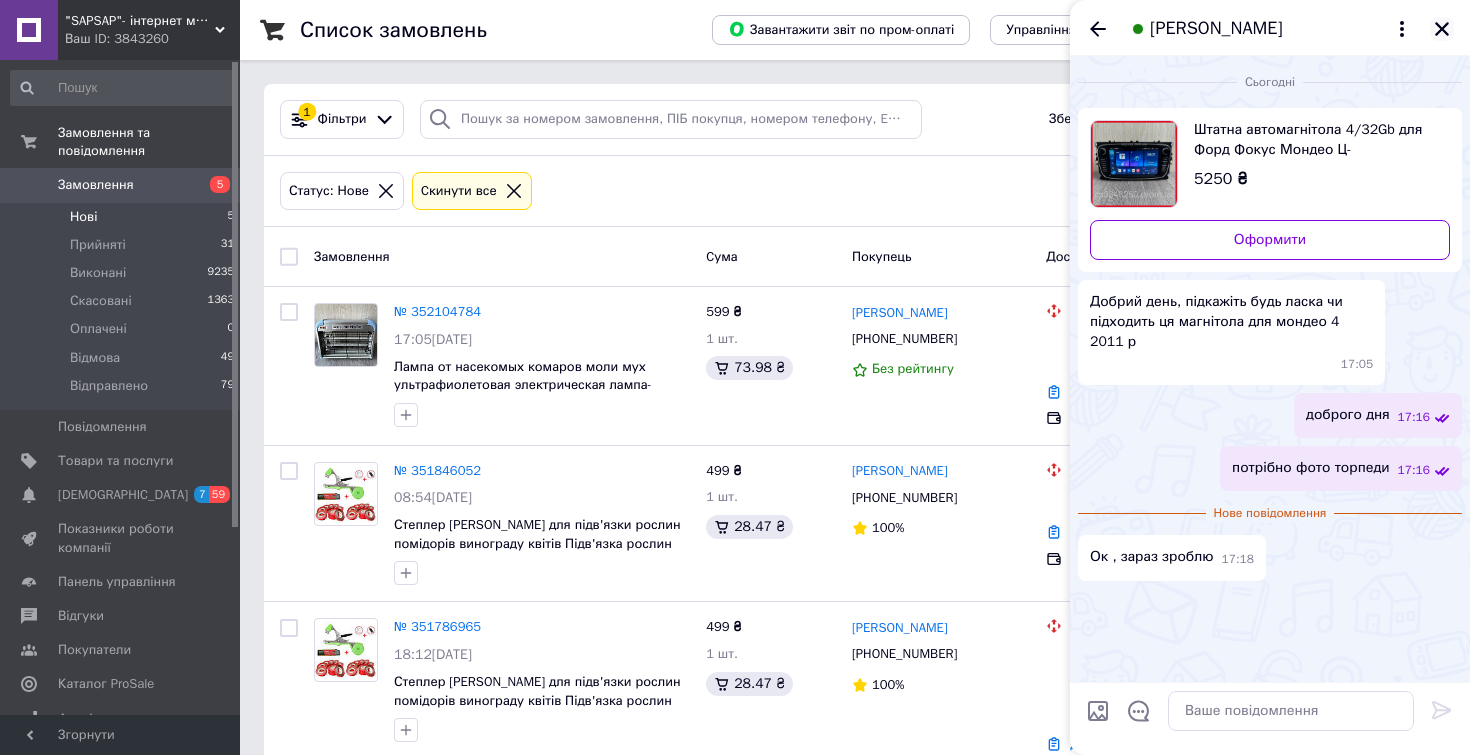 click 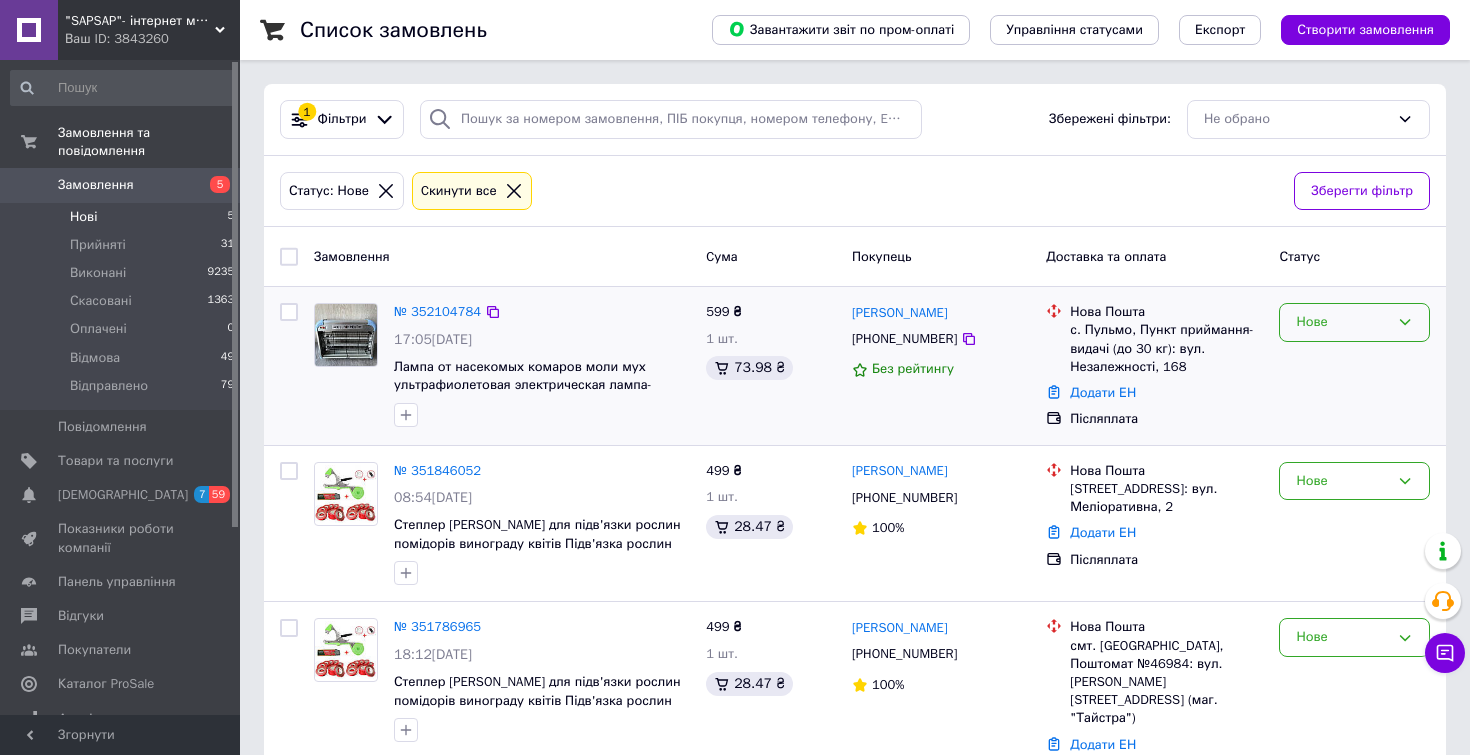 click on "Нове" at bounding box center (1342, 322) 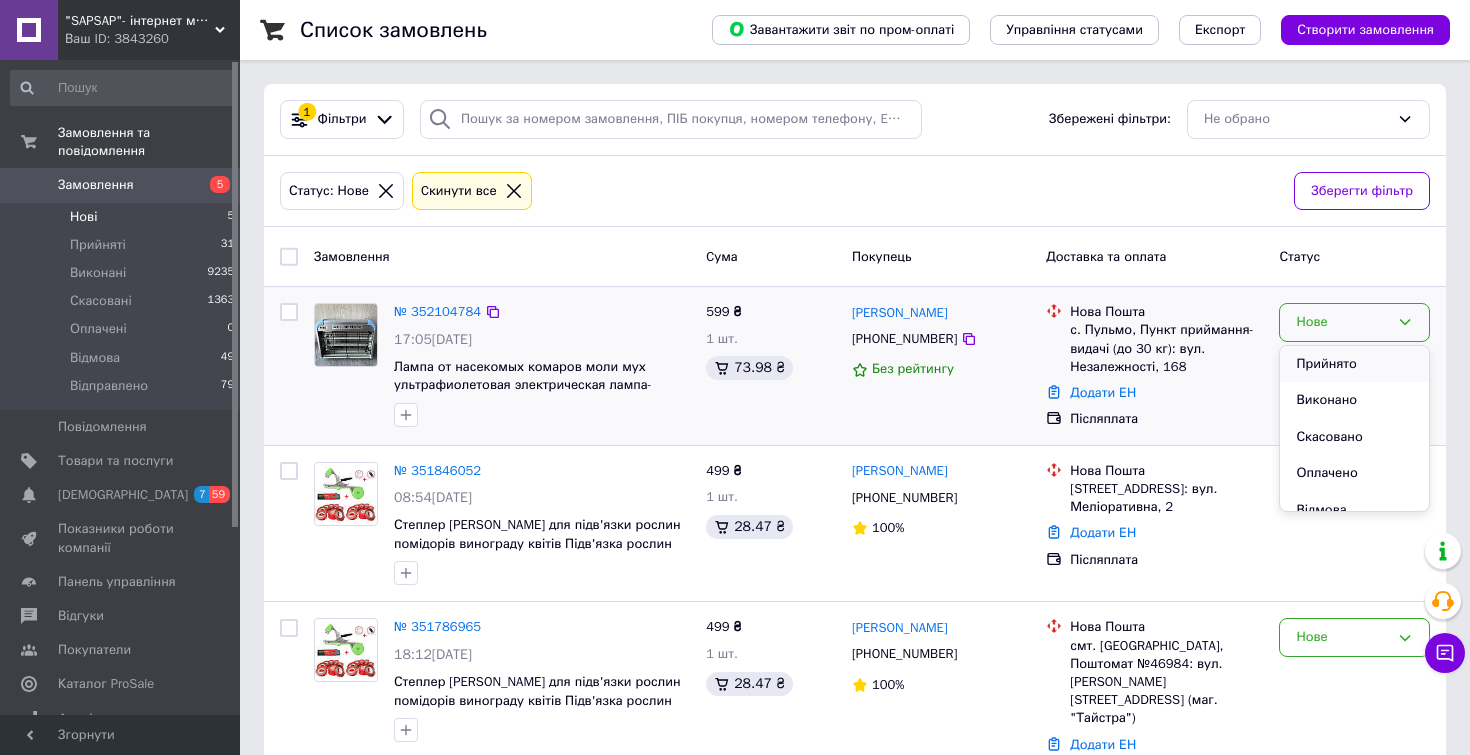 click on "Прийнято" at bounding box center [1354, 364] 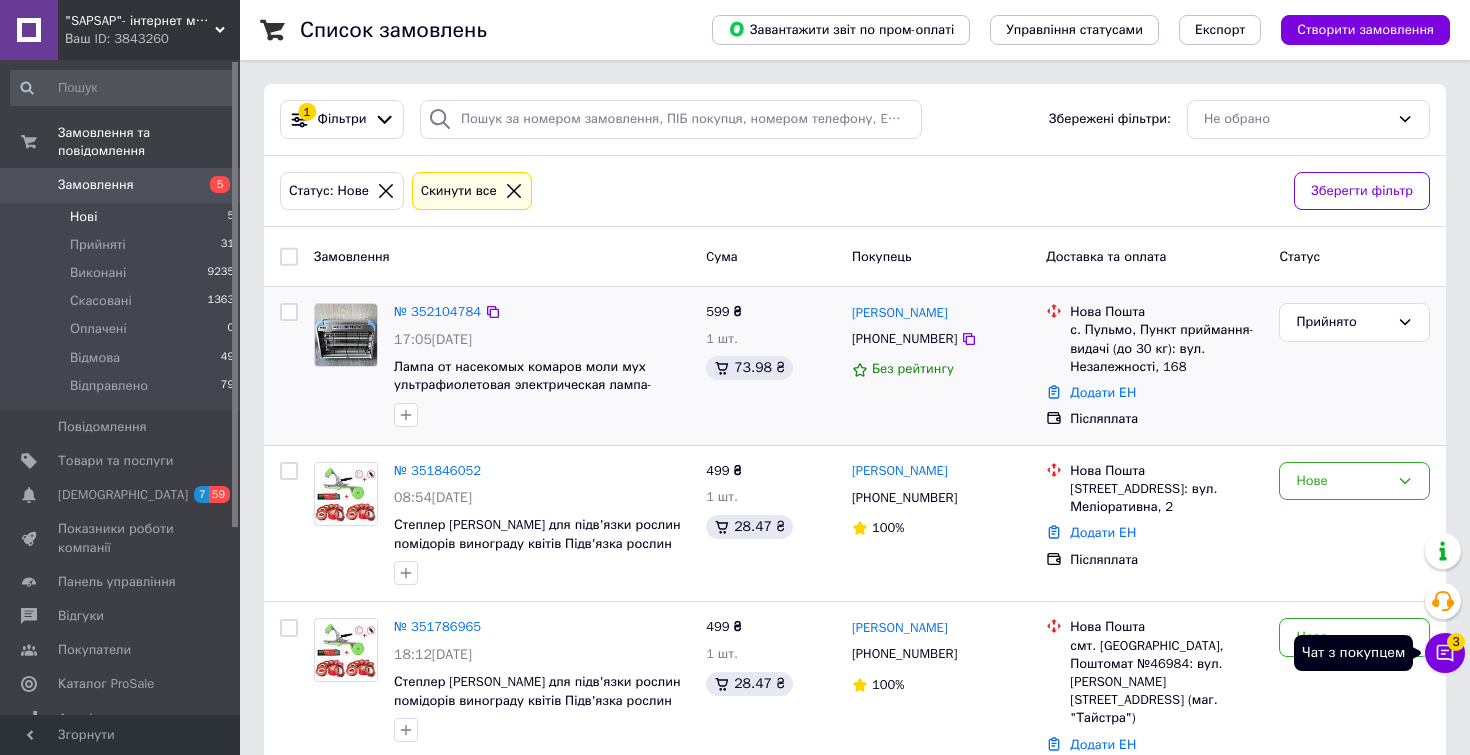 click 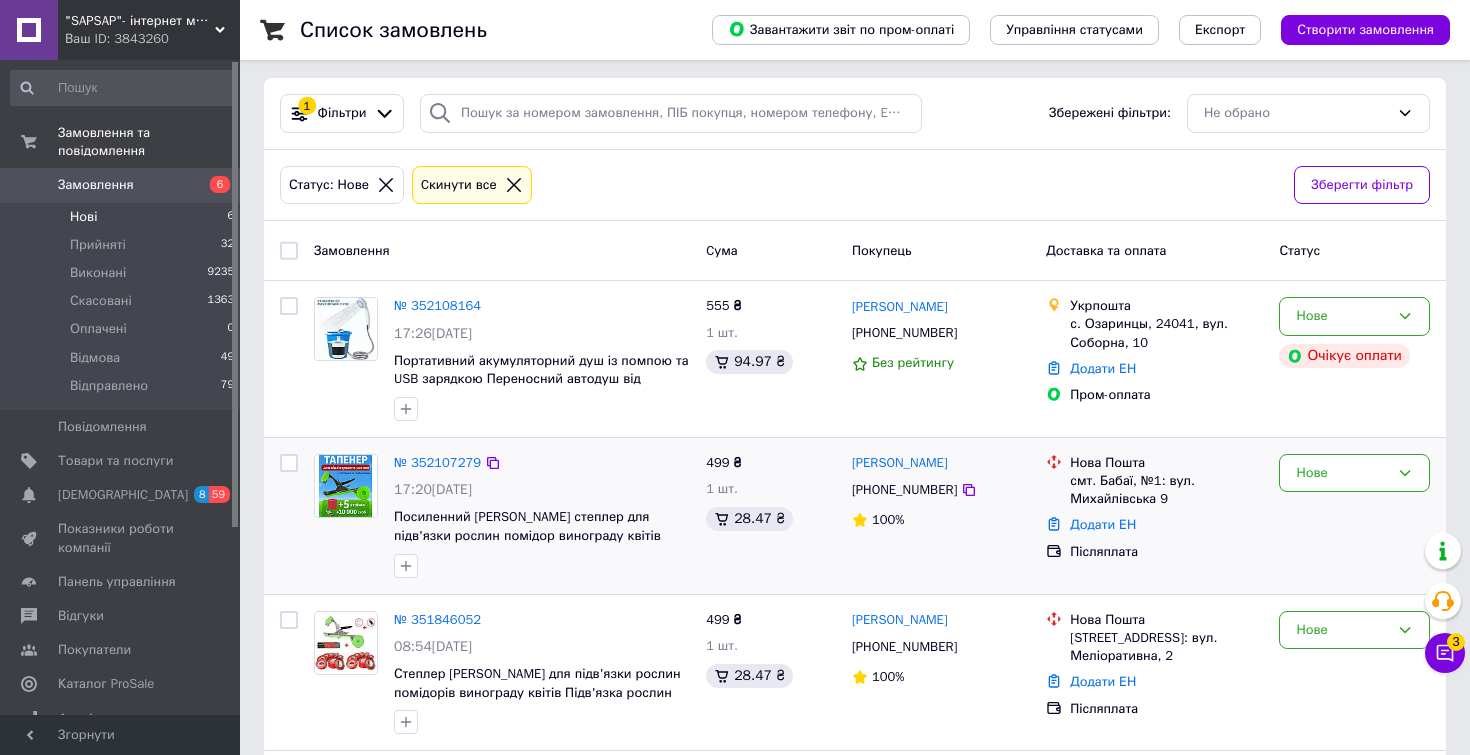 scroll, scrollTop: 0, scrollLeft: 0, axis: both 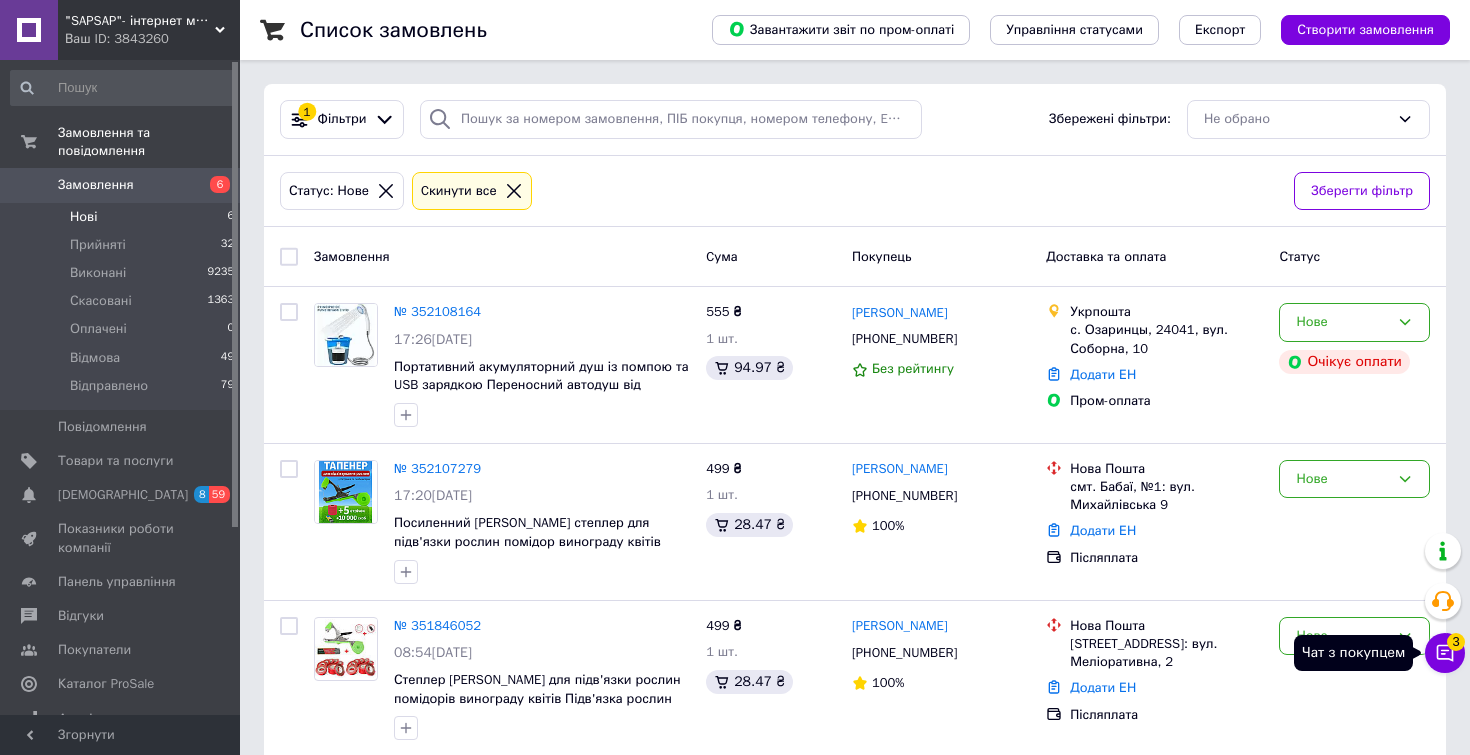 click 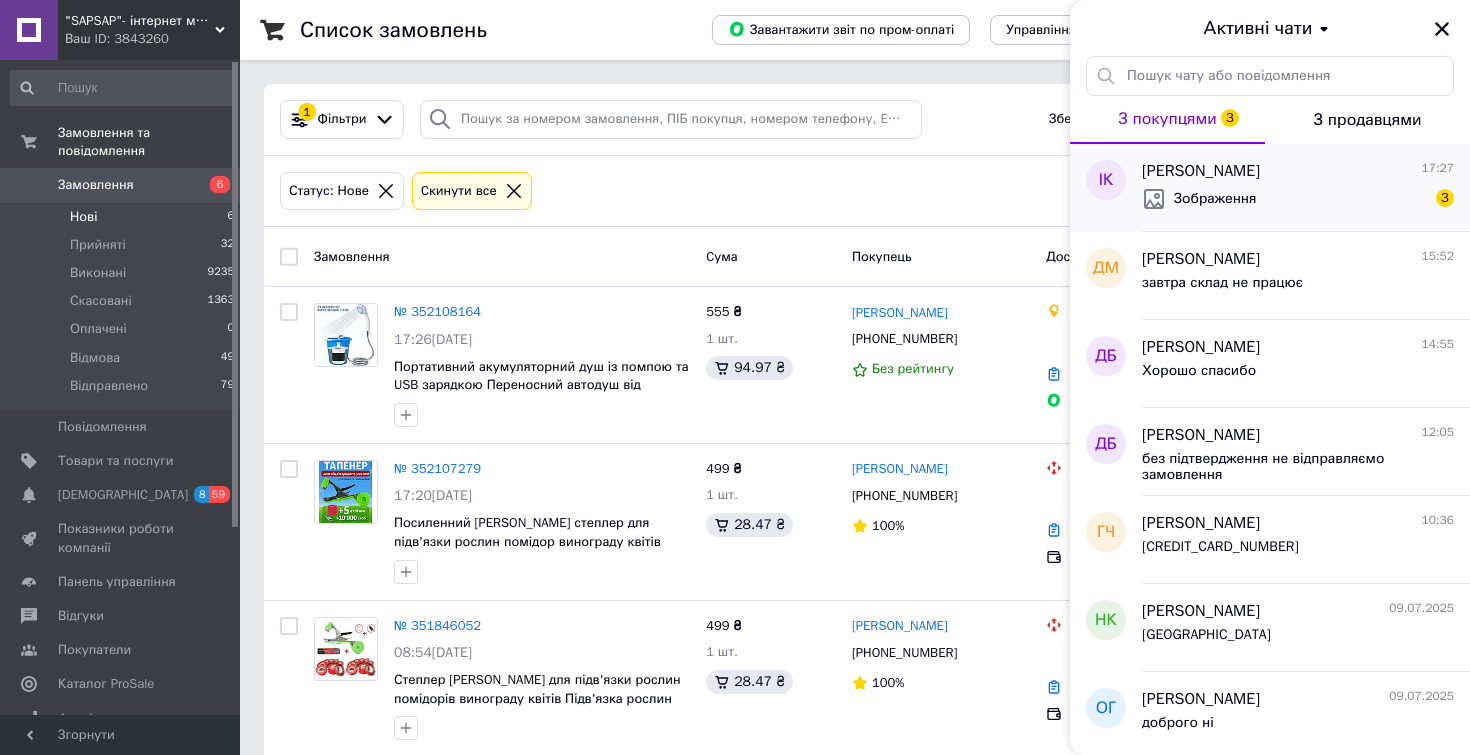 click on "Зображення 3" at bounding box center [1298, 199] 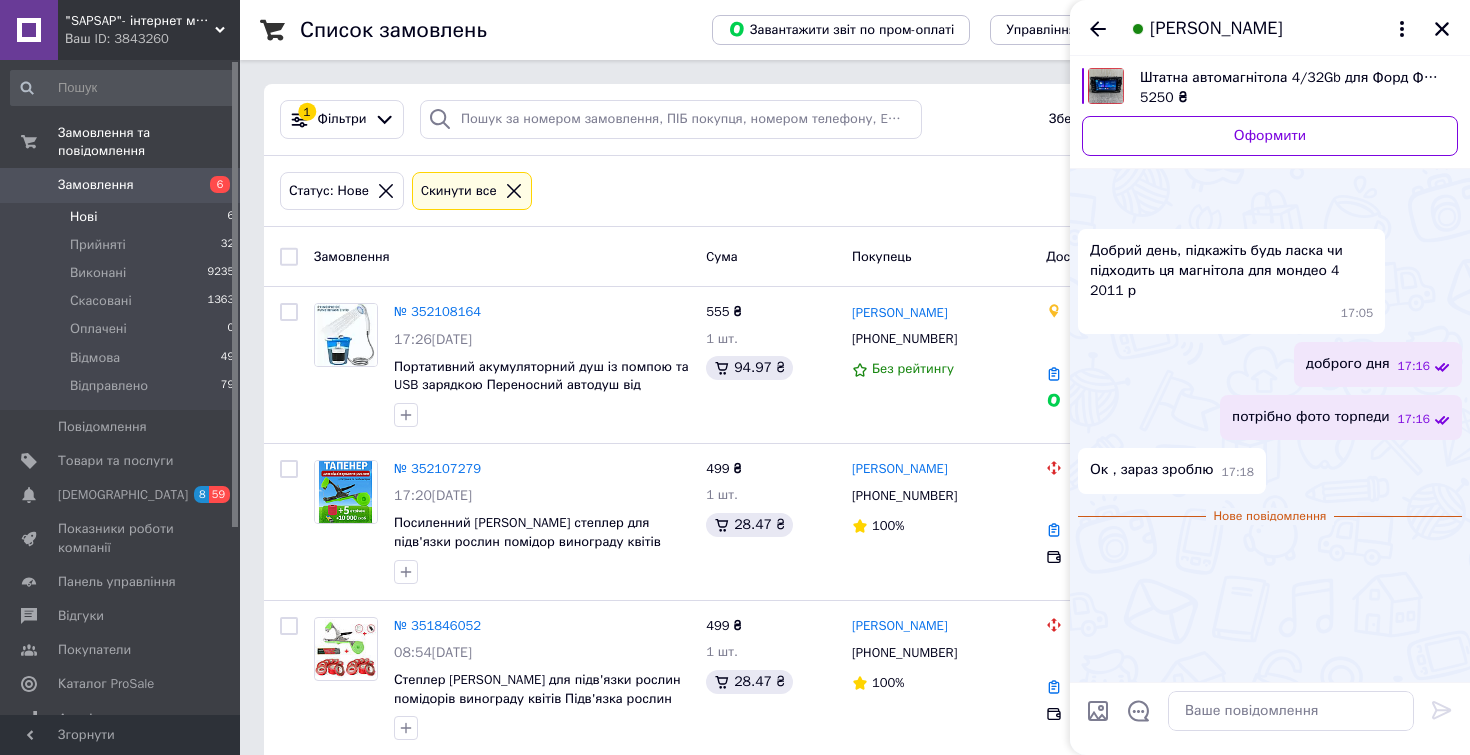 scroll, scrollTop: 779, scrollLeft: 0, axis: vertical 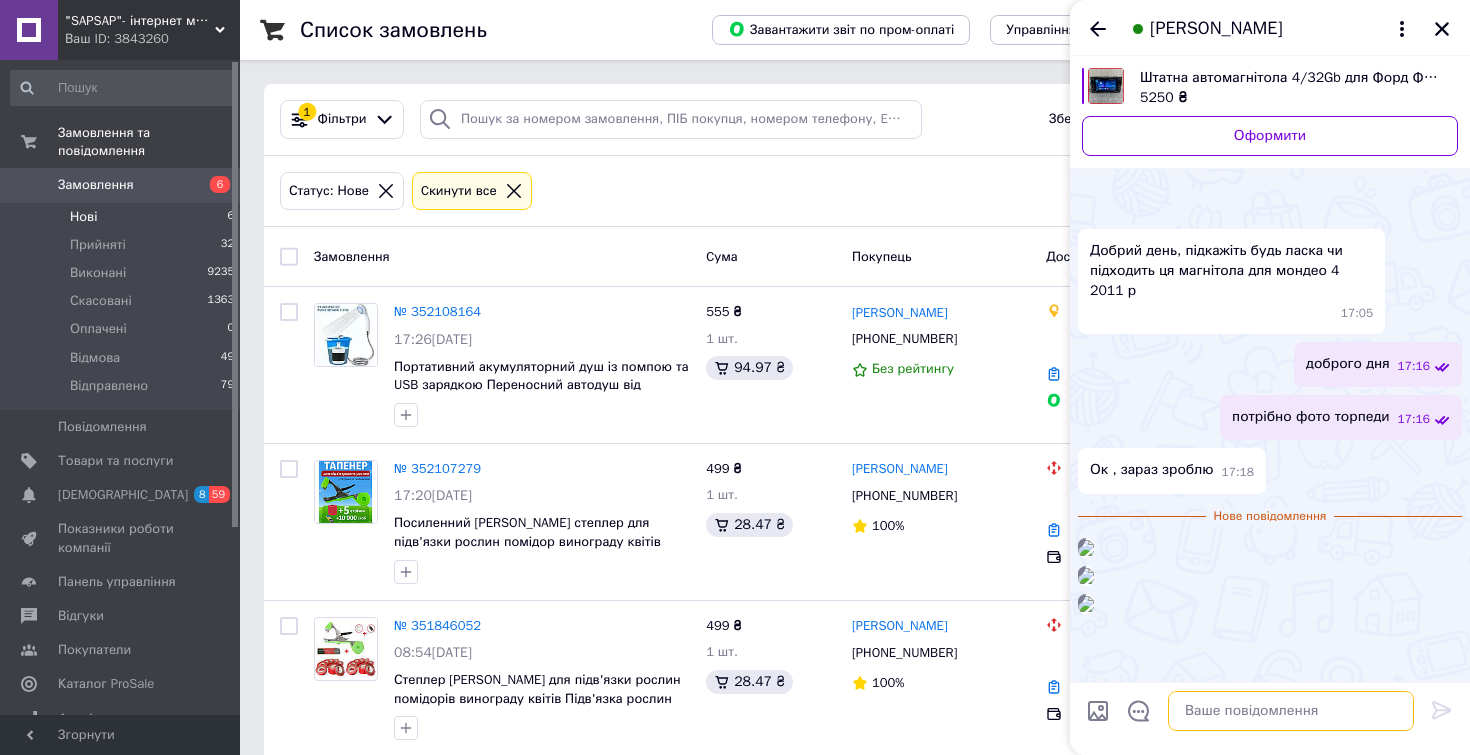 click at bounding box center [1291, 711] 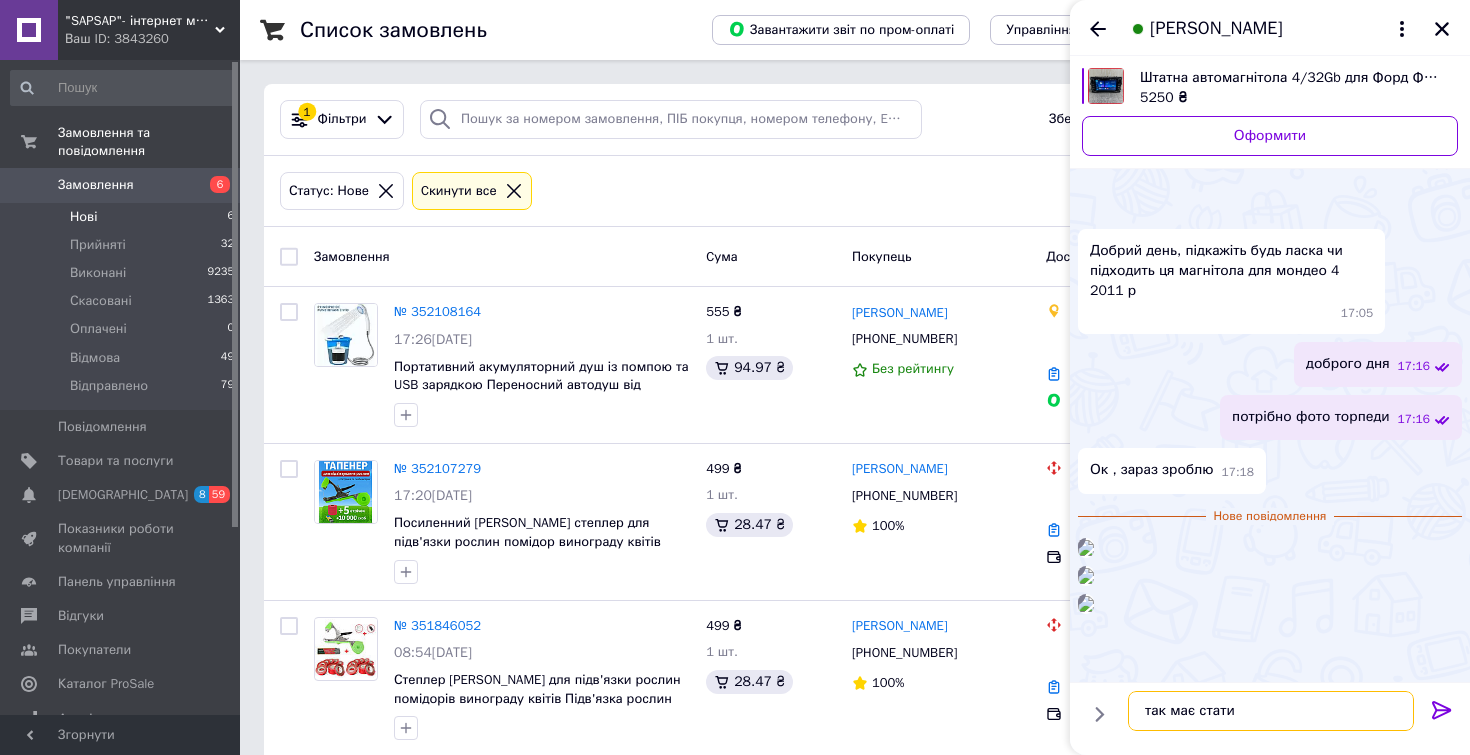 type on "так має стати" 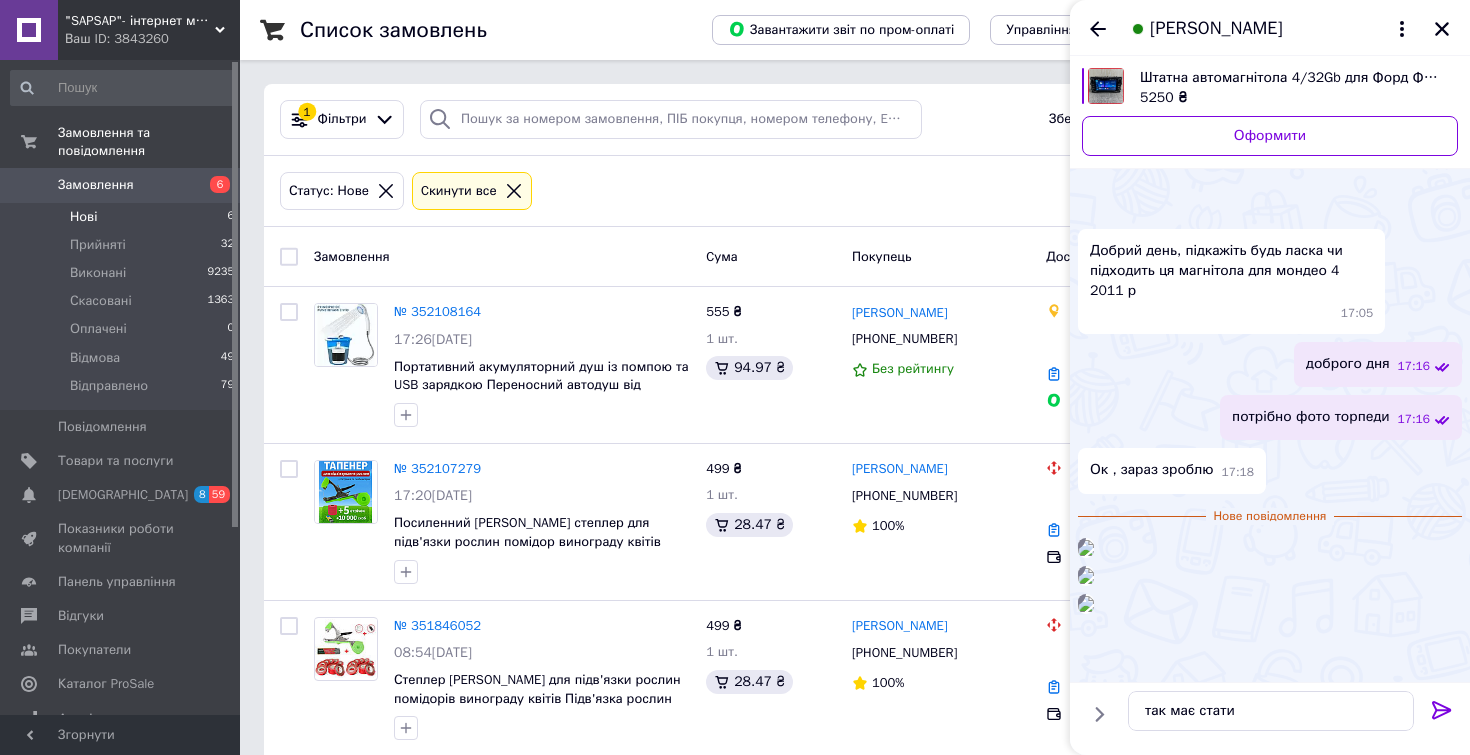 click 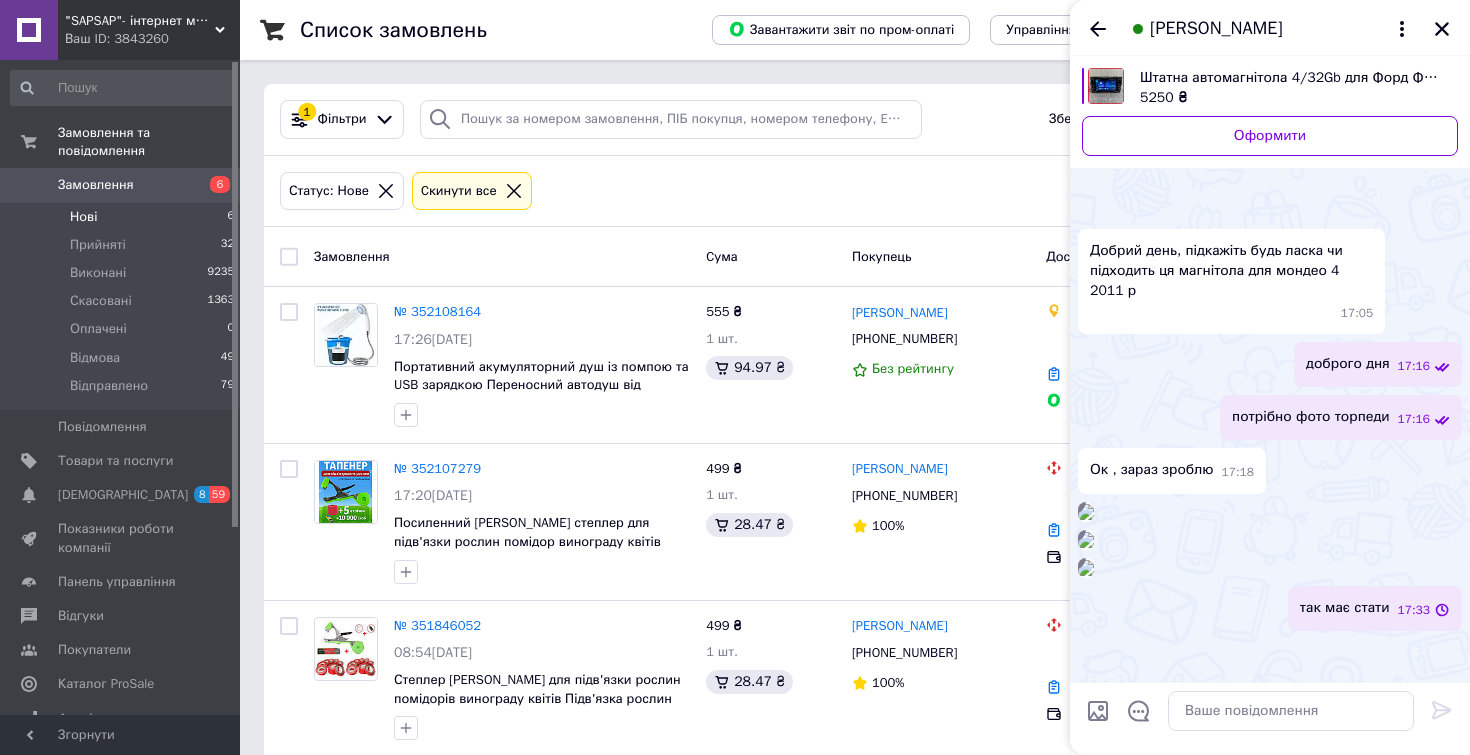 scroll, scrollTop: 743, scrollLeft: 0, axis: vertical 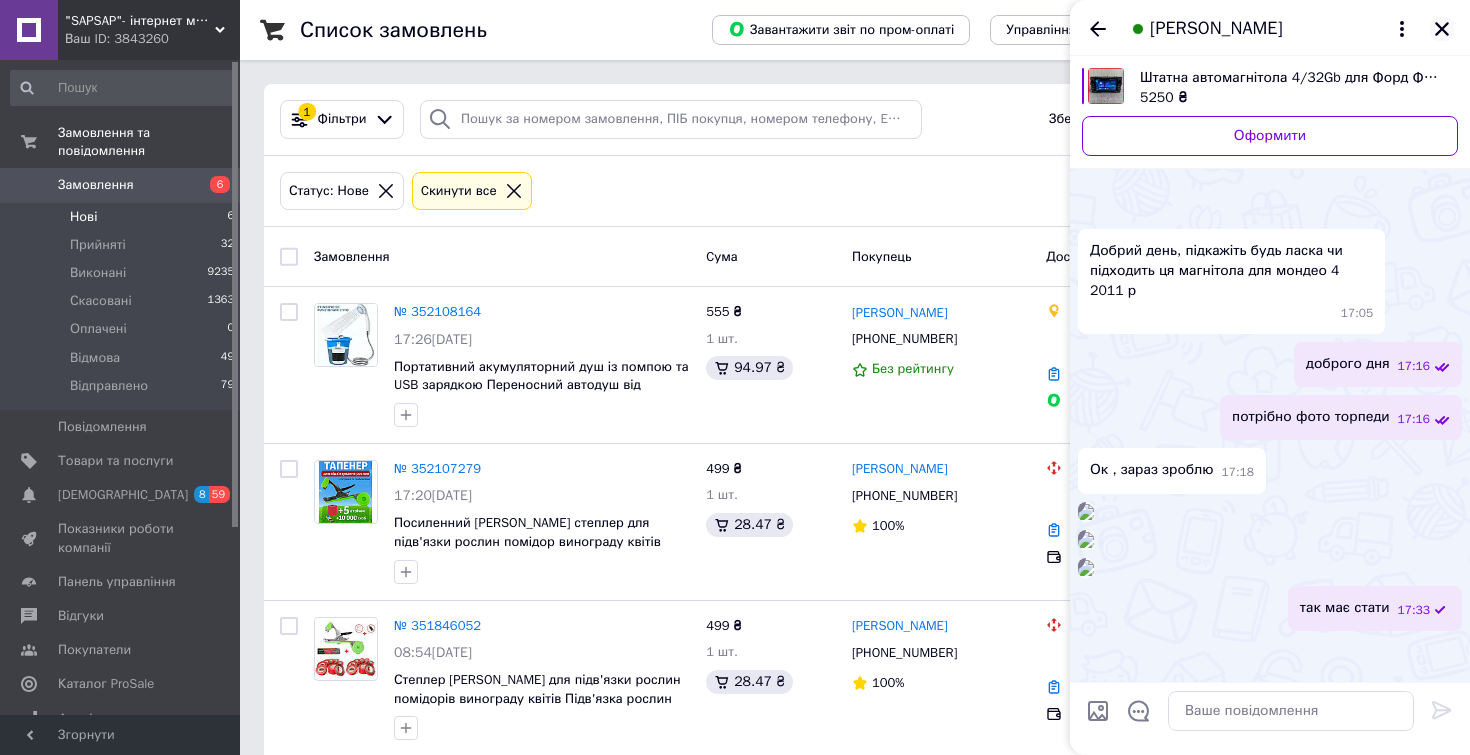 click 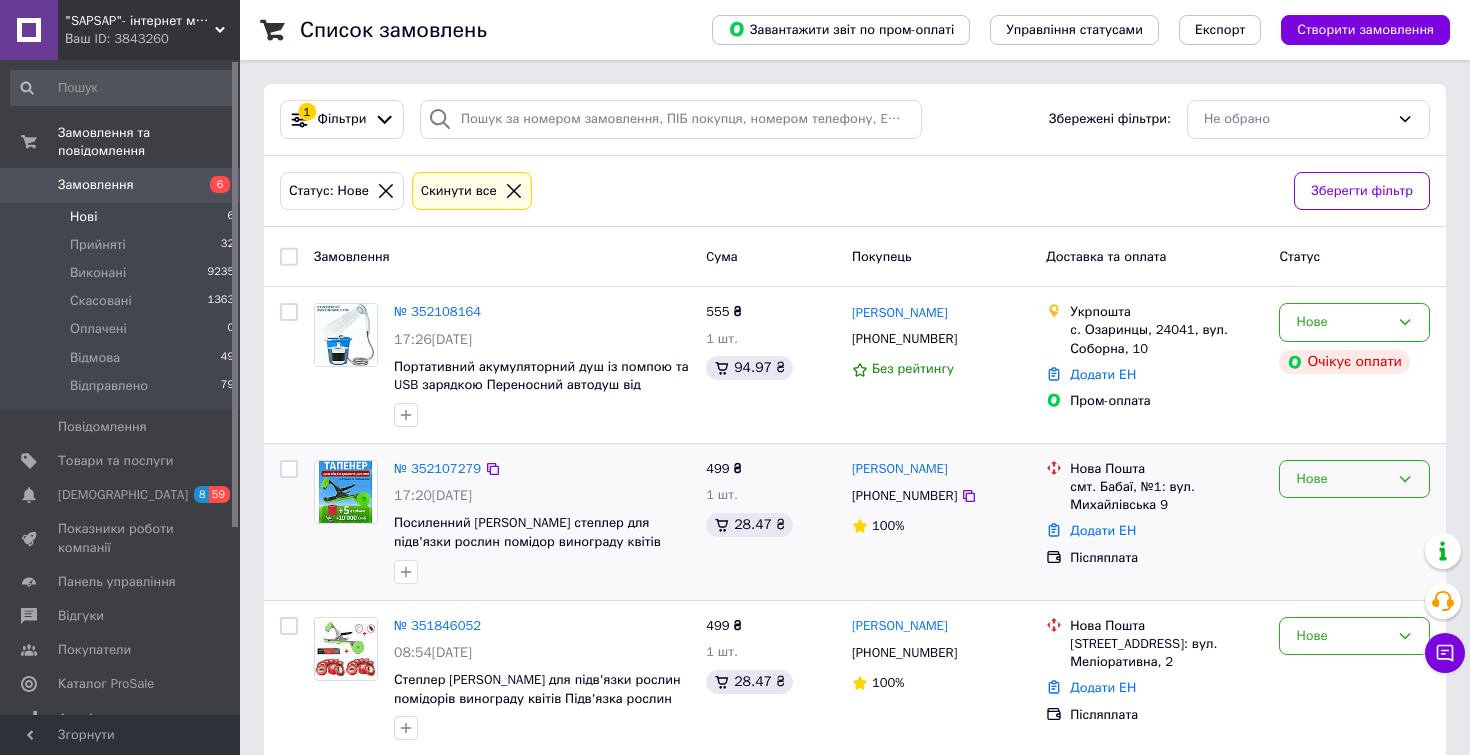 click on "Нове" at bounding box center (1342, 479) 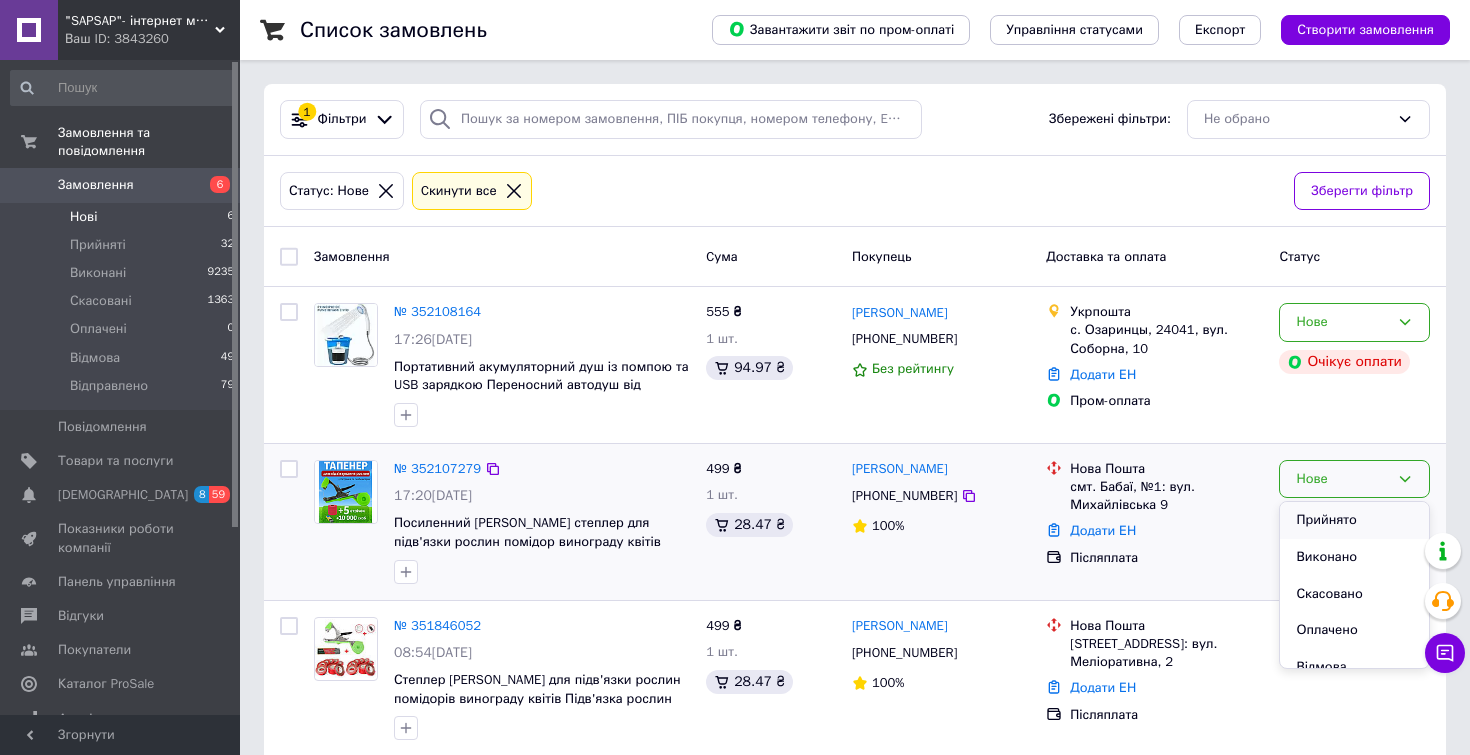 click on "Прийнято" at bounding box center (1354, 520) 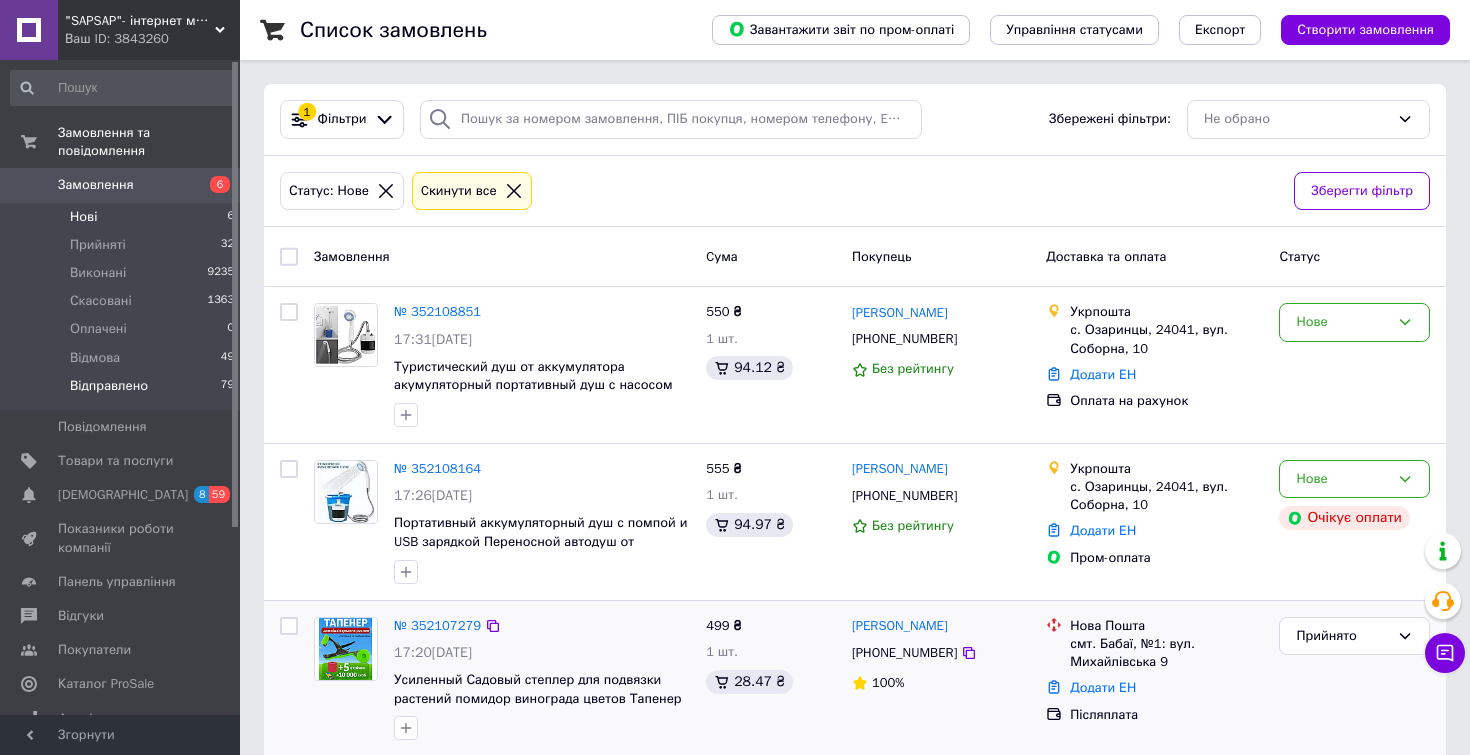 click on "Відправлено" at bounding box center (109, 386) 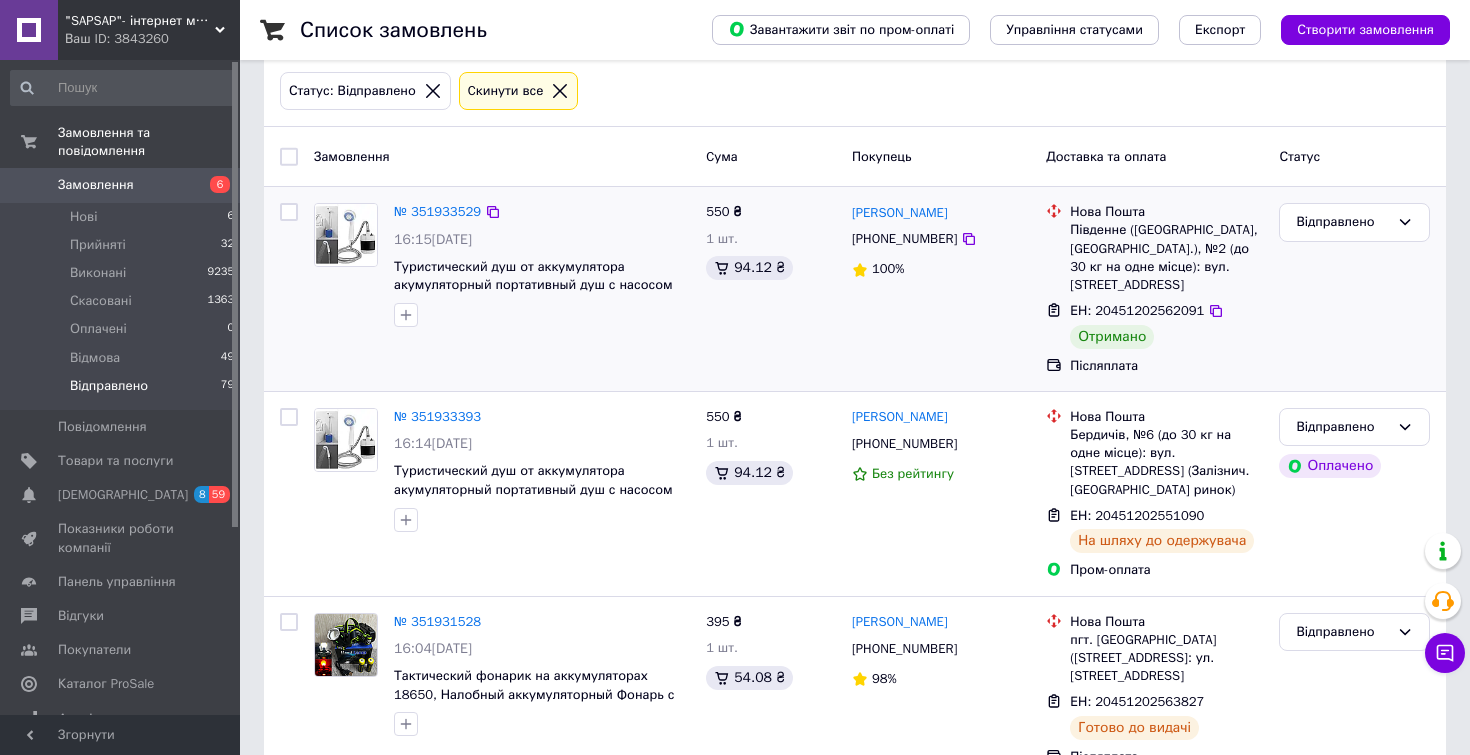 scroll, scrollTop: 133, scrollLeft: 0, axis: vertical 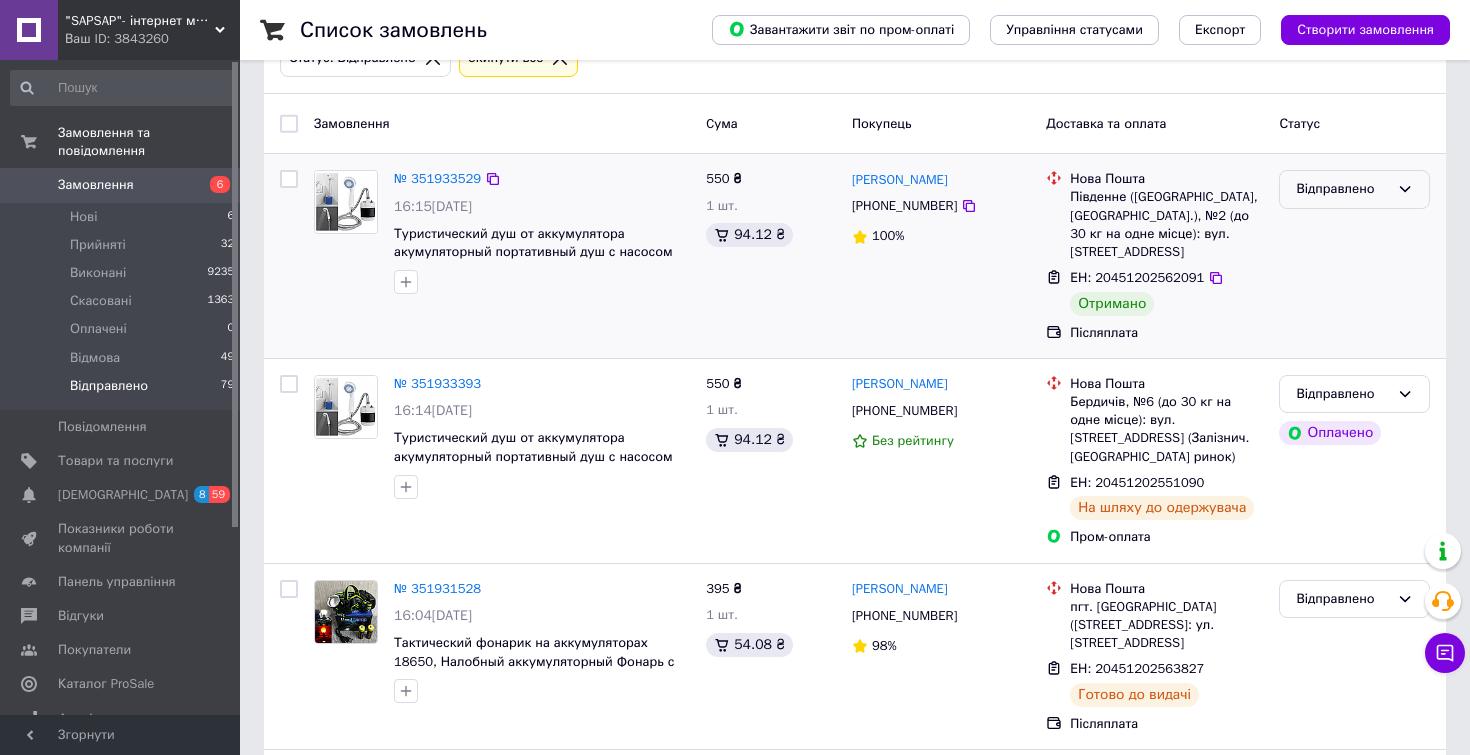 click on "Відправлено" at bounding box center [1342, 189] 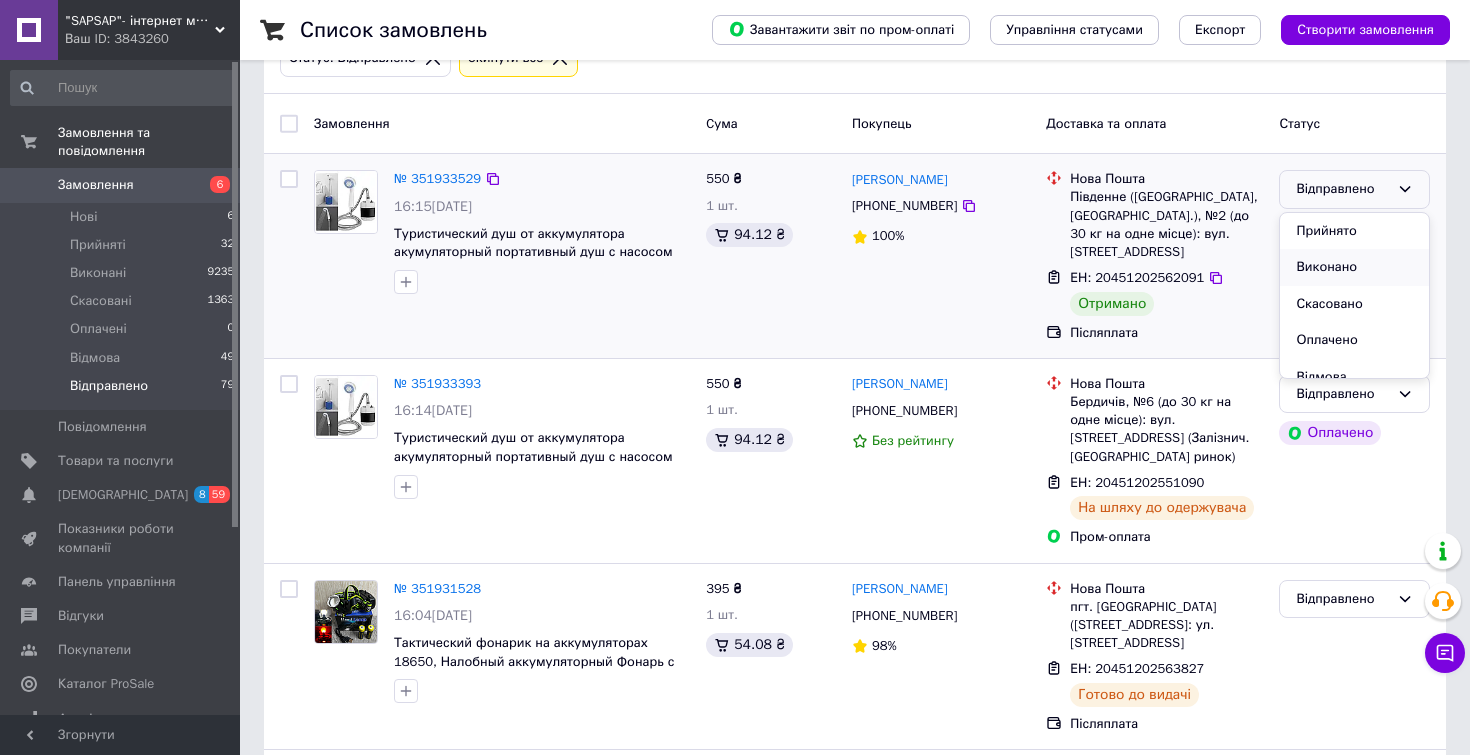 click on "Виконано" at bounding box center [1354, 267] 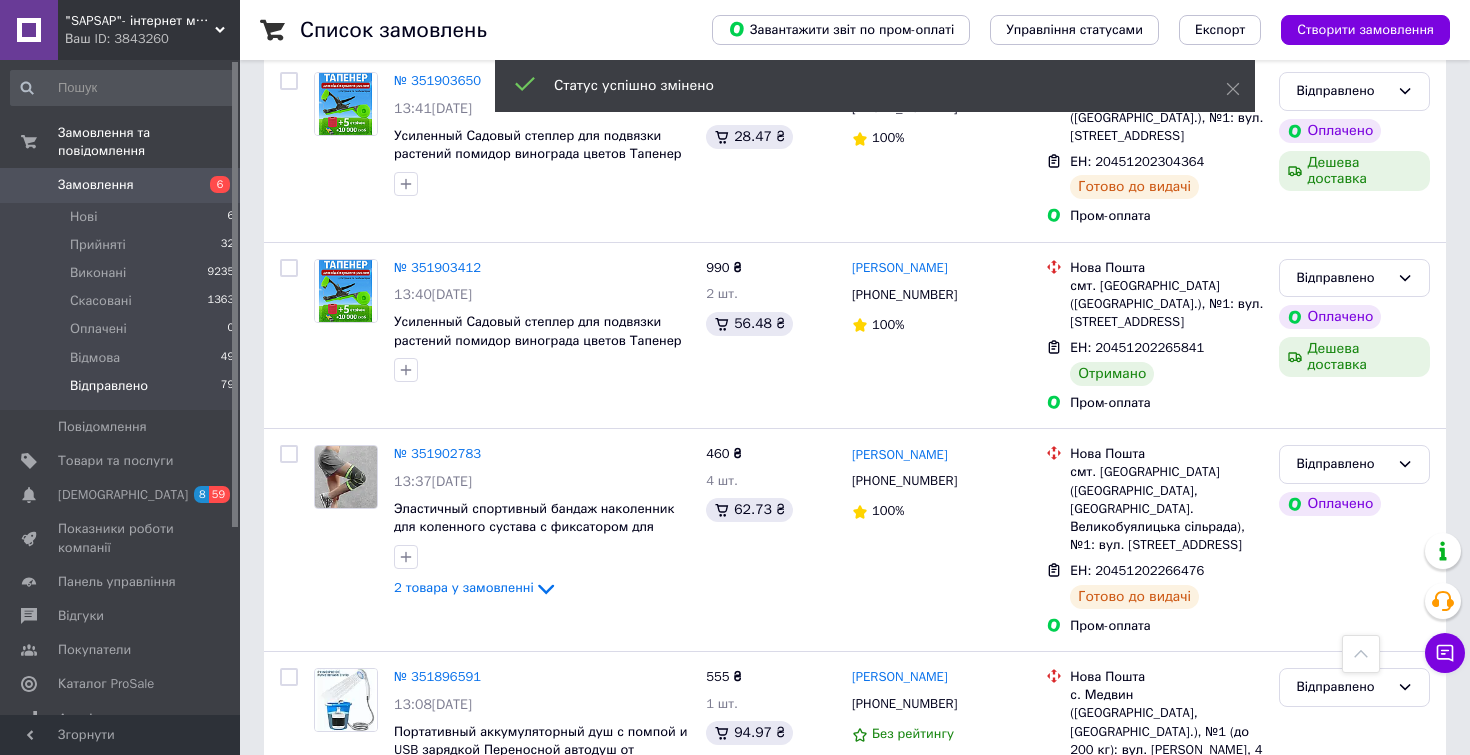 scroll, scrollTop: 1566, scrollLeft: 0, axis: vertical 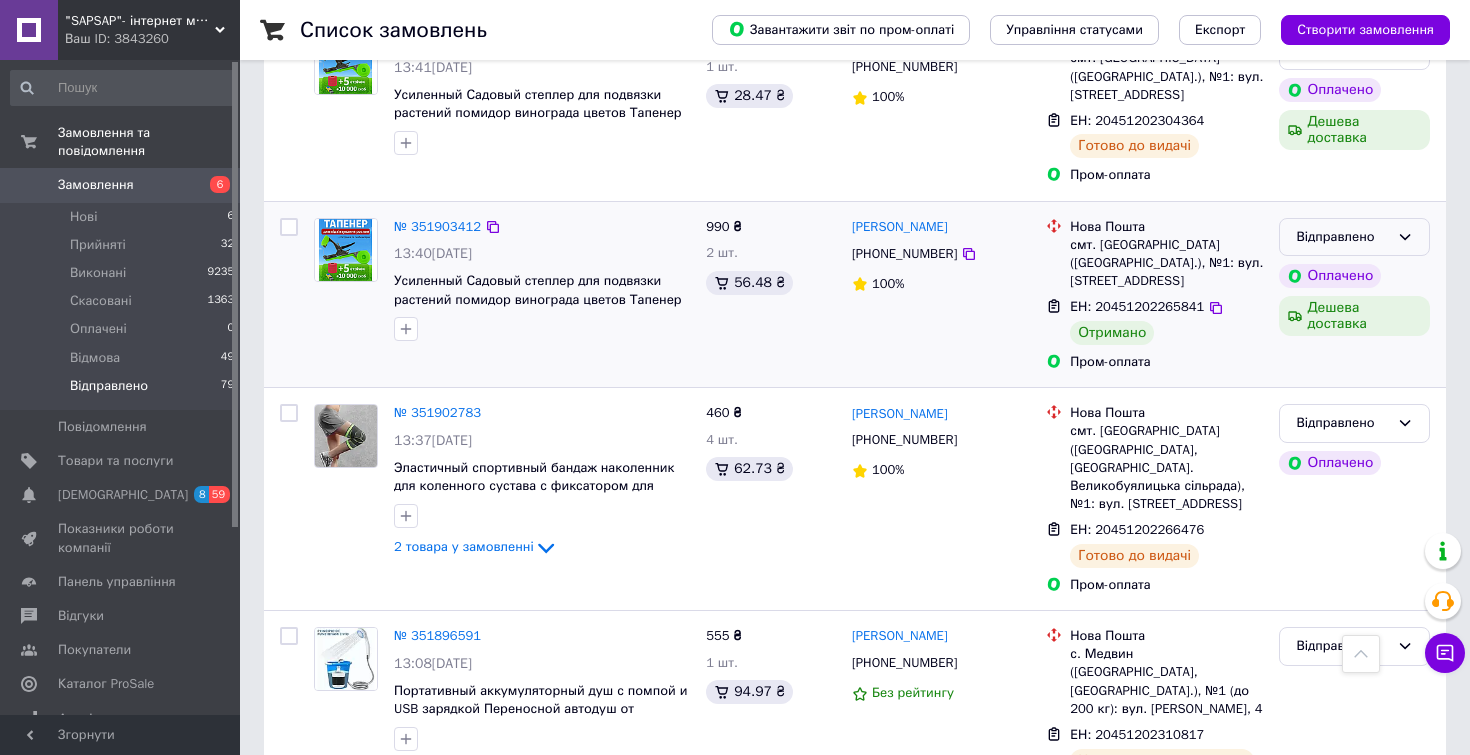 click on "Відправлено" at bounding box center [1342, 237] 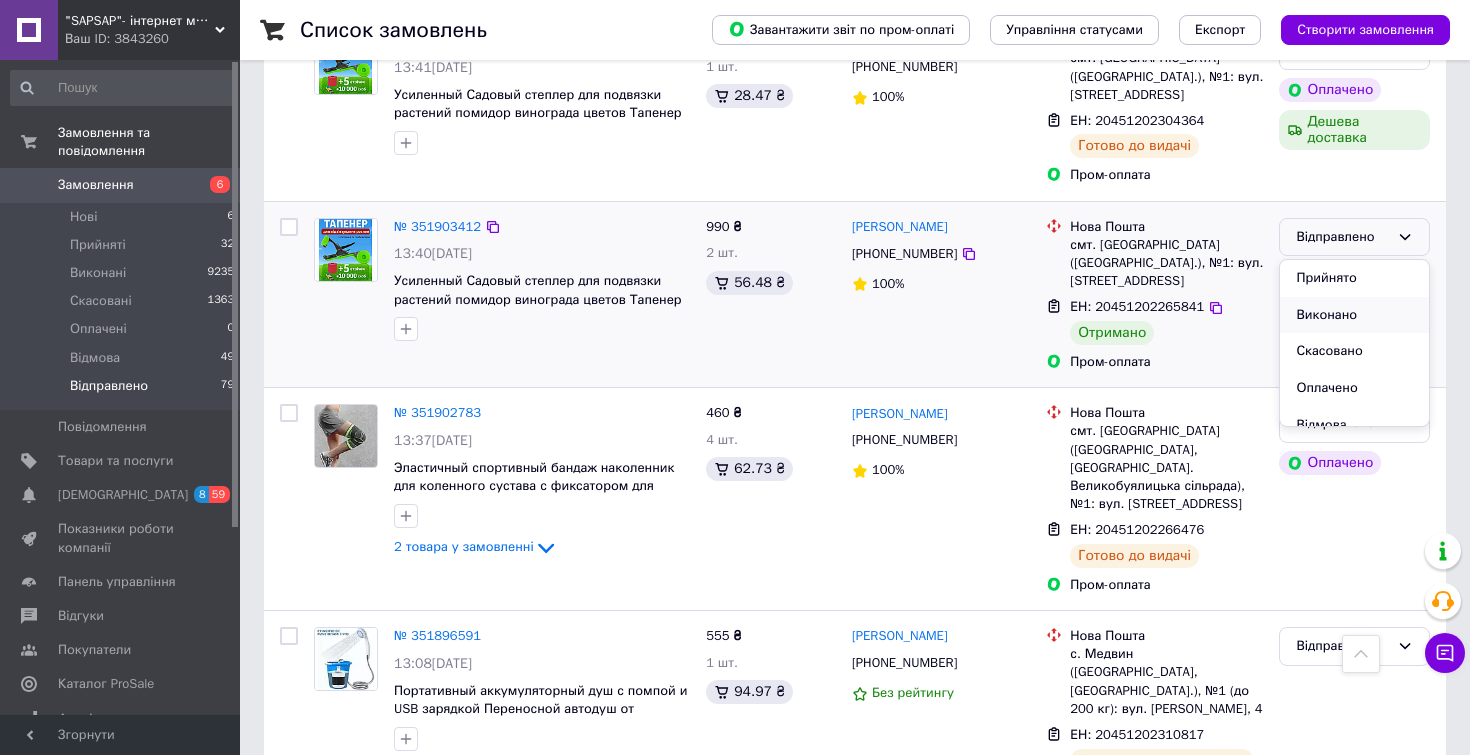 click on "Виконано" at bounding box center [1354, 315] 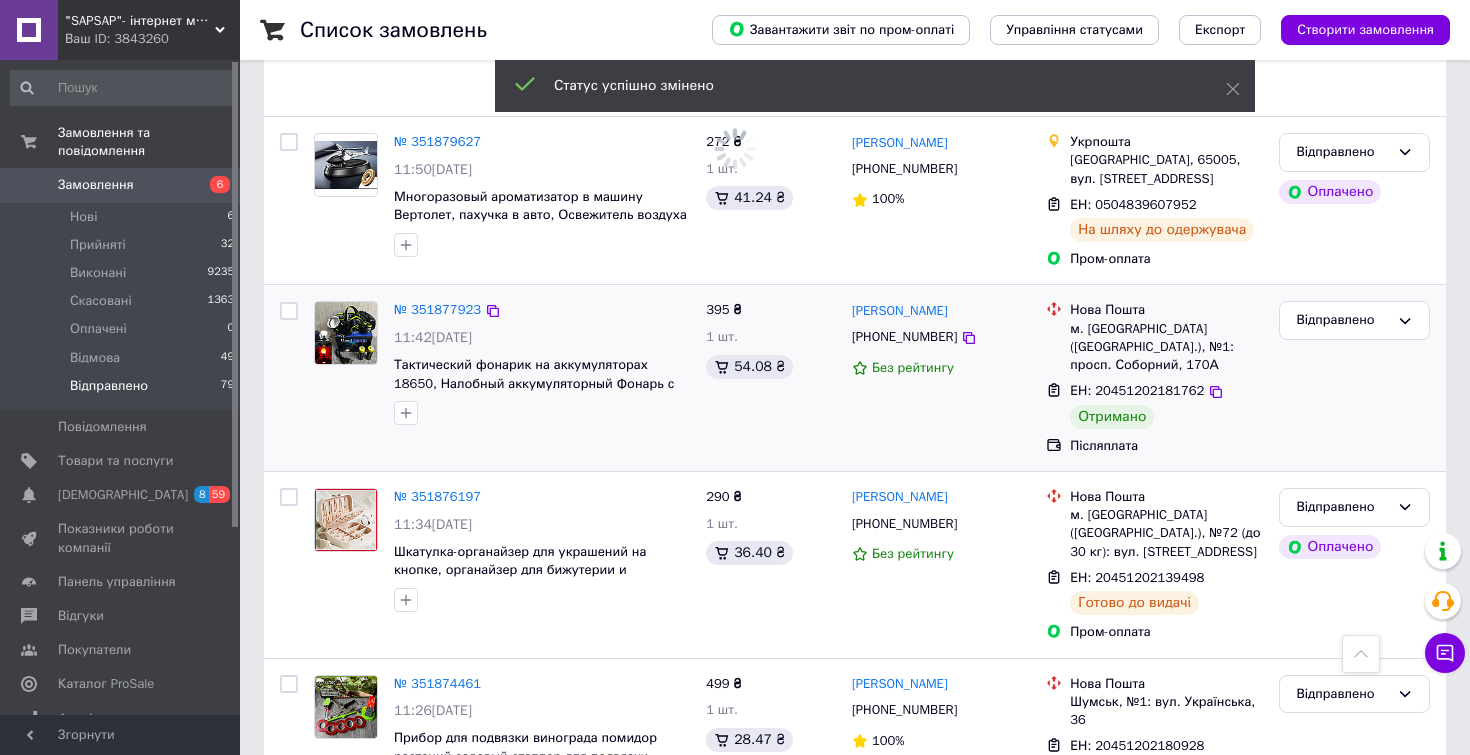 scroll, scrollTop: 3146, scrollLeft: 0, axis: vertical 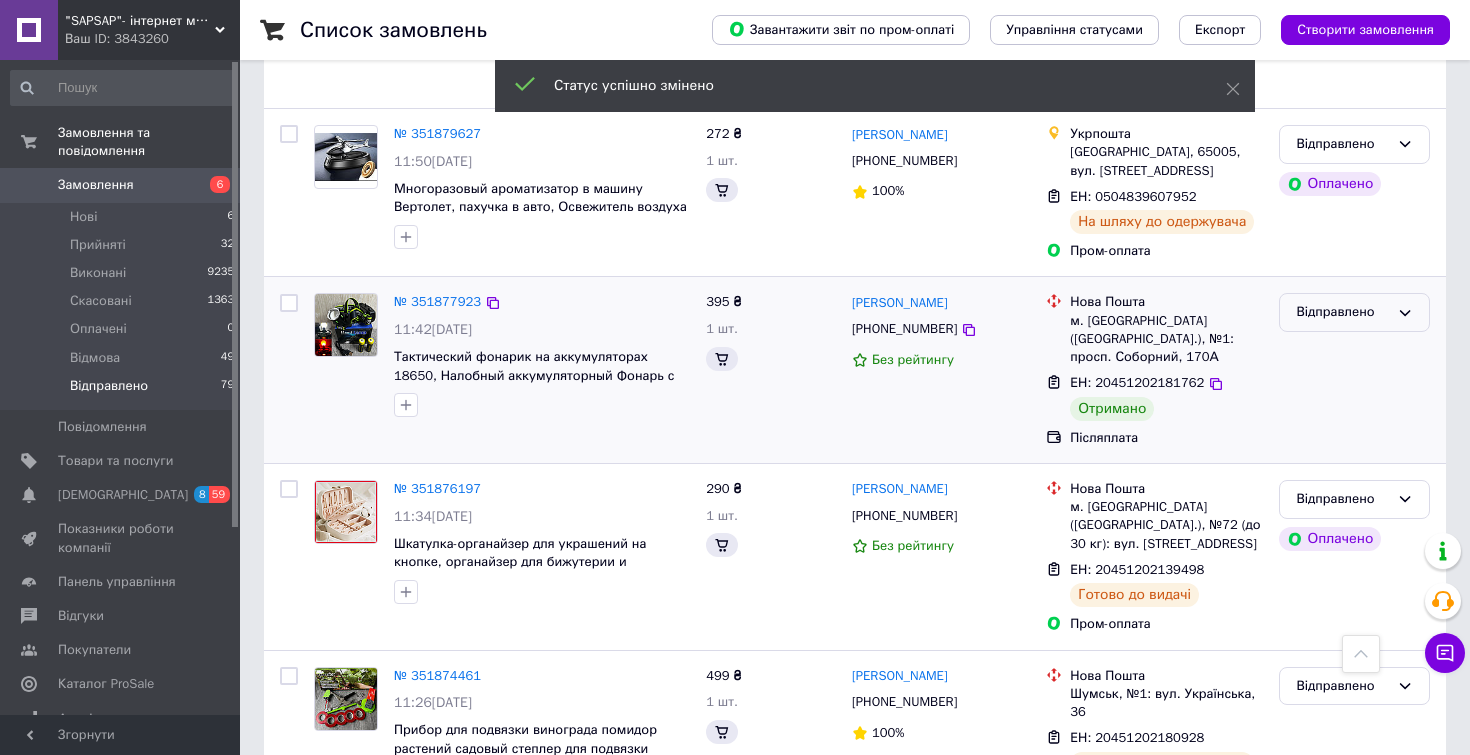 click on "Відправлено" at bounding box center [1342, 312] 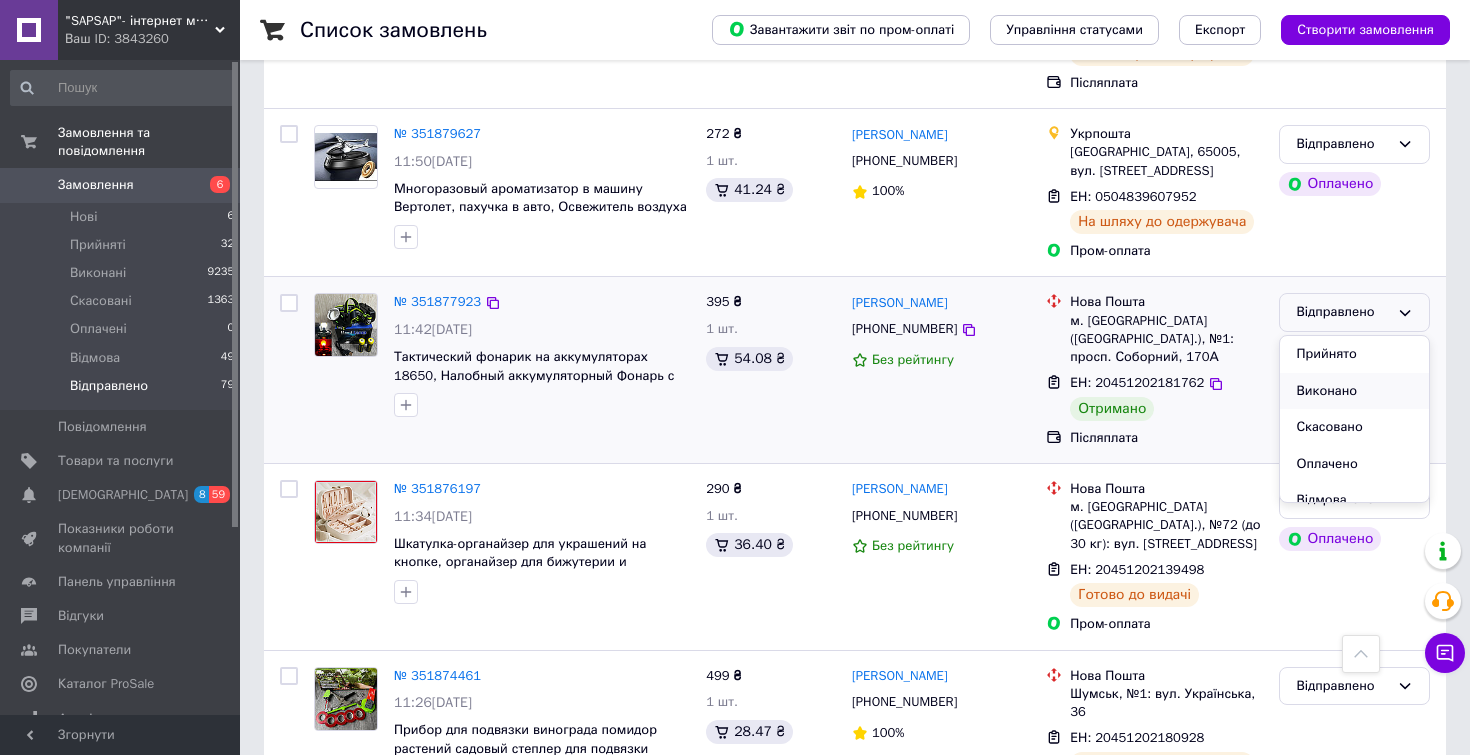 click on "Виконано" at bounding box center [1354, 391] 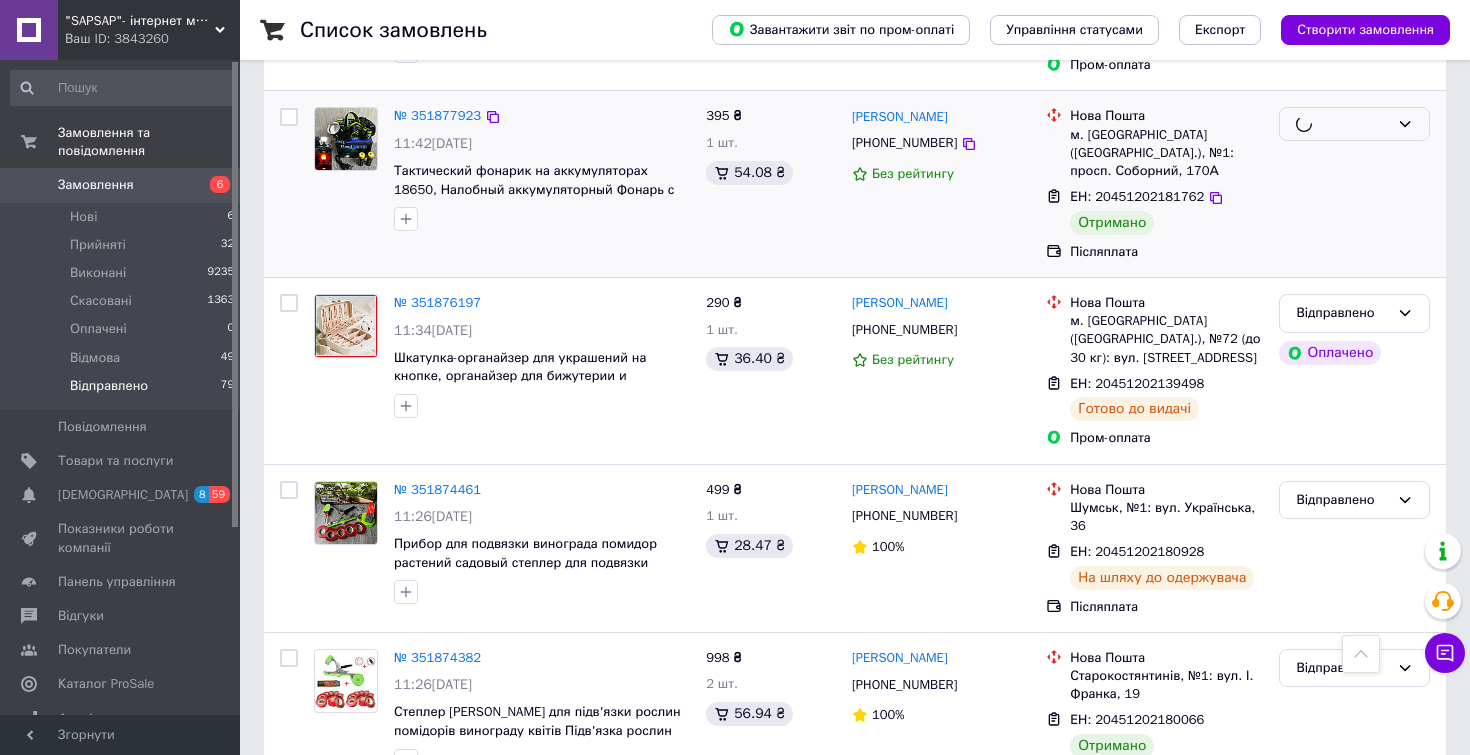 scroll, scrollTop: 3373, scrollLeft: 0, axis: vertical 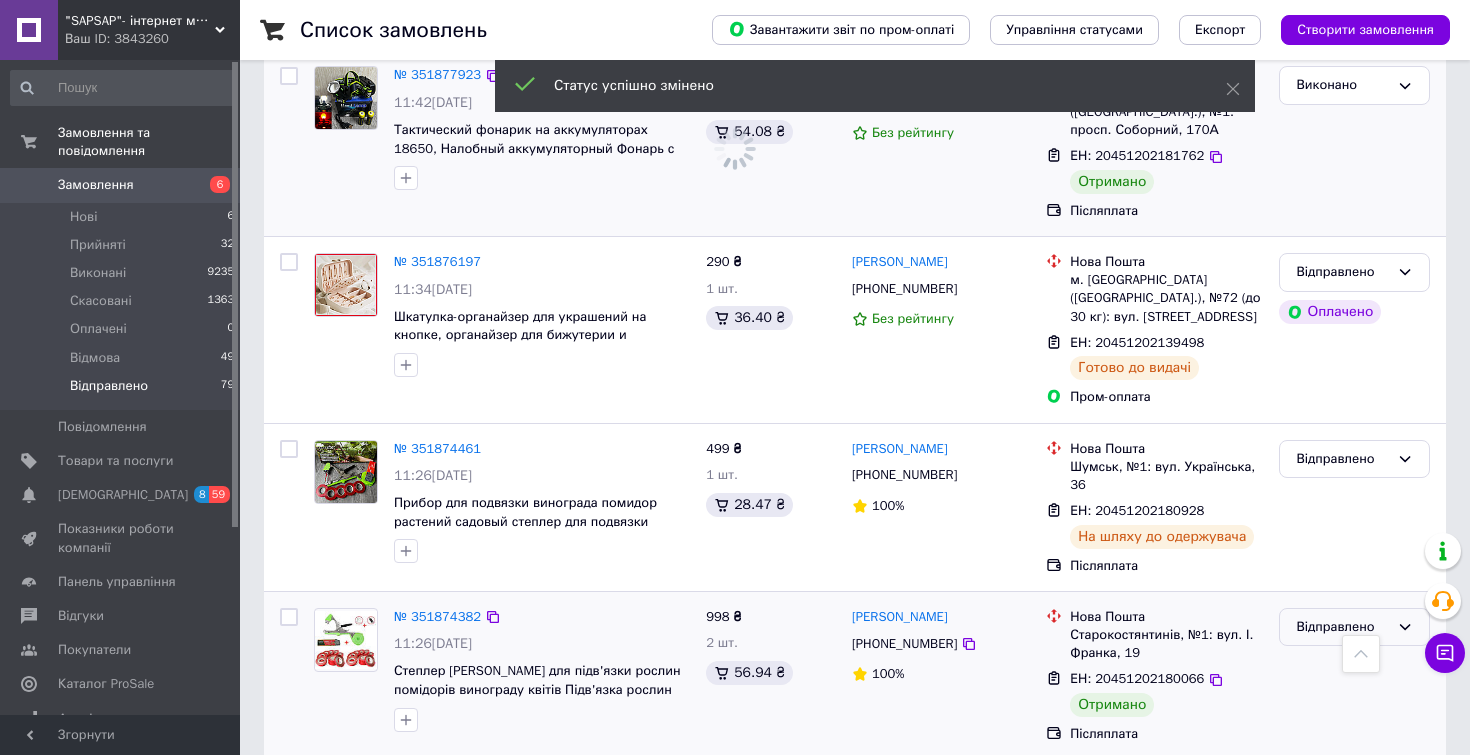 click on "Відправлено" at bounding box center [1342, 627] 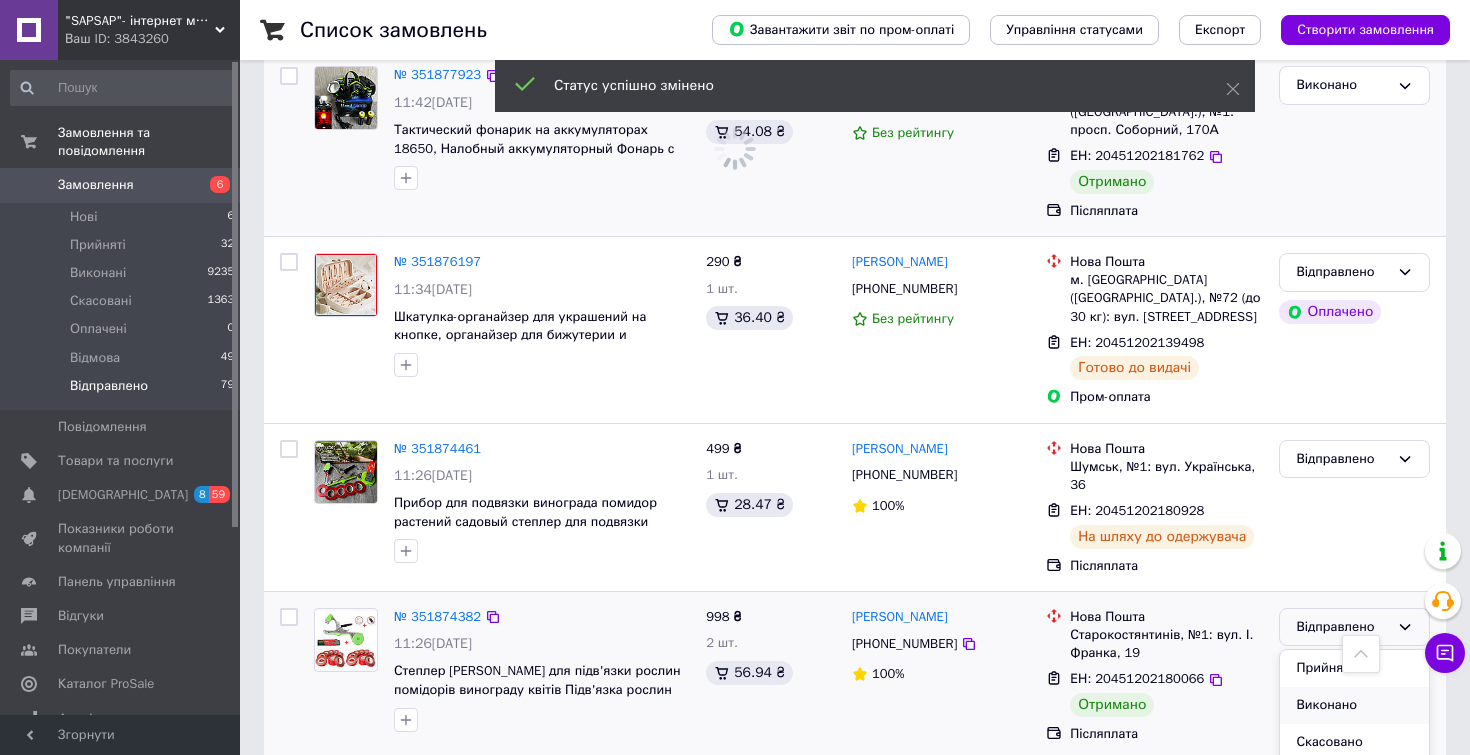 click on "Виконано" at bounding box center (1354, 705) 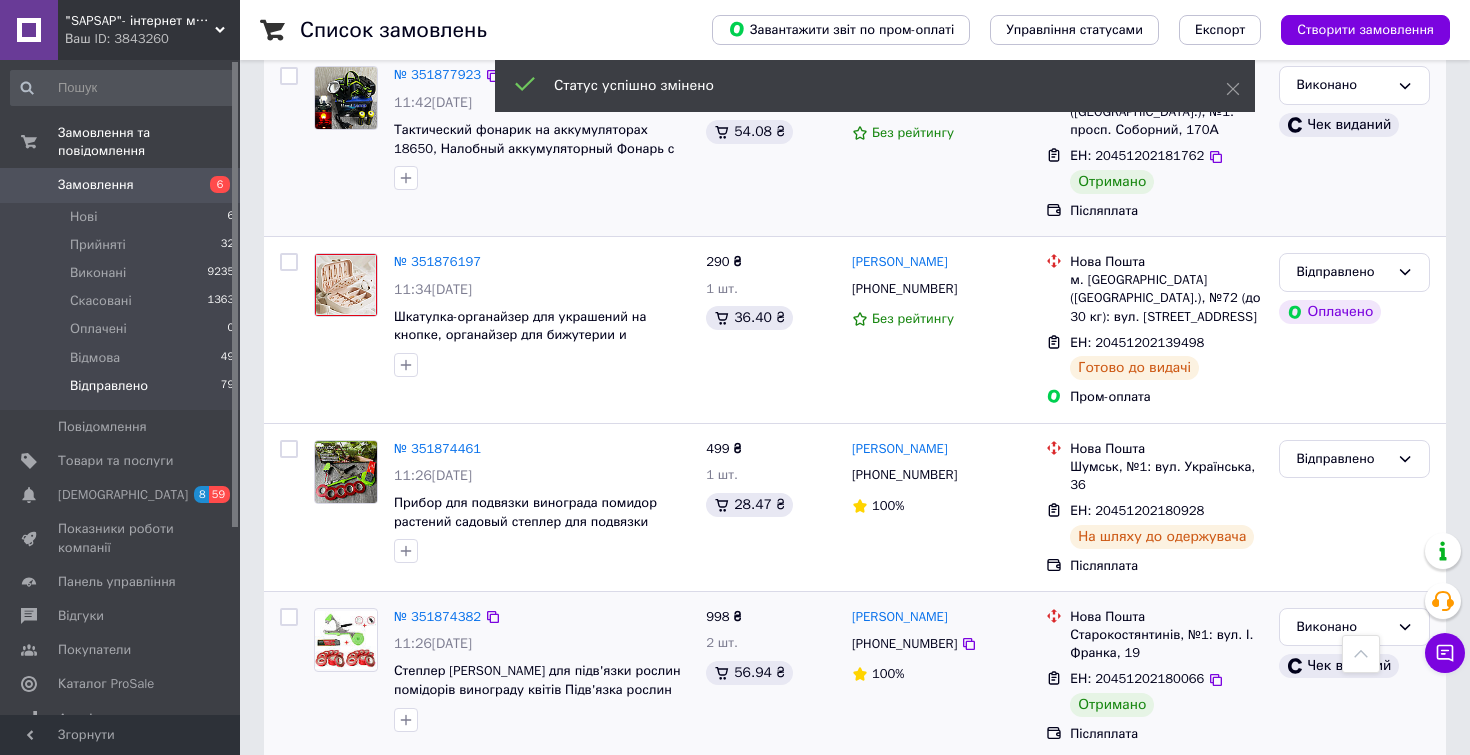 click on "2" at bounding box center (327, 804) 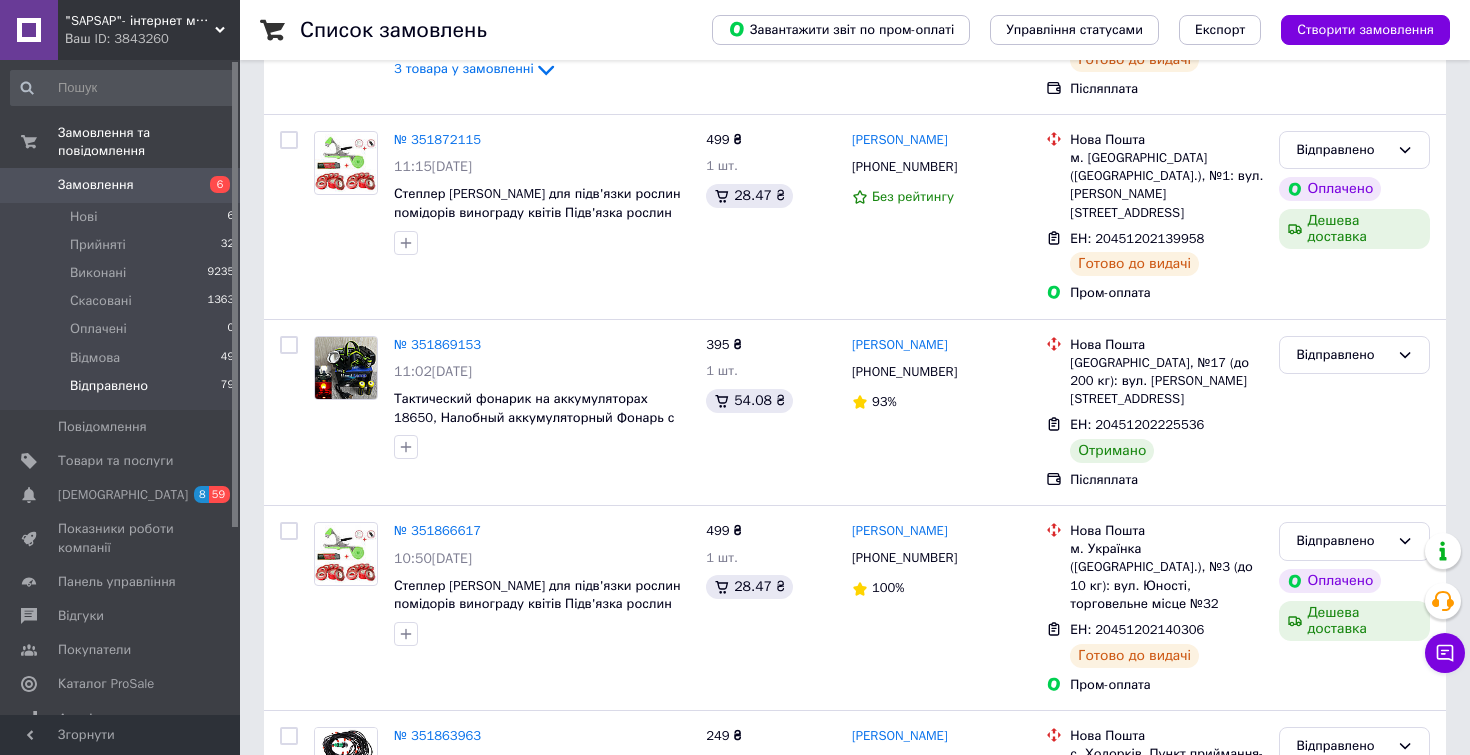 scroll, scrollTop: 389, scrollLeft: 0, axis: vertical 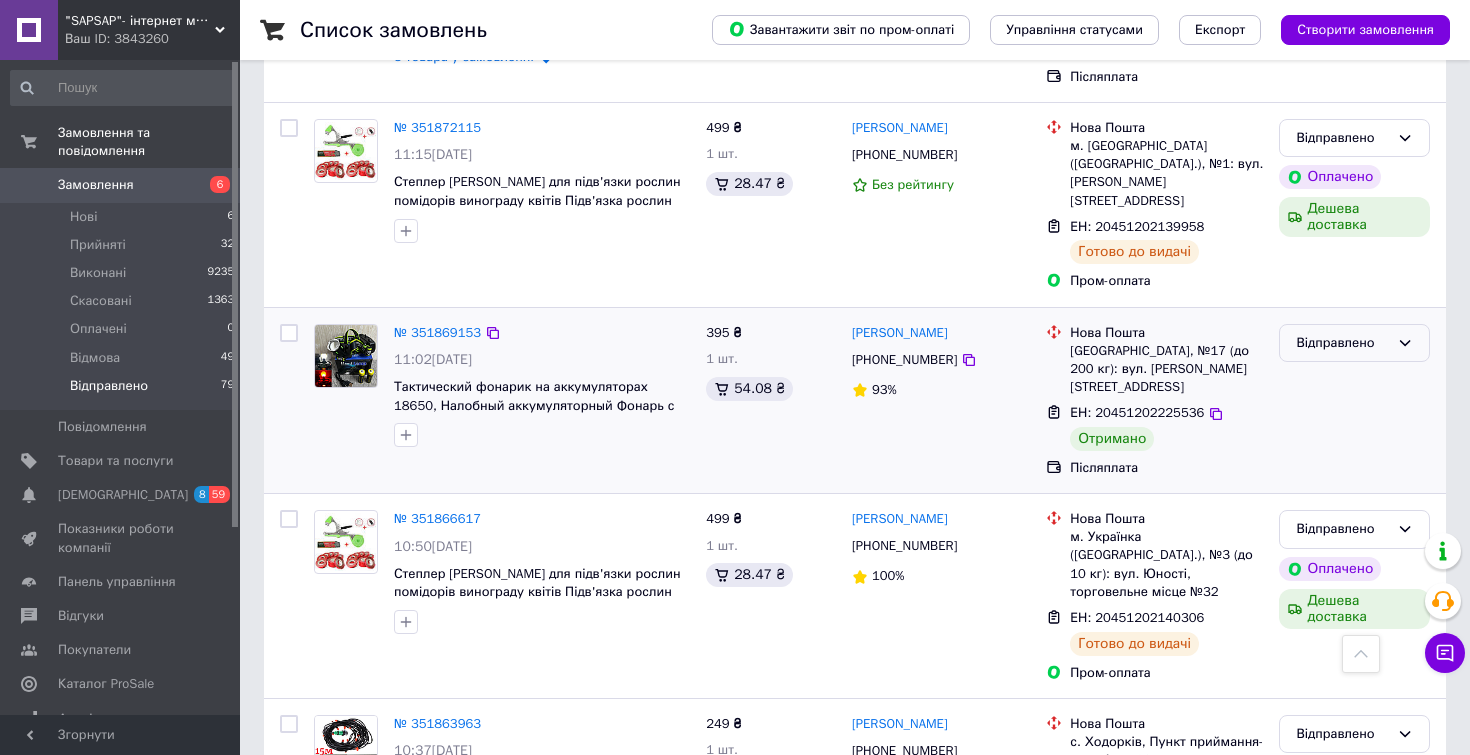 click on "Відправлено" at bounding box center [1342, 343] 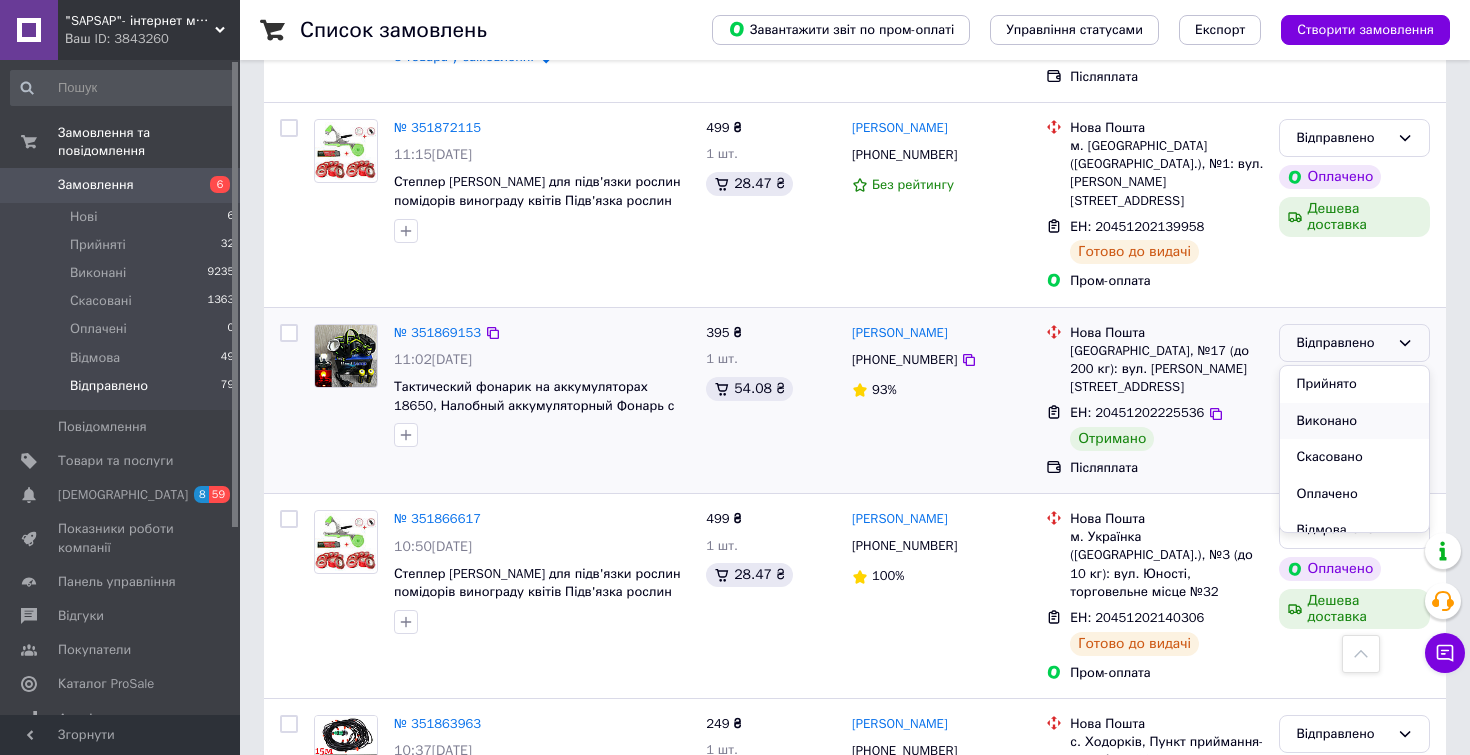 click on "Виконано" at bounding box center (1354, 421) 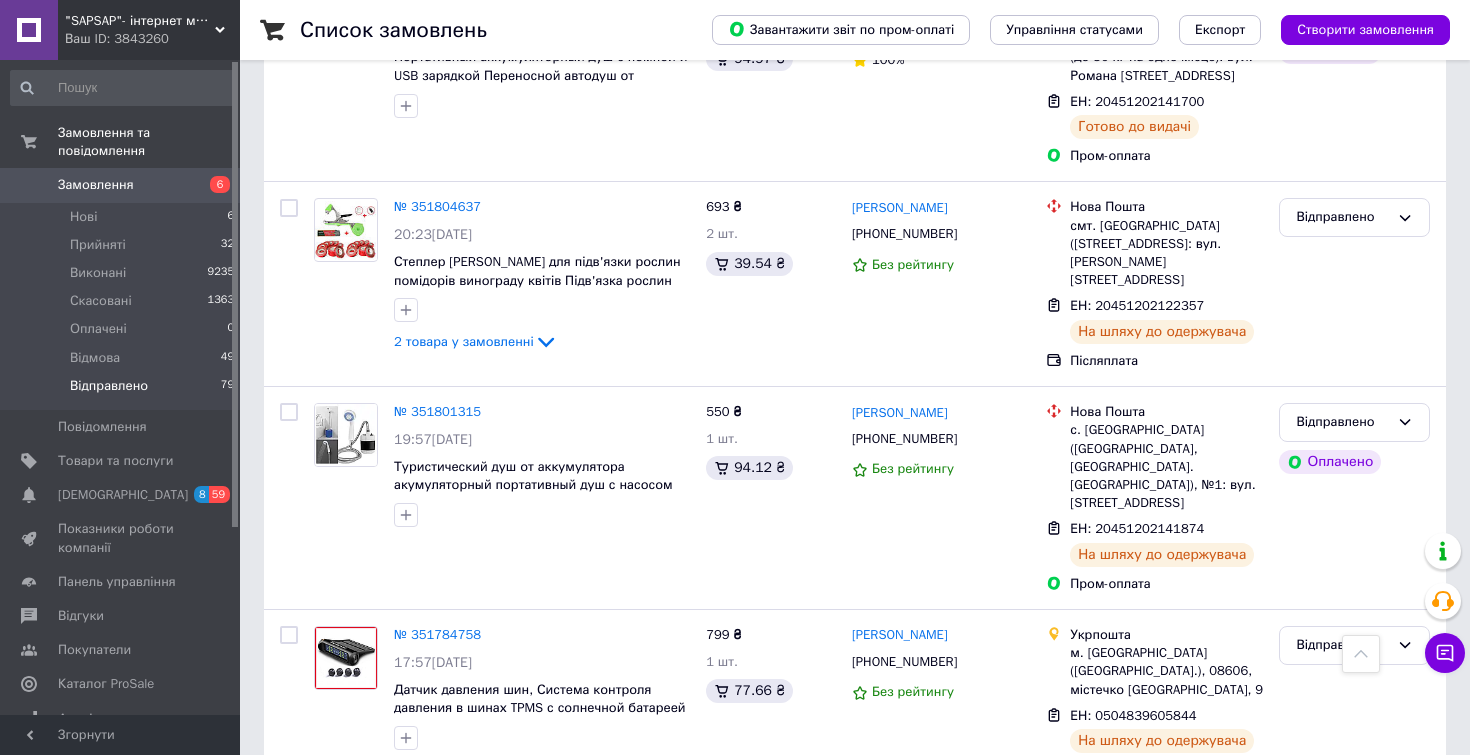 scroll, scrollTop: 3371, scrollLeft: 0, axis: vertical 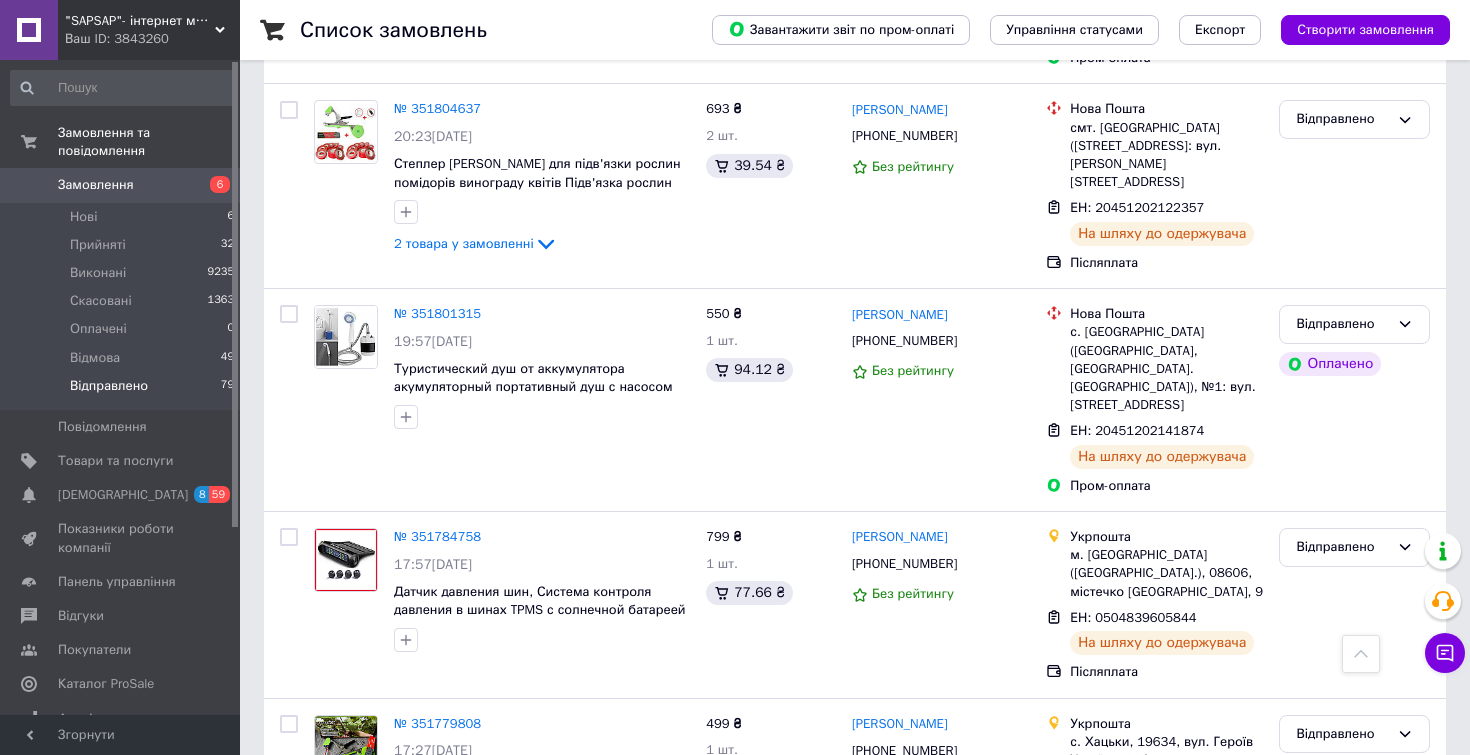 click on "3" at bounding box center (494, 911) 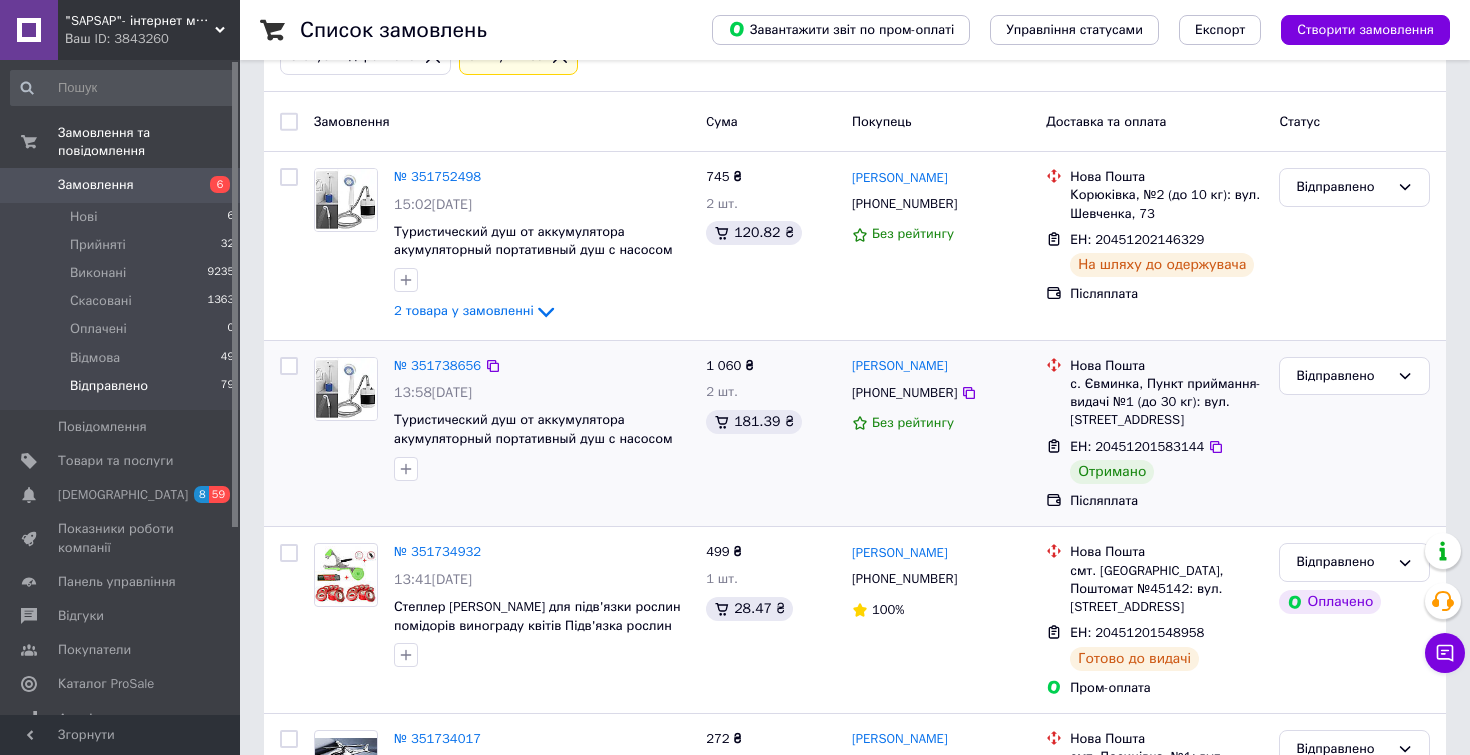 scroll, scrollTop: 147, scrollLeft: 0, axis: vertical 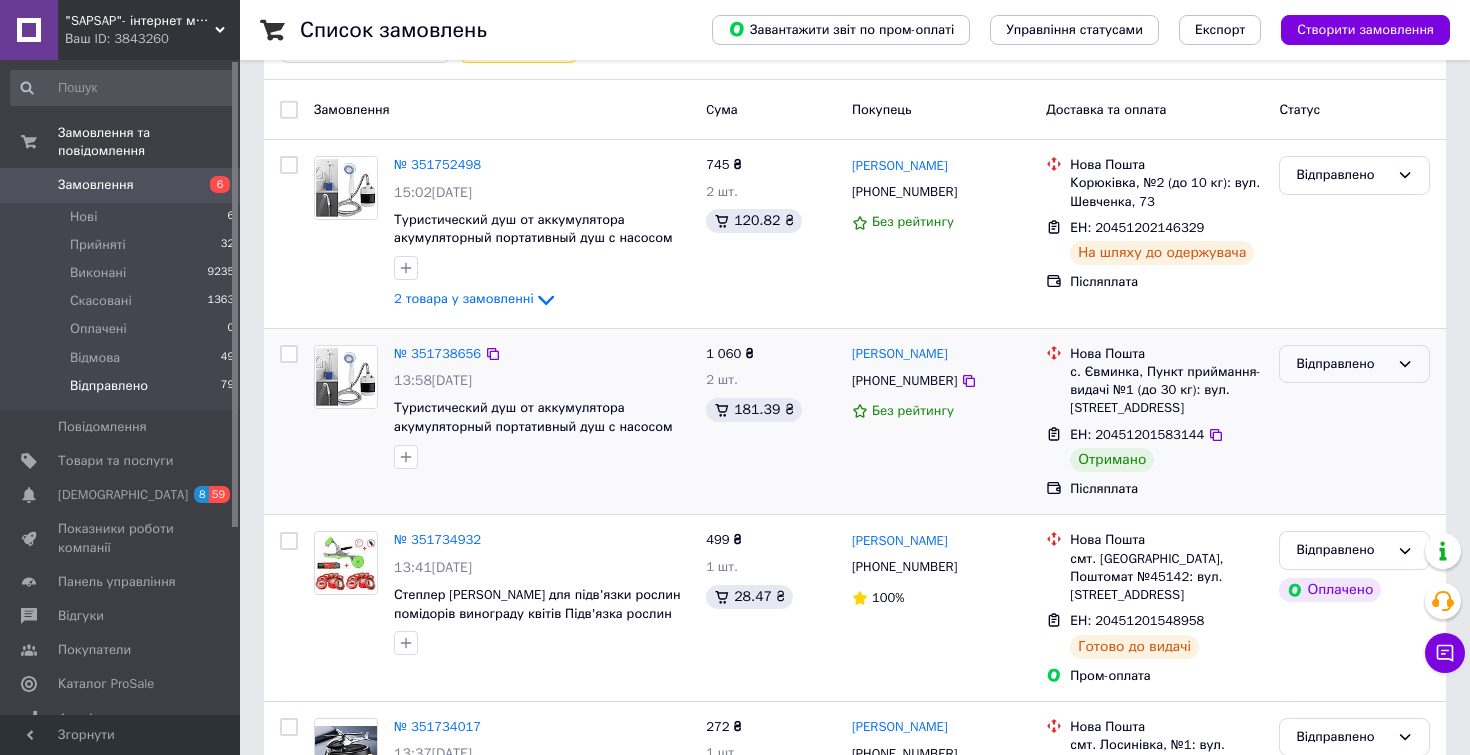 click on "Відправлено" at bounding box center (1342, 364) 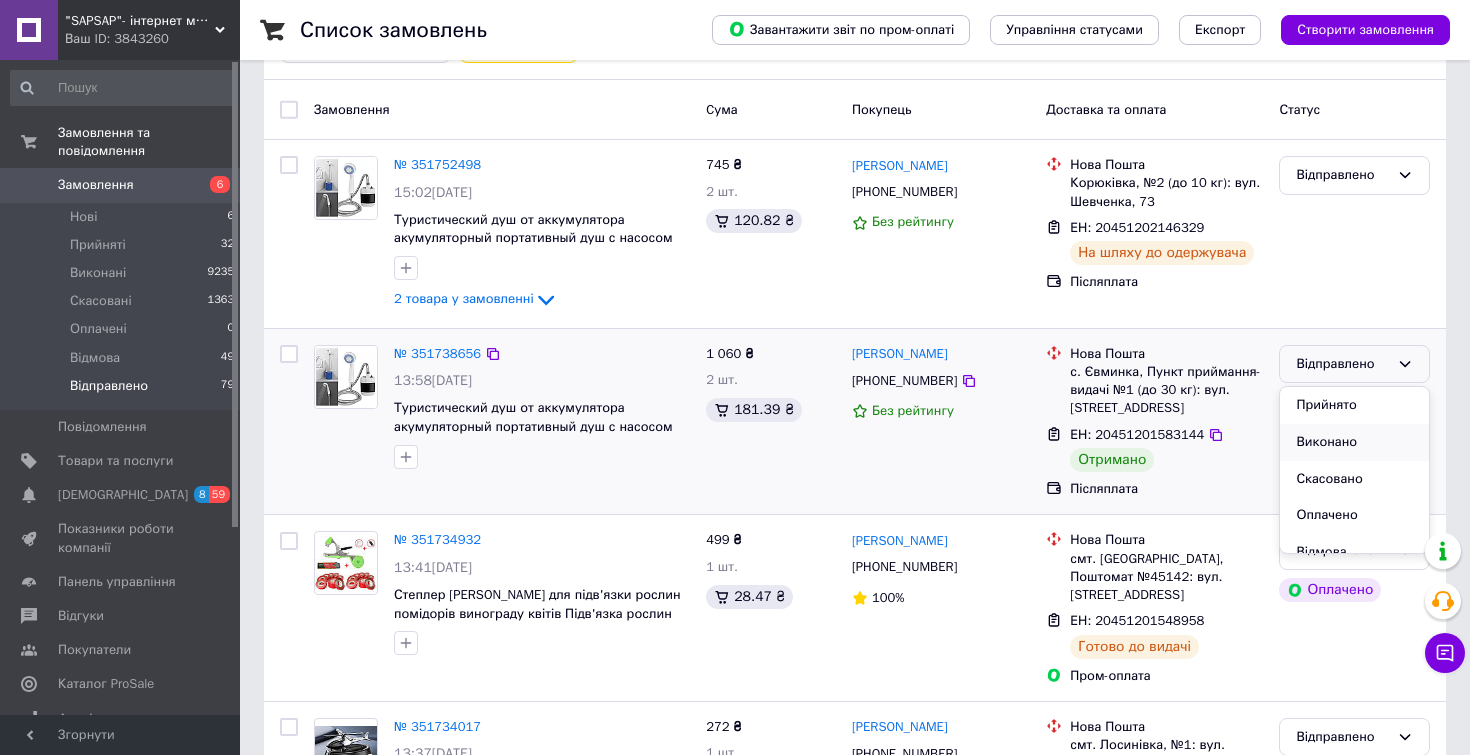 click on "Виконано" at bounding box center [1354, 442] 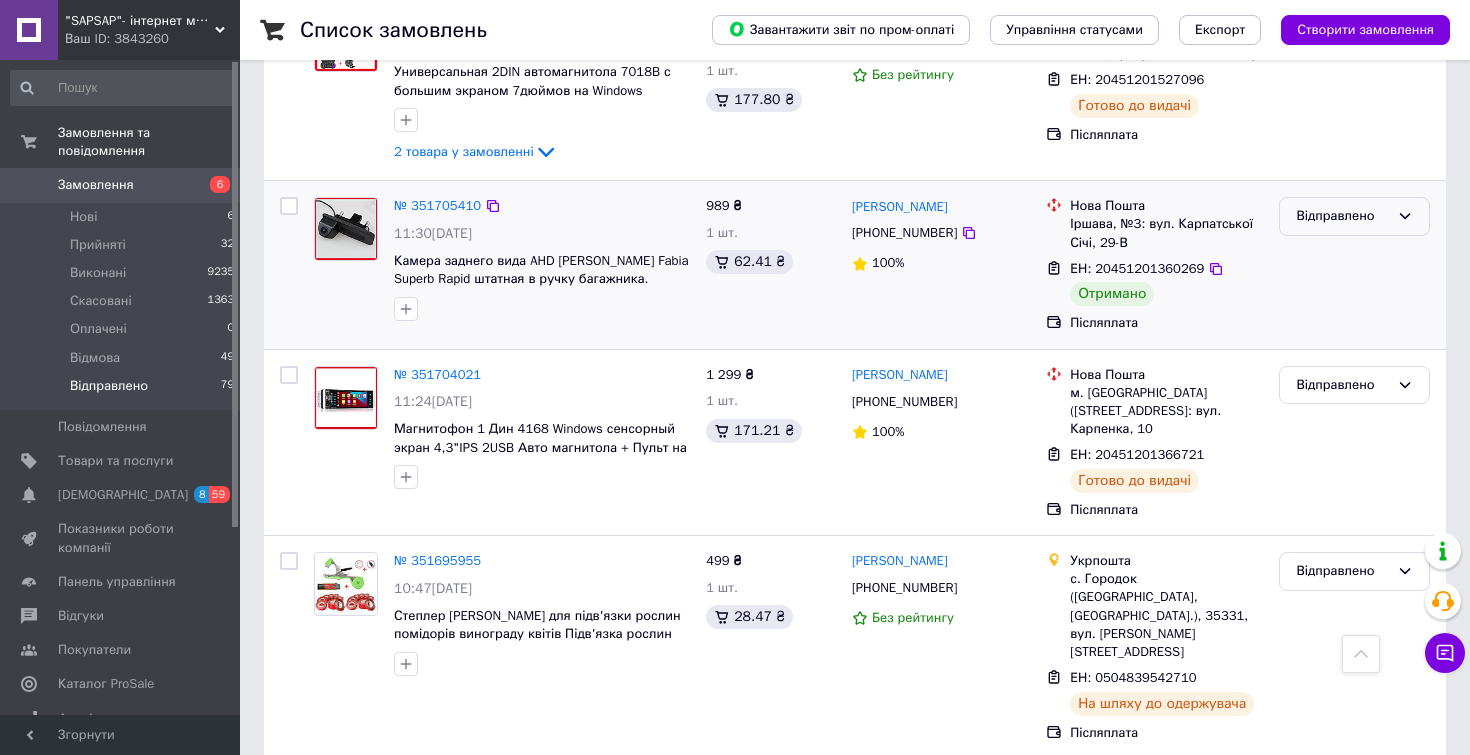 scroll, scrollTop: 411, scrollLeft: 0, axis: vertical 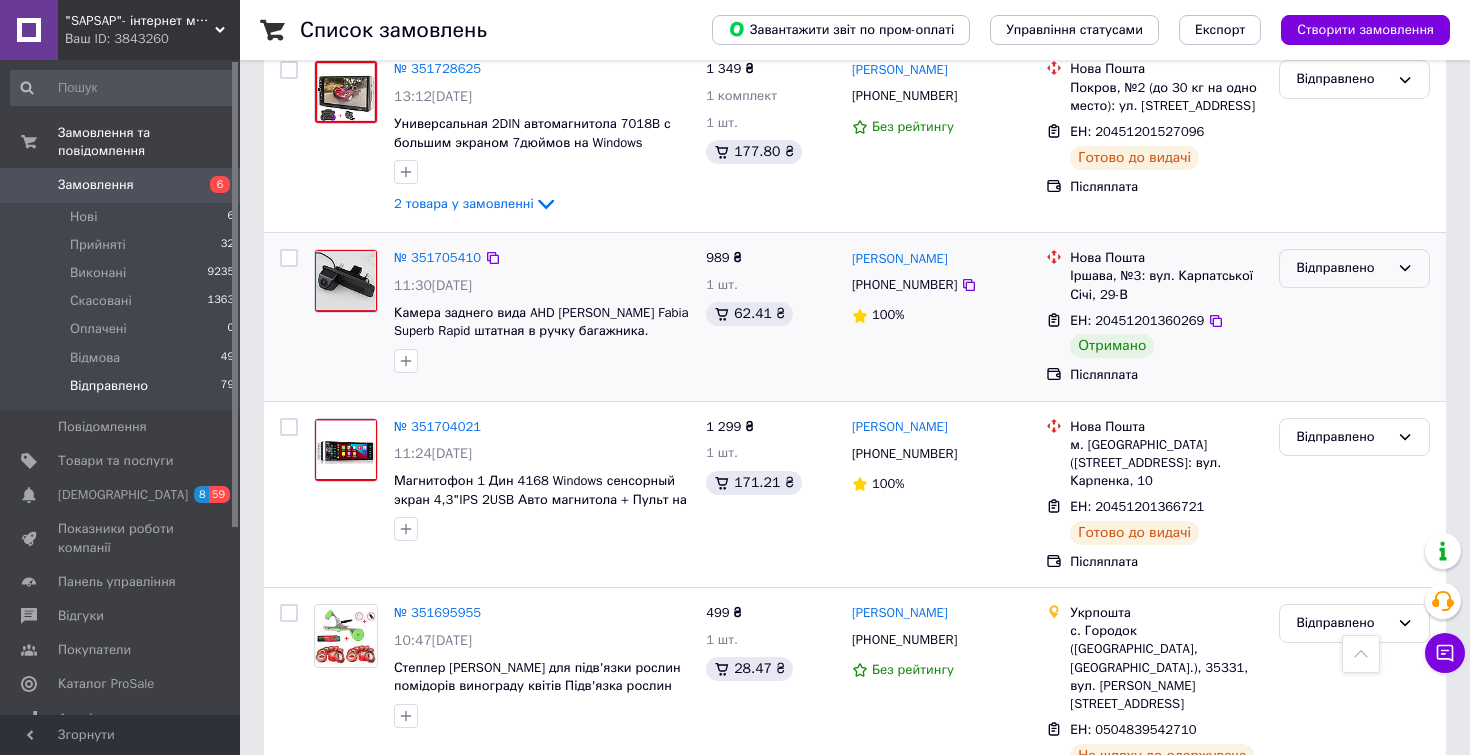 click on "Відправлено" at bounding box center [1342, 268] 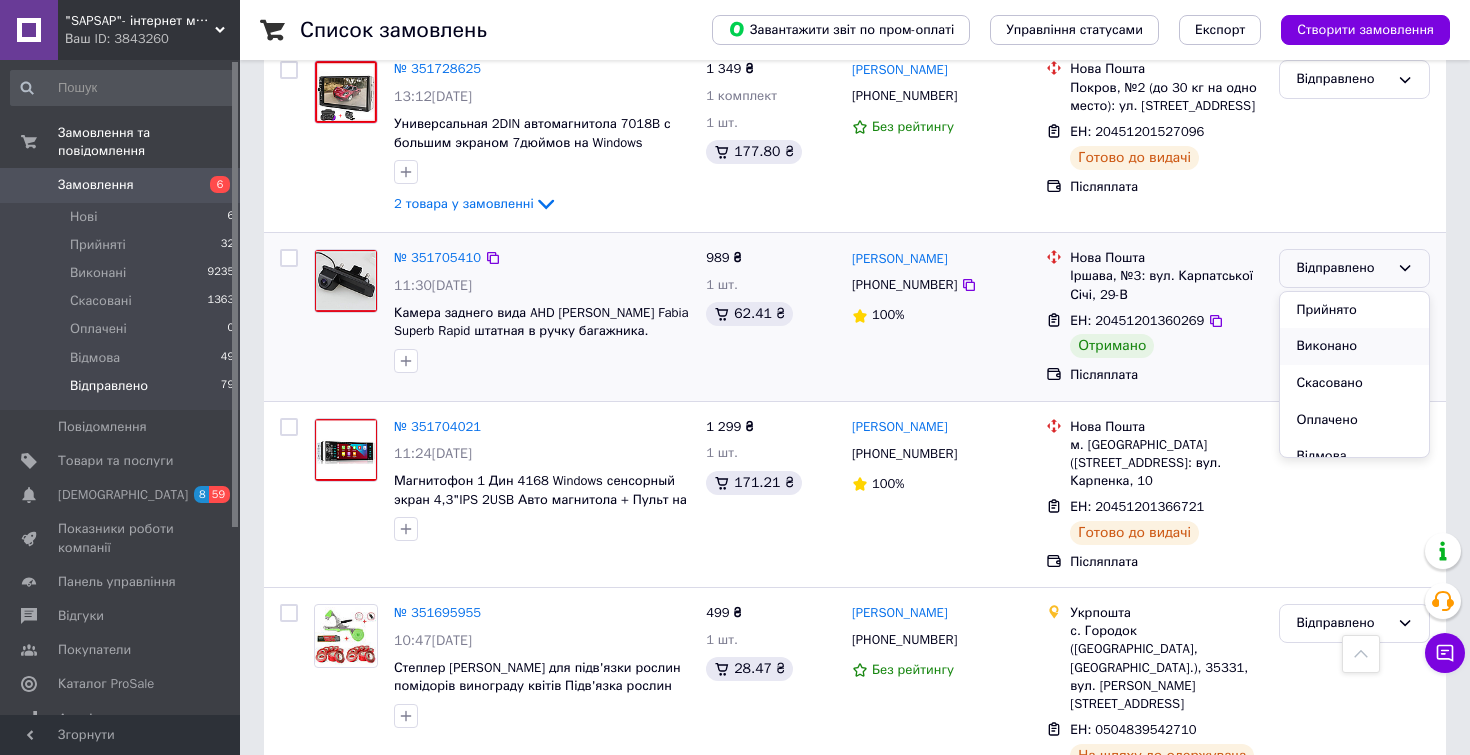 click on "Виконано" at bounding box center (1354, 346) 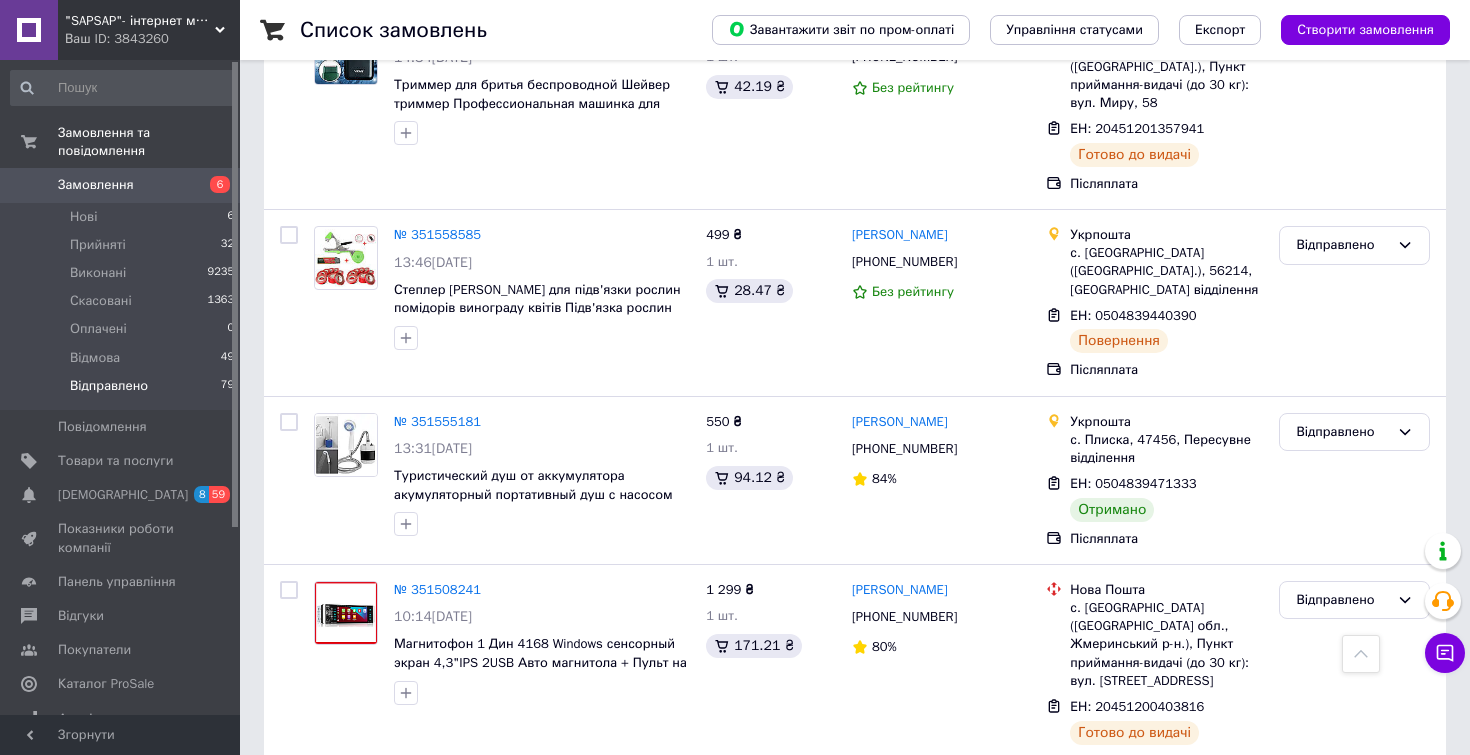 scroll, scrollTop: 2970, scrollLeft: 0, axis: vertical 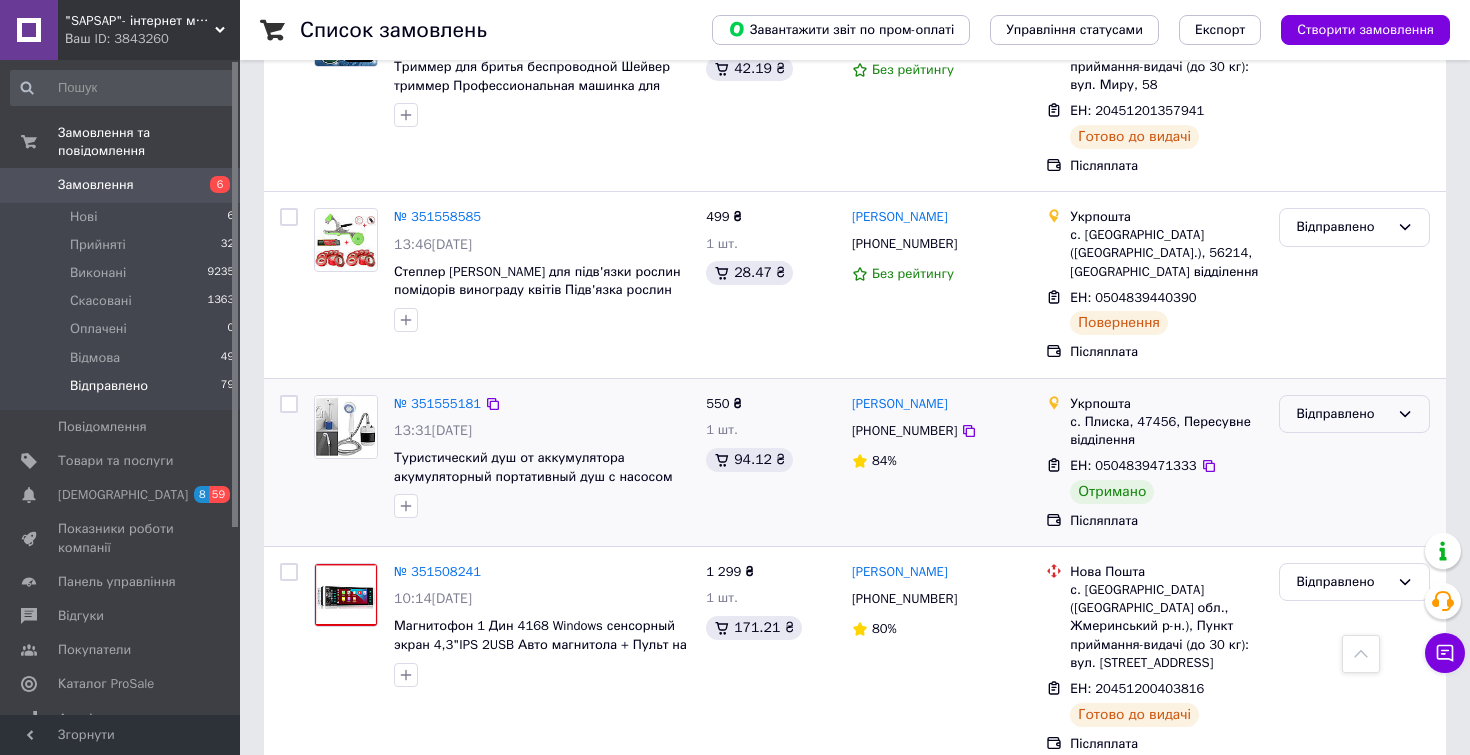 click on "Відправлено" at bounding box center [1342, 414] 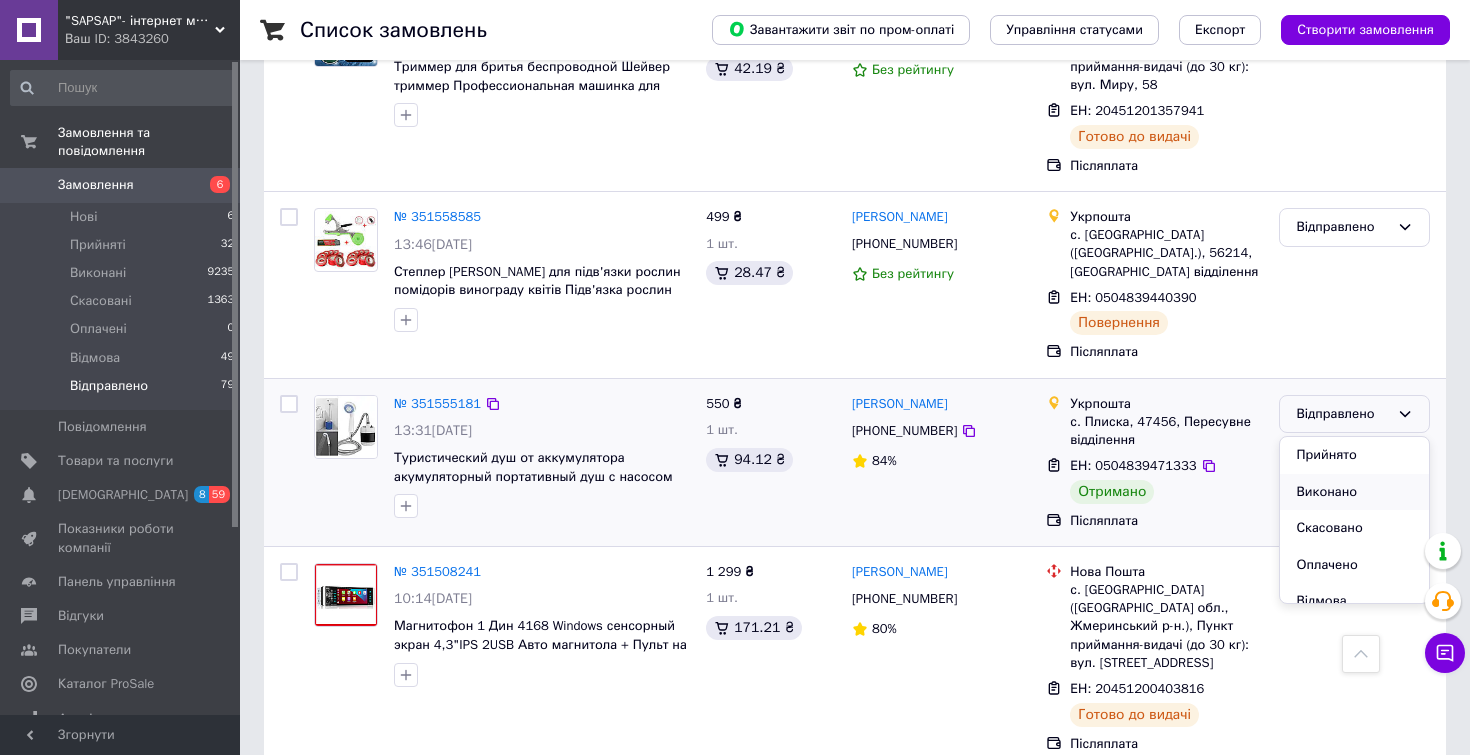 click on "Виконано" at bounding box center [1354, 492] 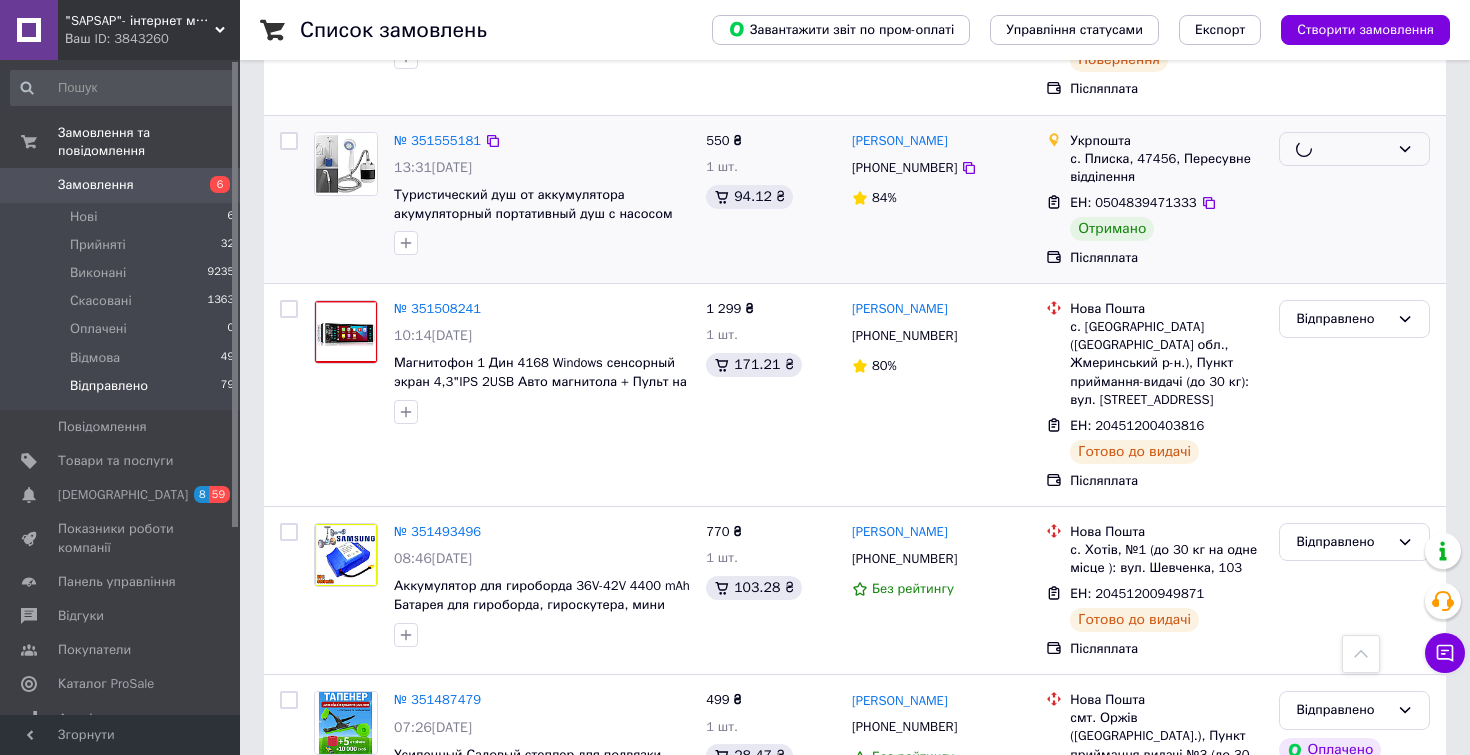 scroll, scrollTop: 3244, scrollLeft: 0, axis: vertical 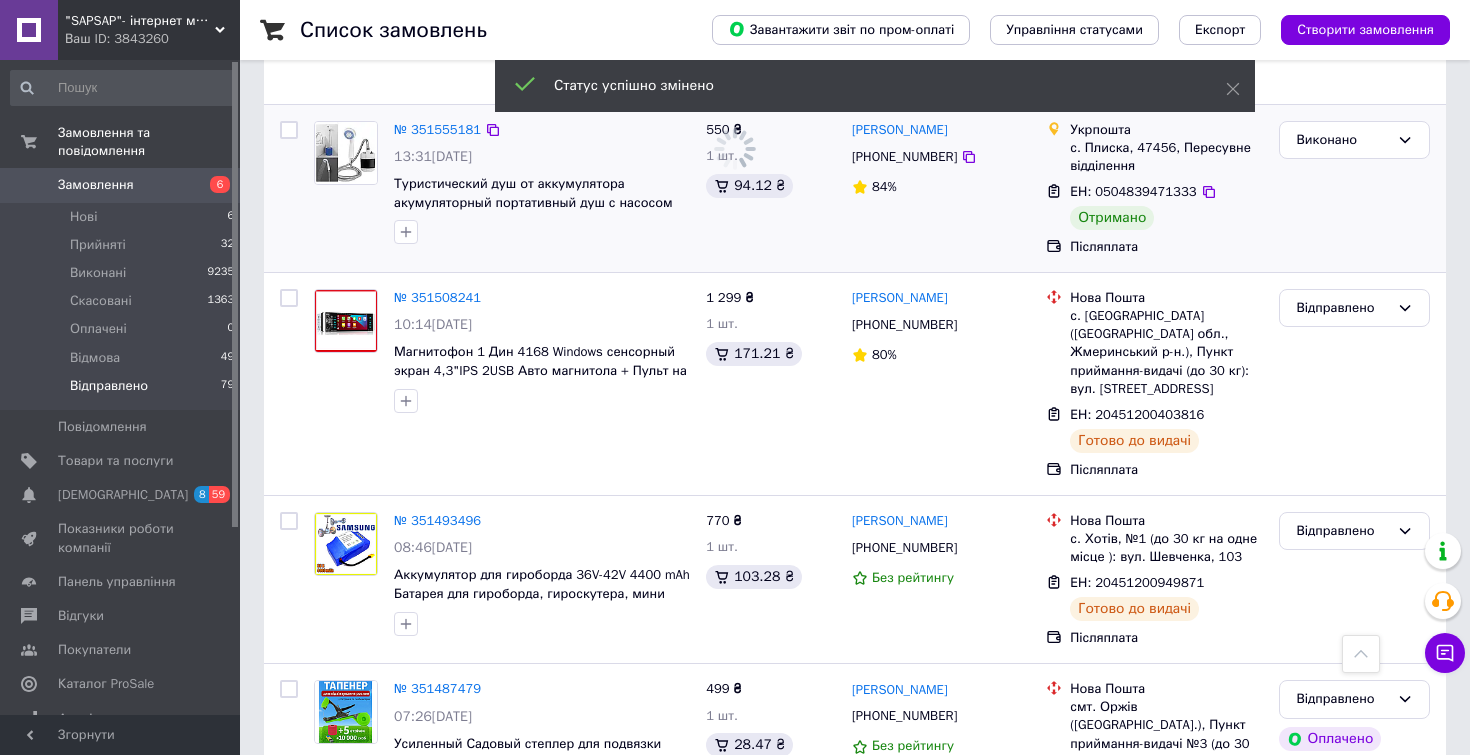 click on "4" at bounding box center [539, 913] 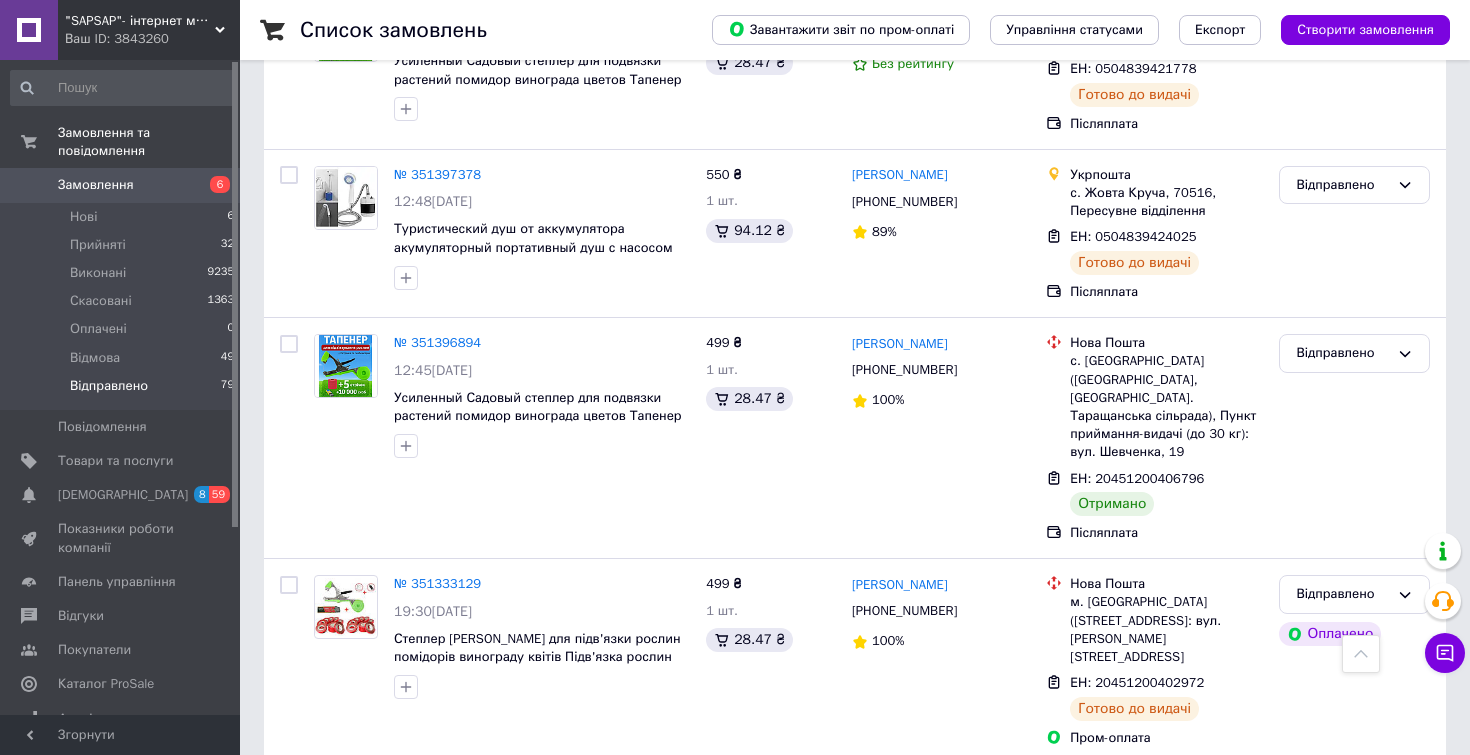 scroll, scrollTop: 724, scrollLeft: 0, axis: vertical 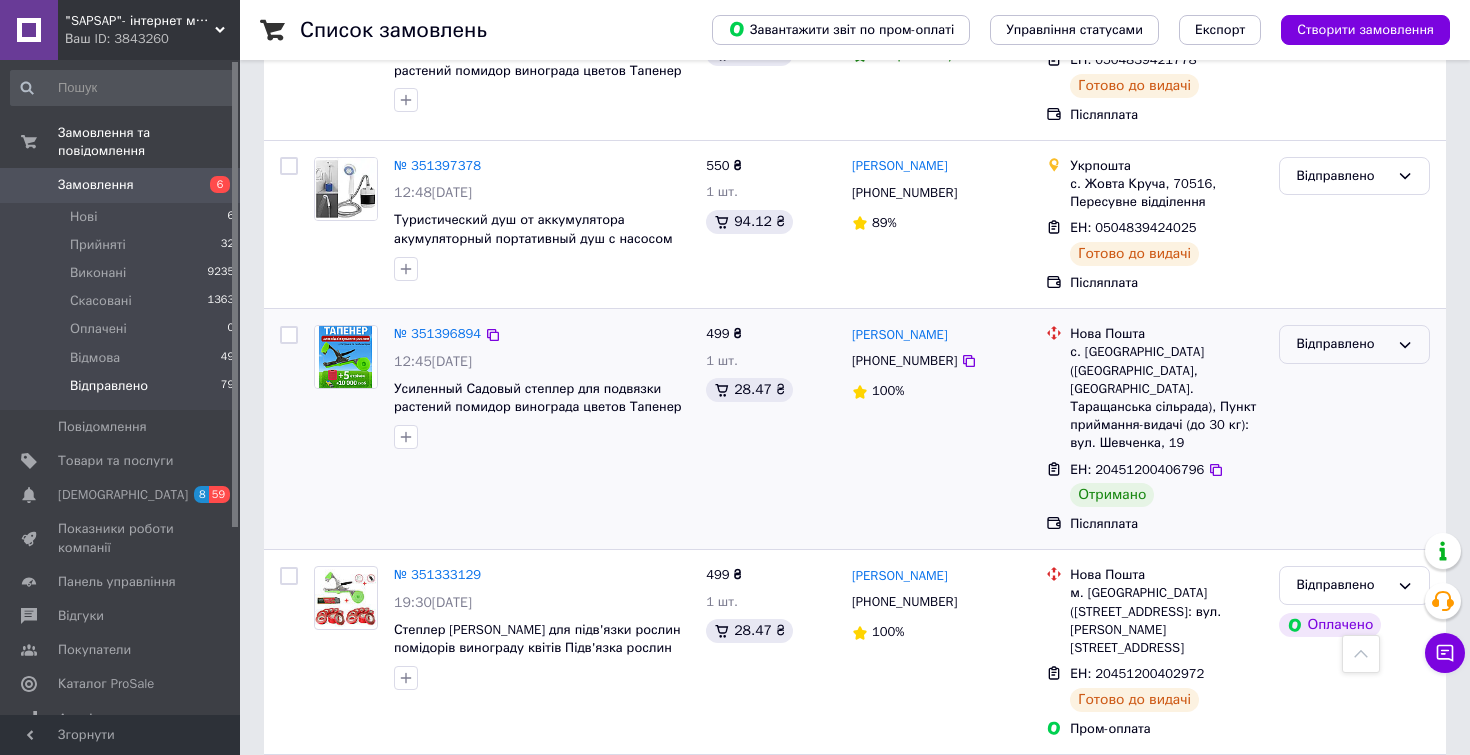 click on "Відправлено" at bounding box center [1342, 344] 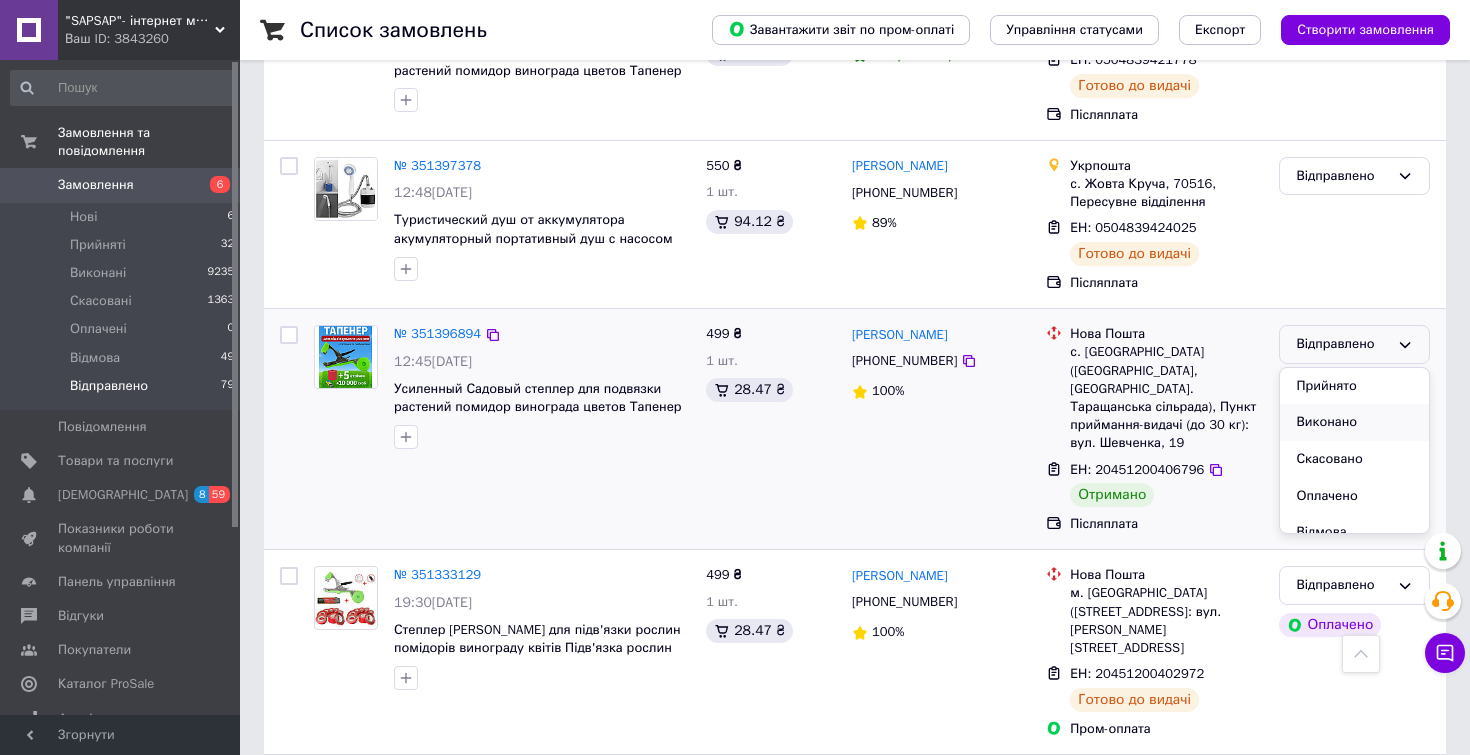 click on "Виконано" at bounding box center (1354, 422) 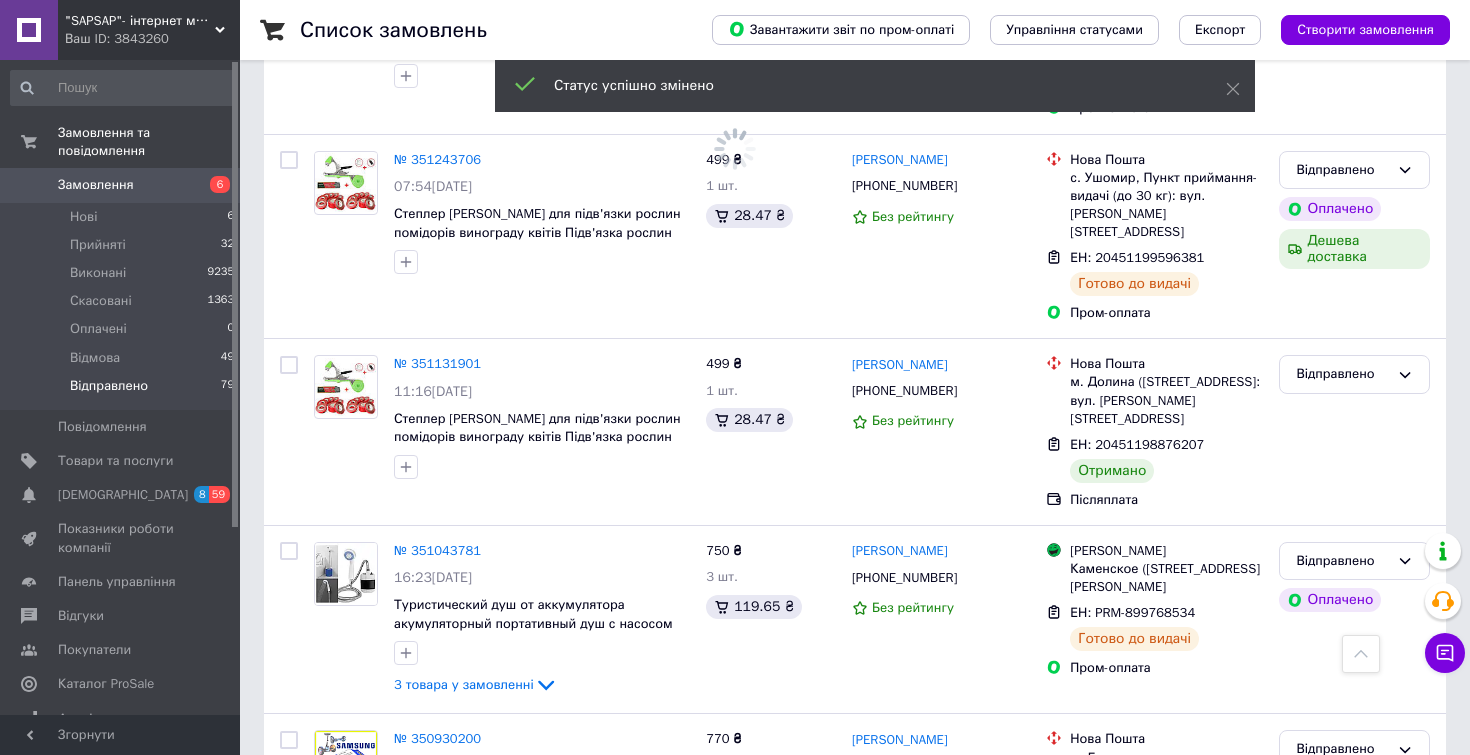 scroll, scrollTop: 1548, scrollLeft: 0, axis: vertical 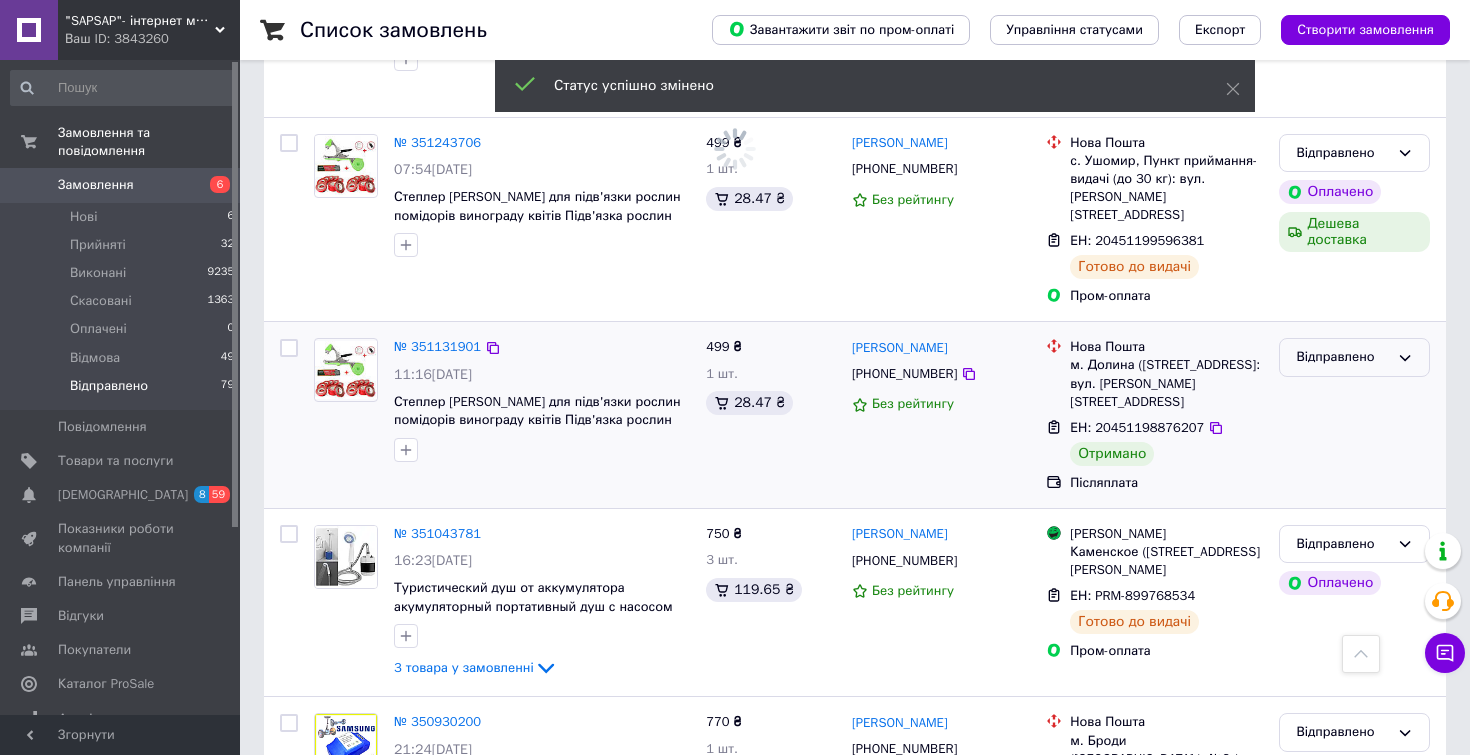 click on "Відправлено" at bounding box center (1342, 357) 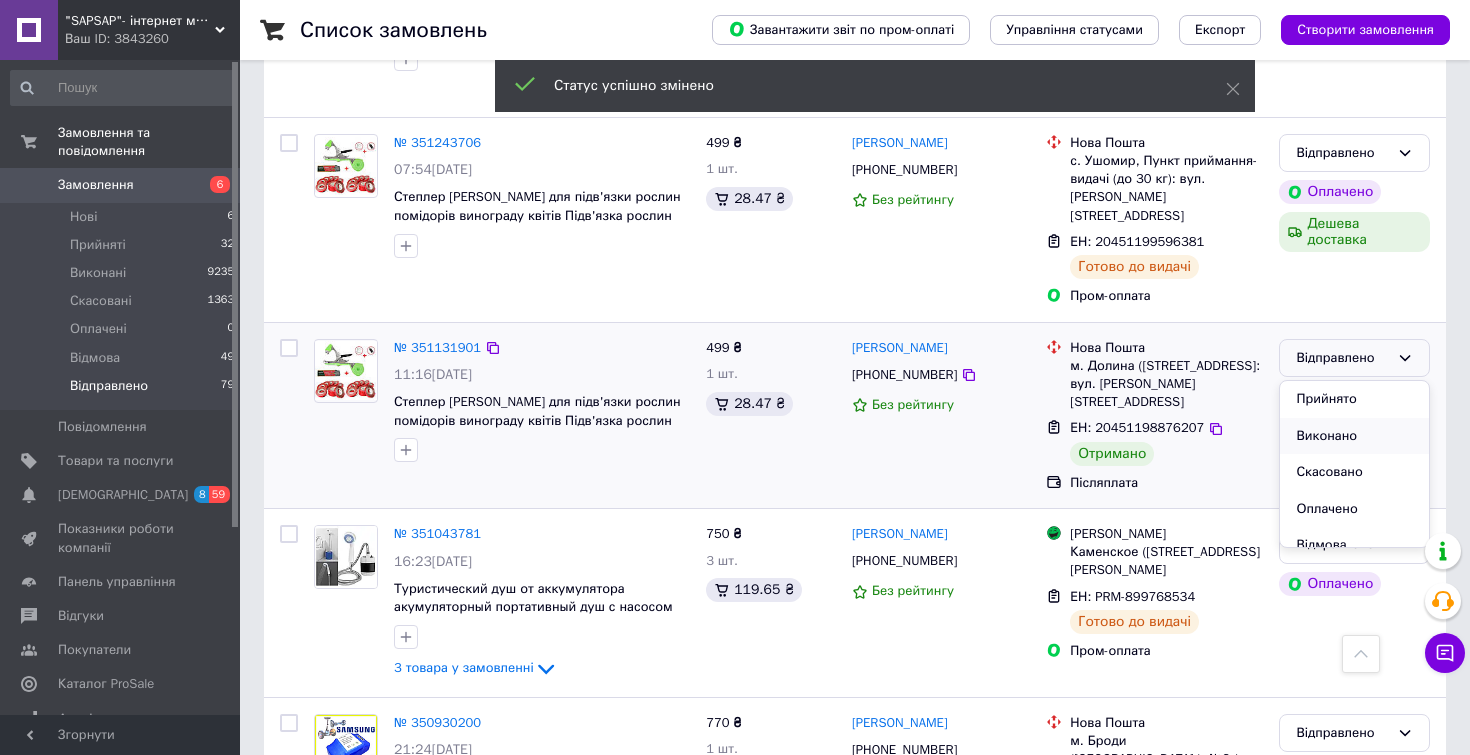 click on "Виконано" at bounding box center (1354, 436) 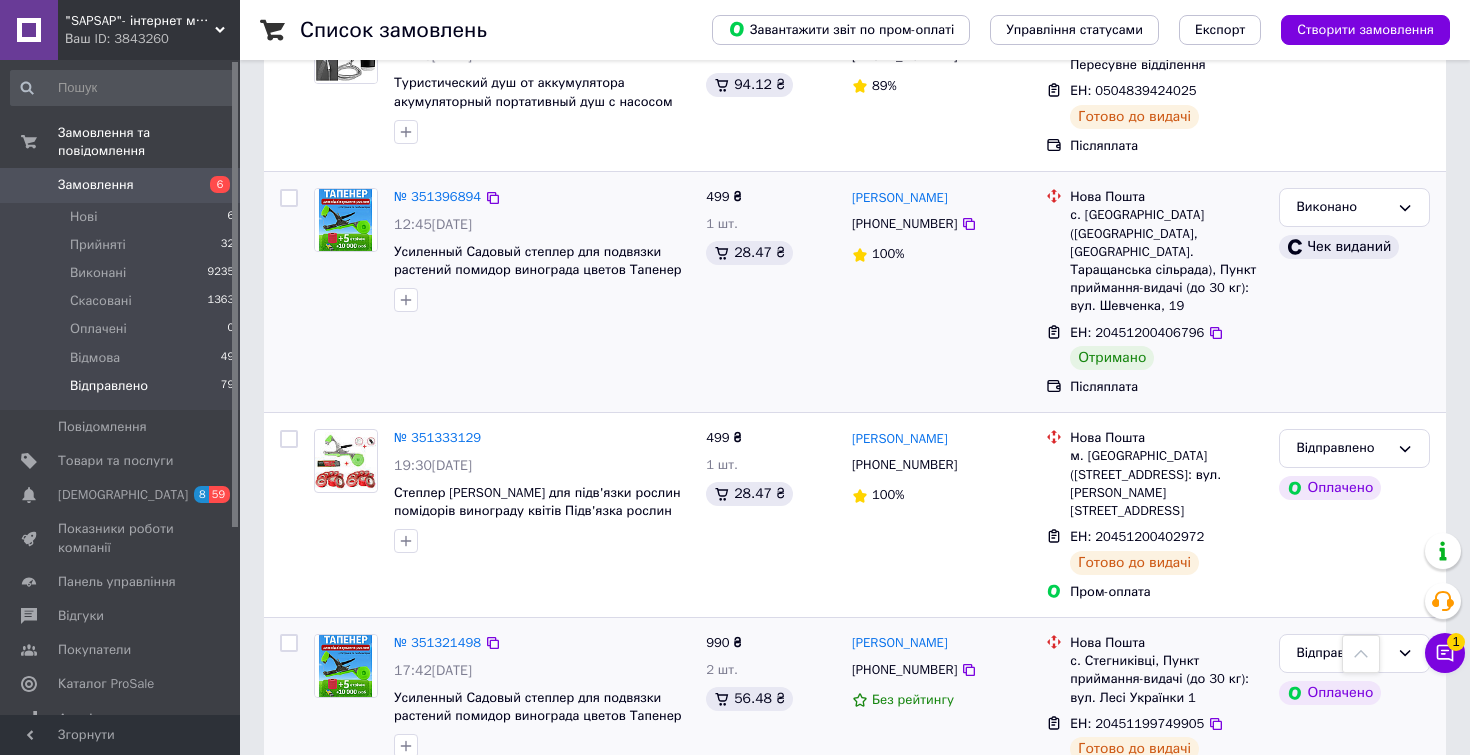 scroll, scrollTop: 795, scrollLeft: 0, axis: vertical 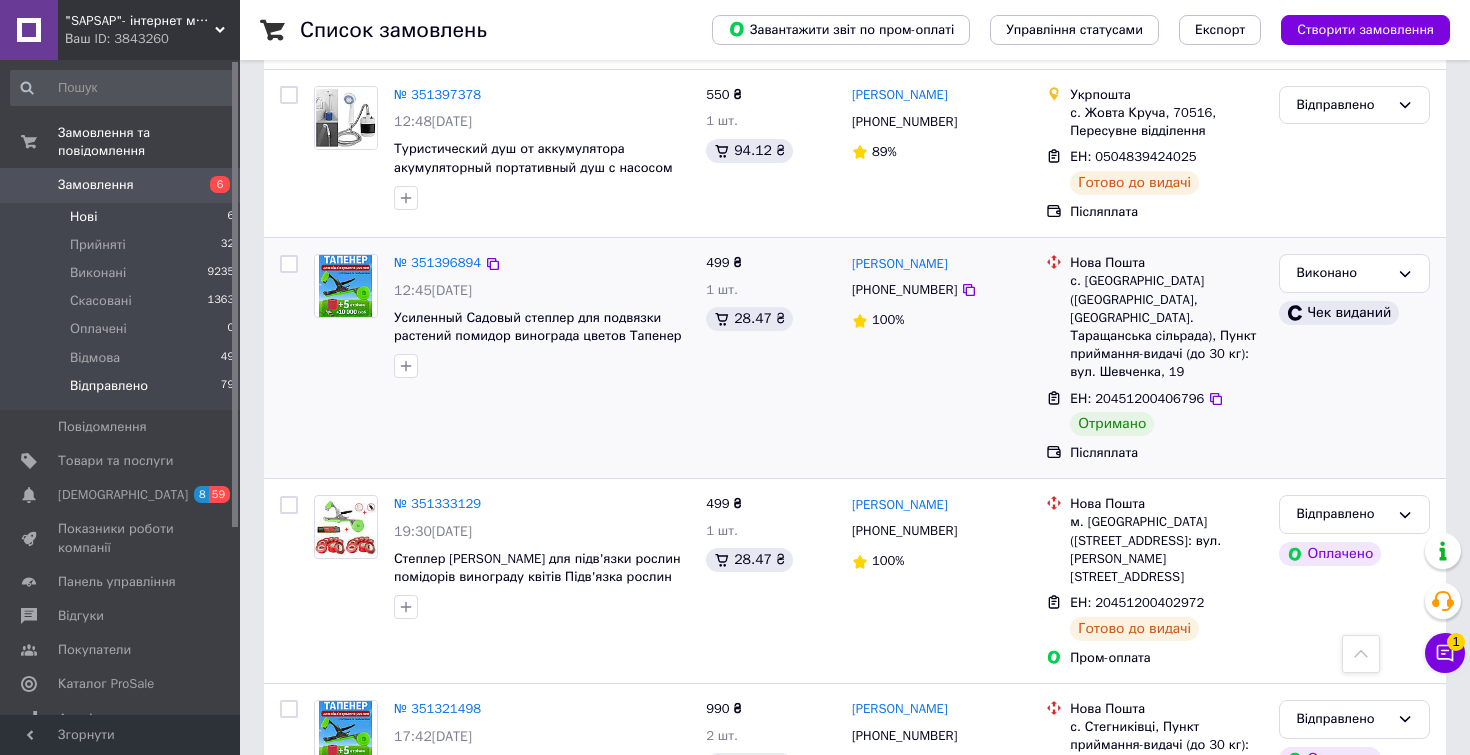 click on "Нові" at bounding box center [83, 217] 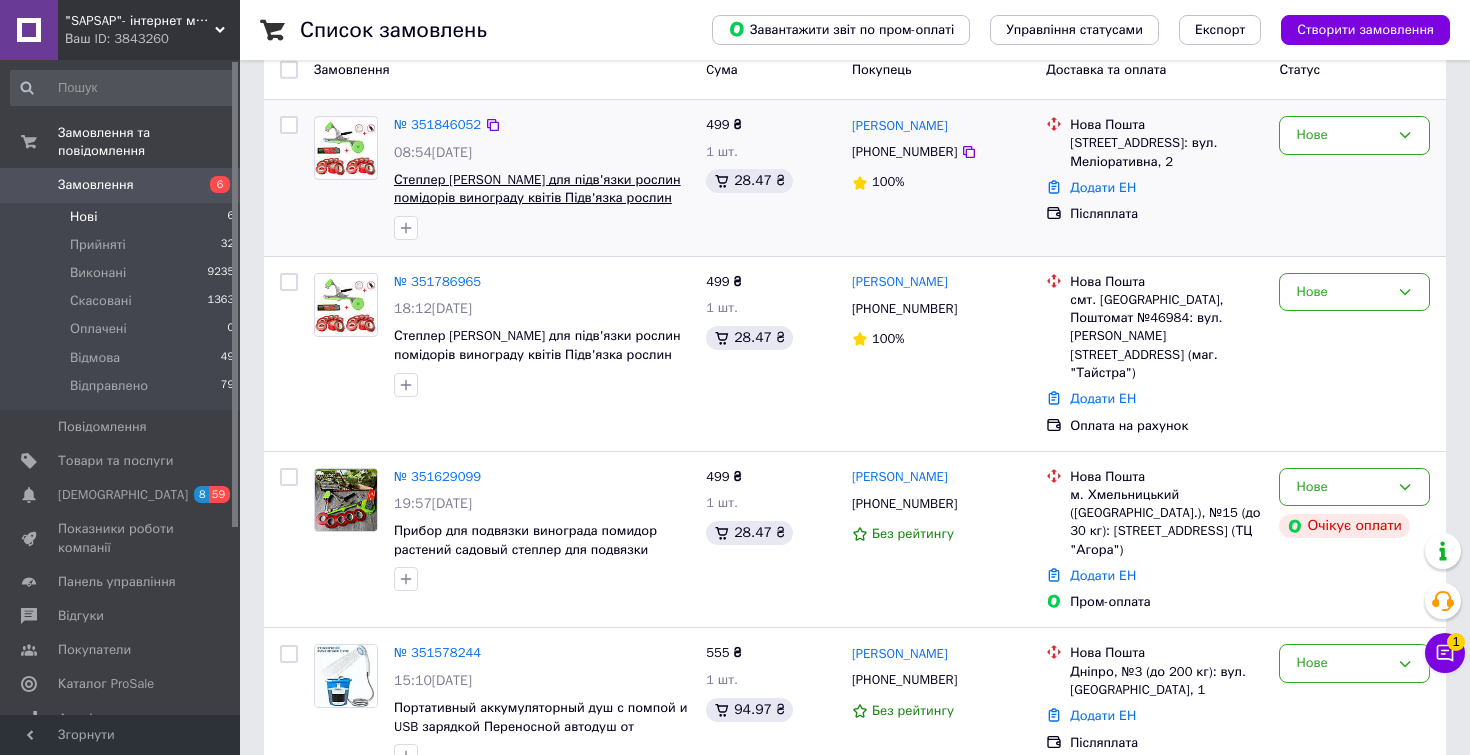 scroll, scrollTop: 204, scrollLeft: 0, axis: vertical 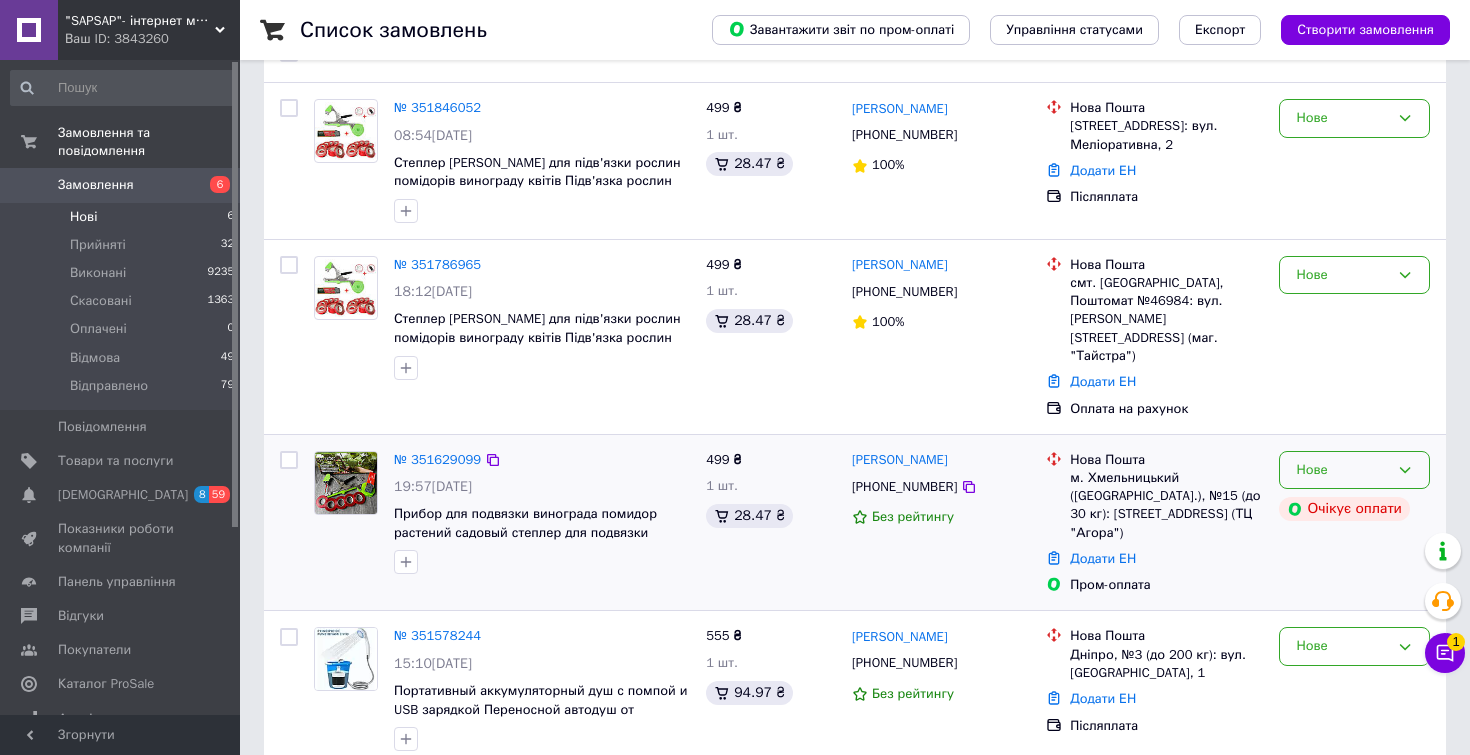 click on "Нове" at bounding box center [1354, 470] 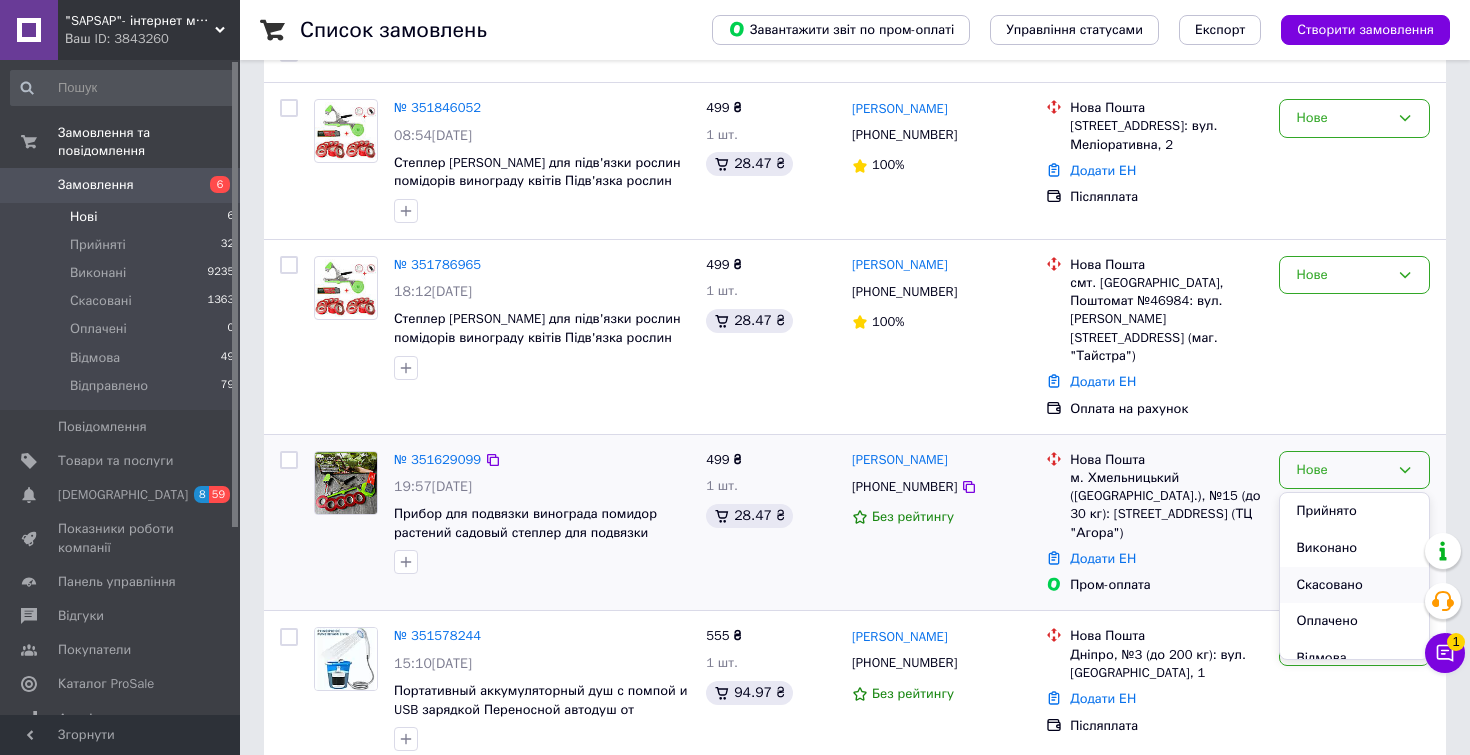 click on "Скасовано" at bounding box center [1354, 585] 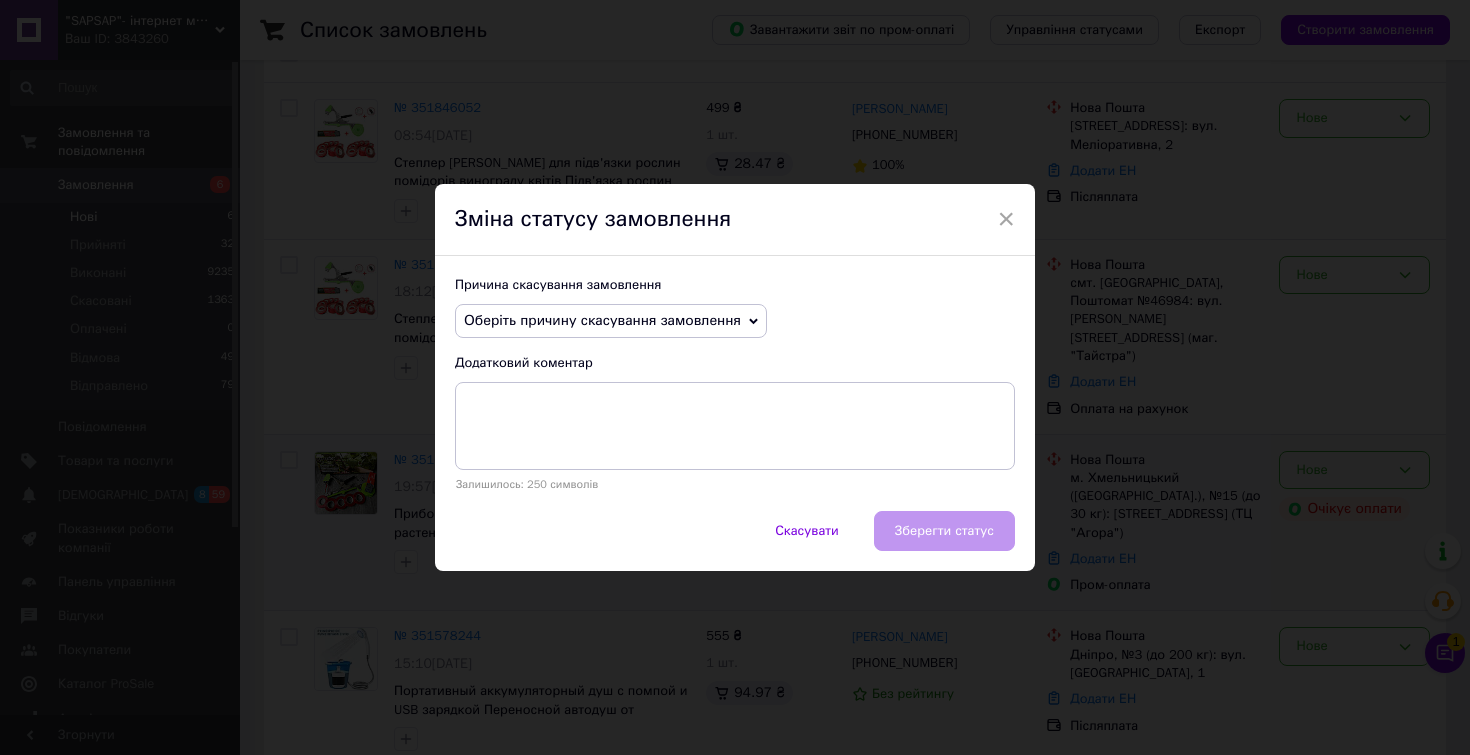 click on "Оберіть причину скасування замовлення" at bounding box center [602, 320] 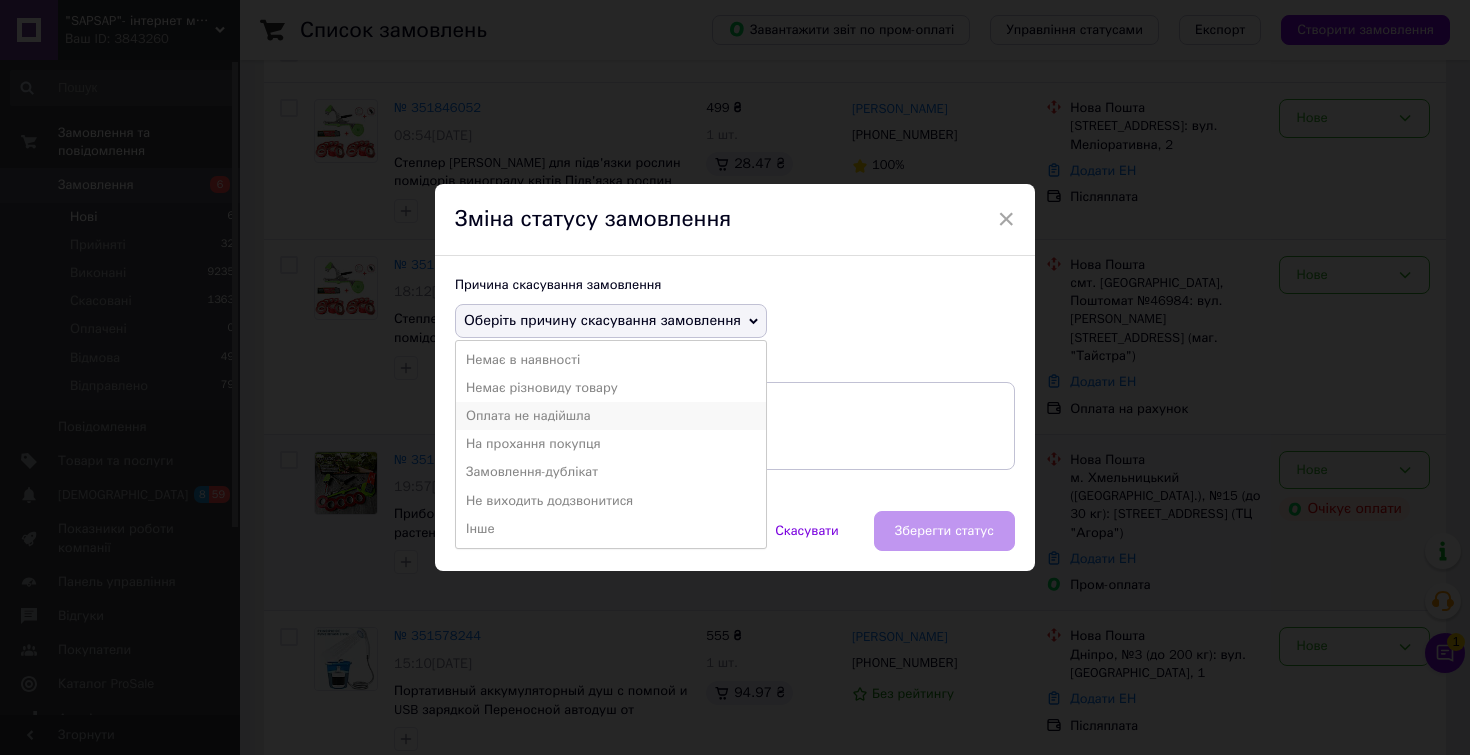 click on "Оплата не надійшла" at bounding box center [611, 416] 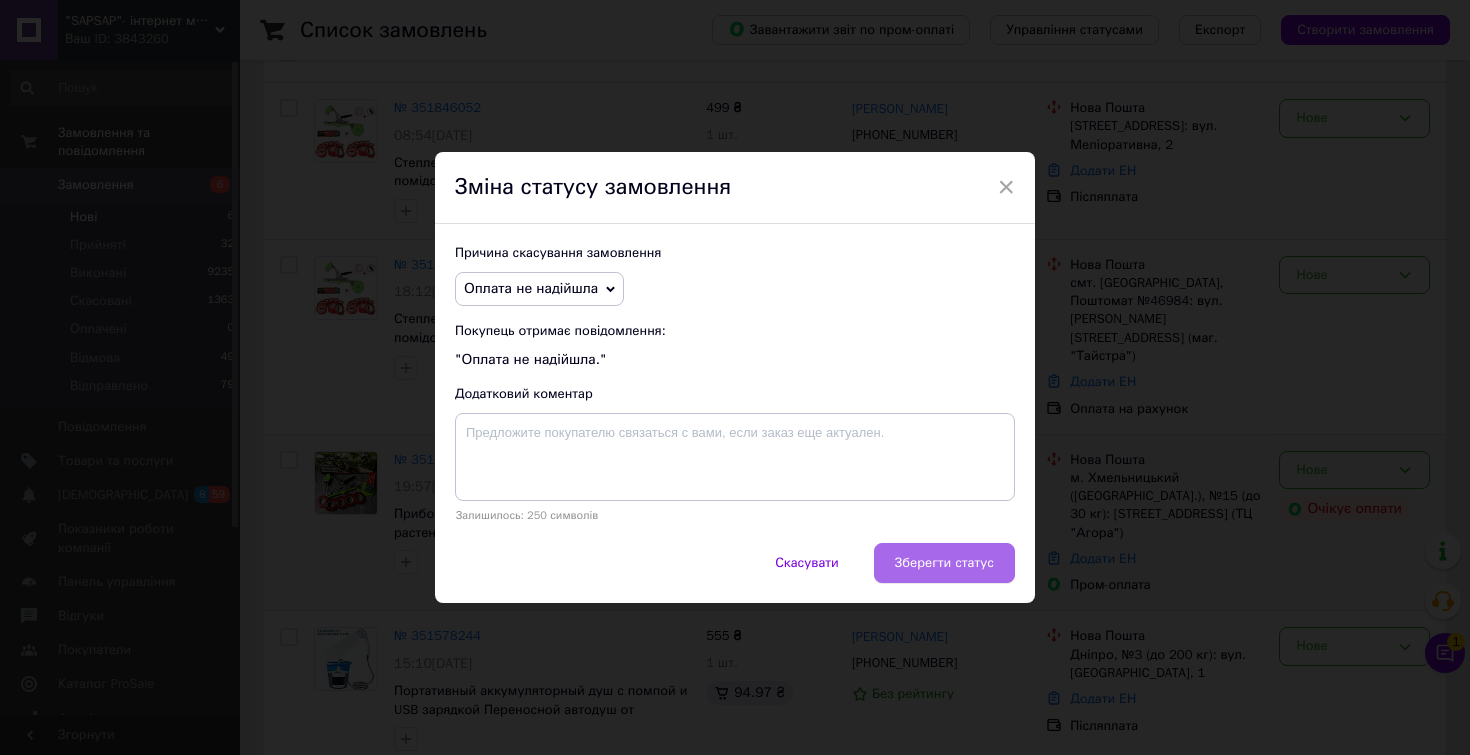 click on "Зберегти статус" at bounding box center (944, 563) 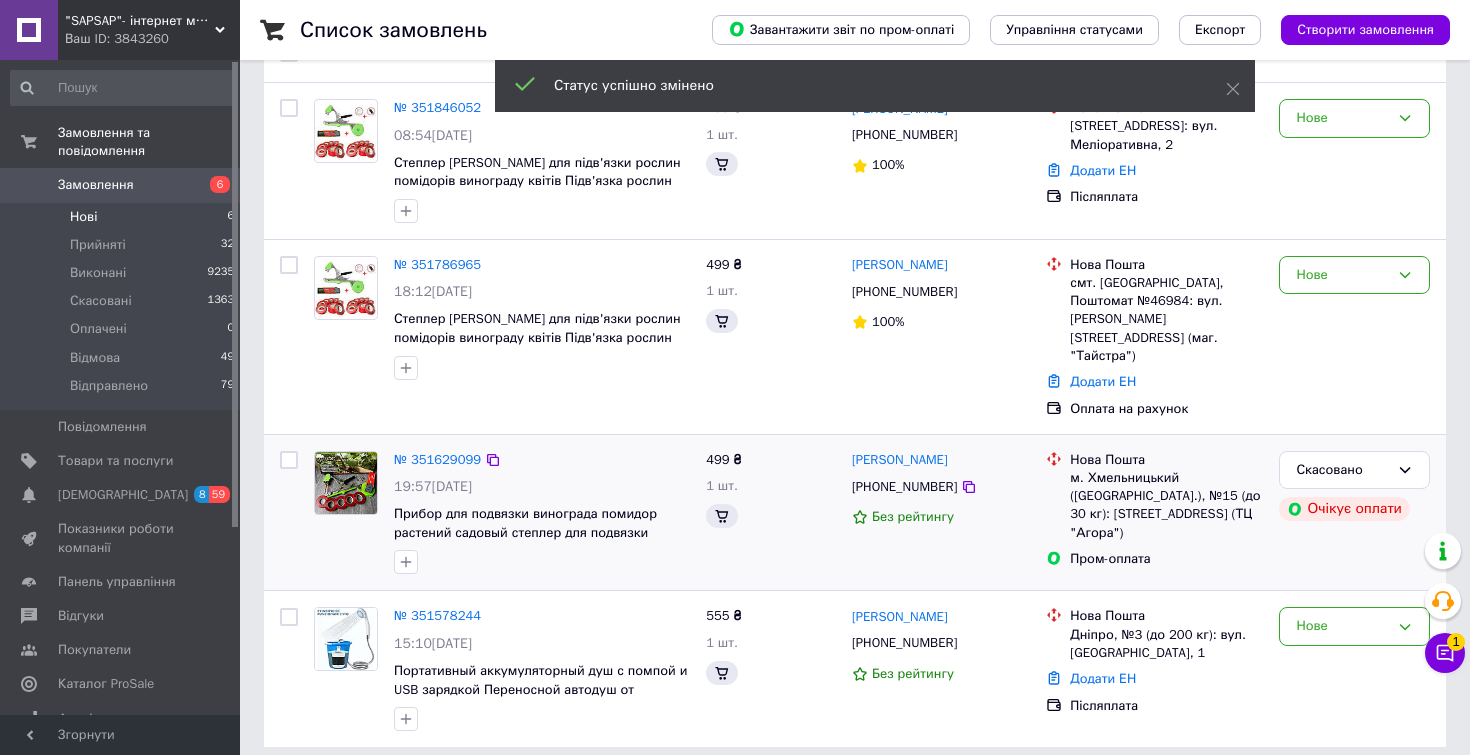 scroll, scrollTop: 184, scrollLeft: 0, axis: vertical 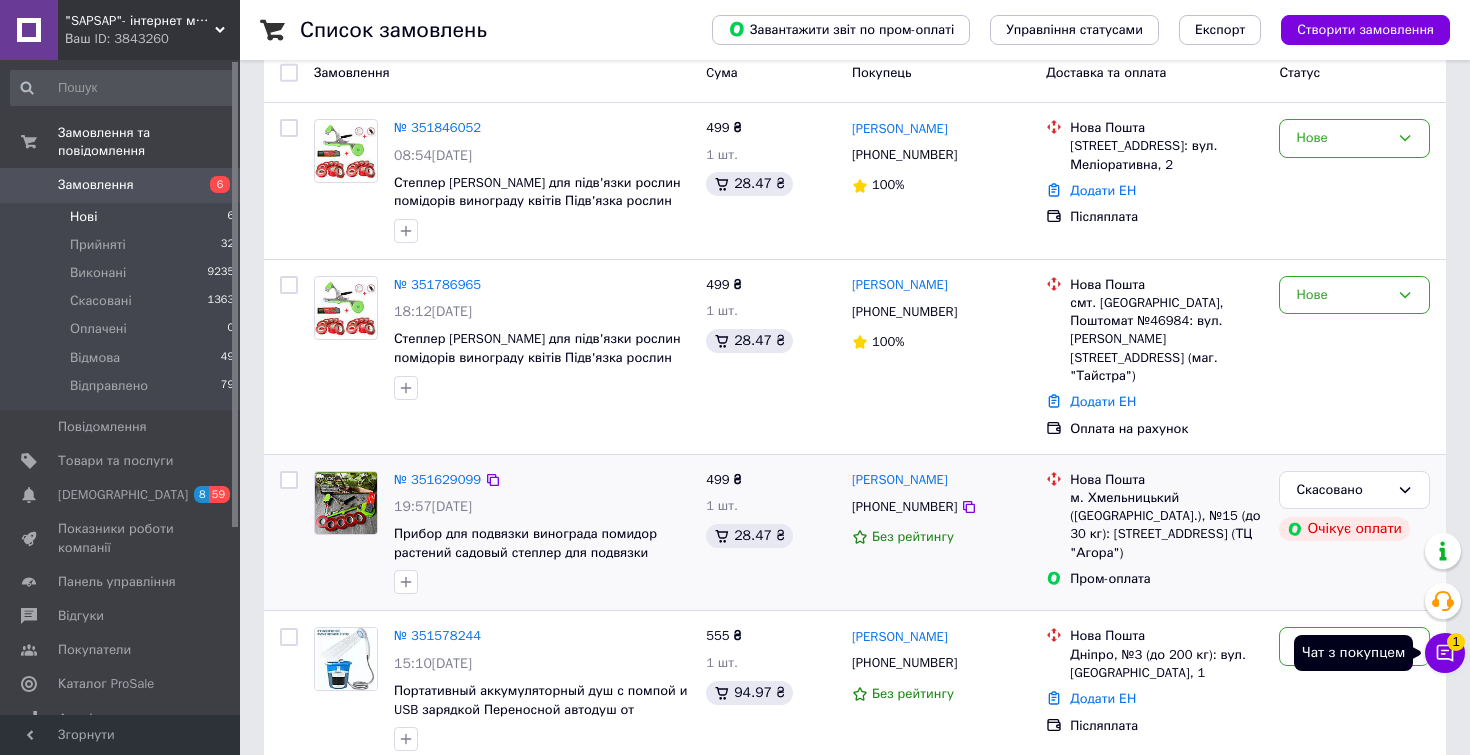 click 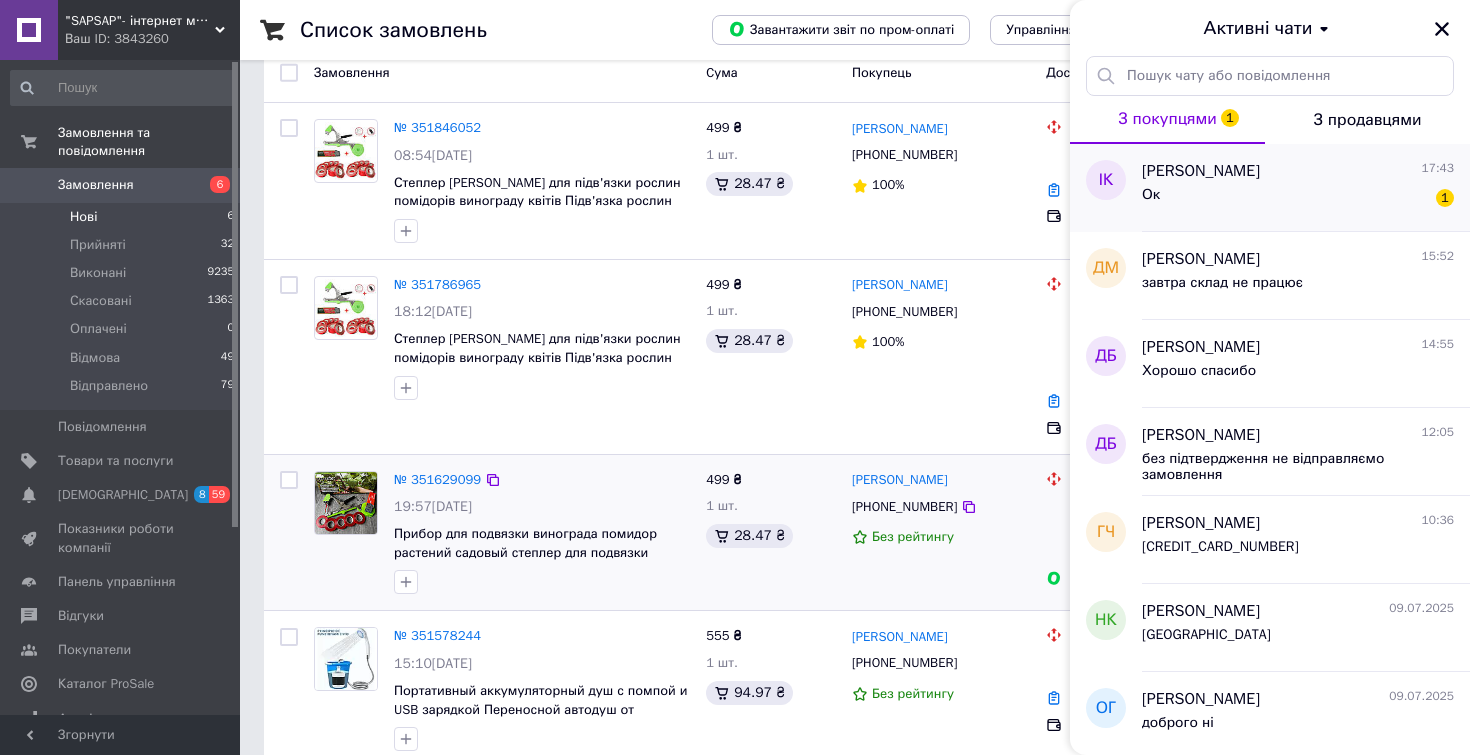 click on "Ок 1" at bounding box center (1298, 199) 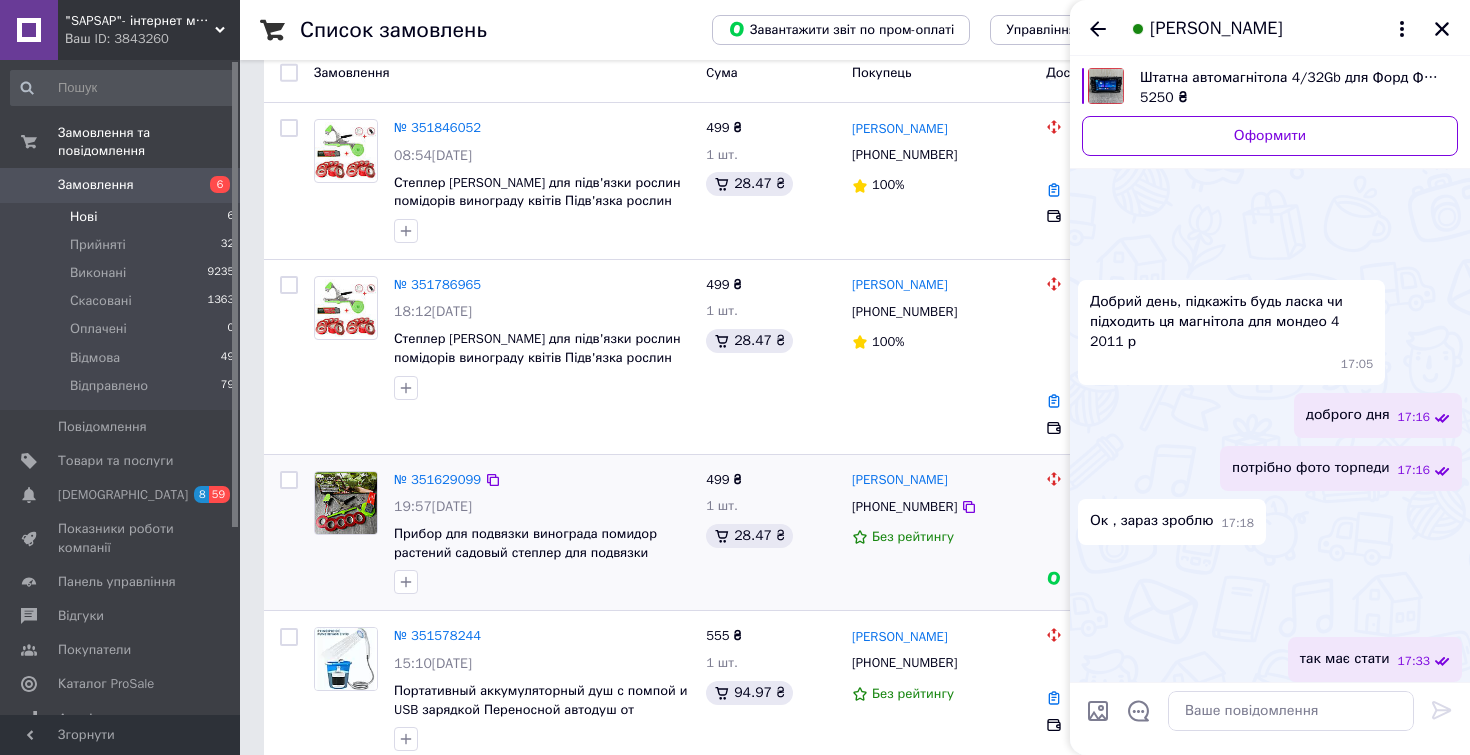scroll, scrollTop: 1386, scrollLeft: 0, axis: vertical 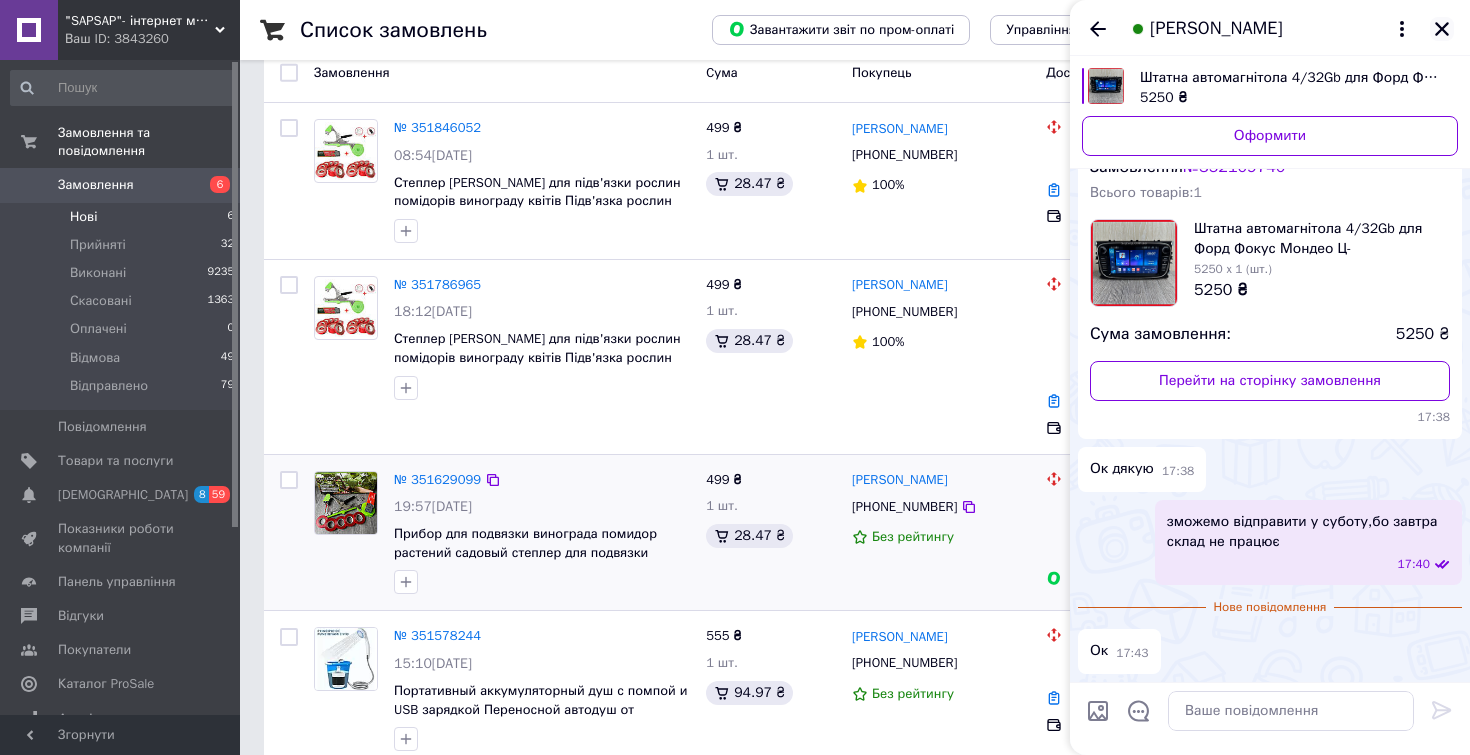 click 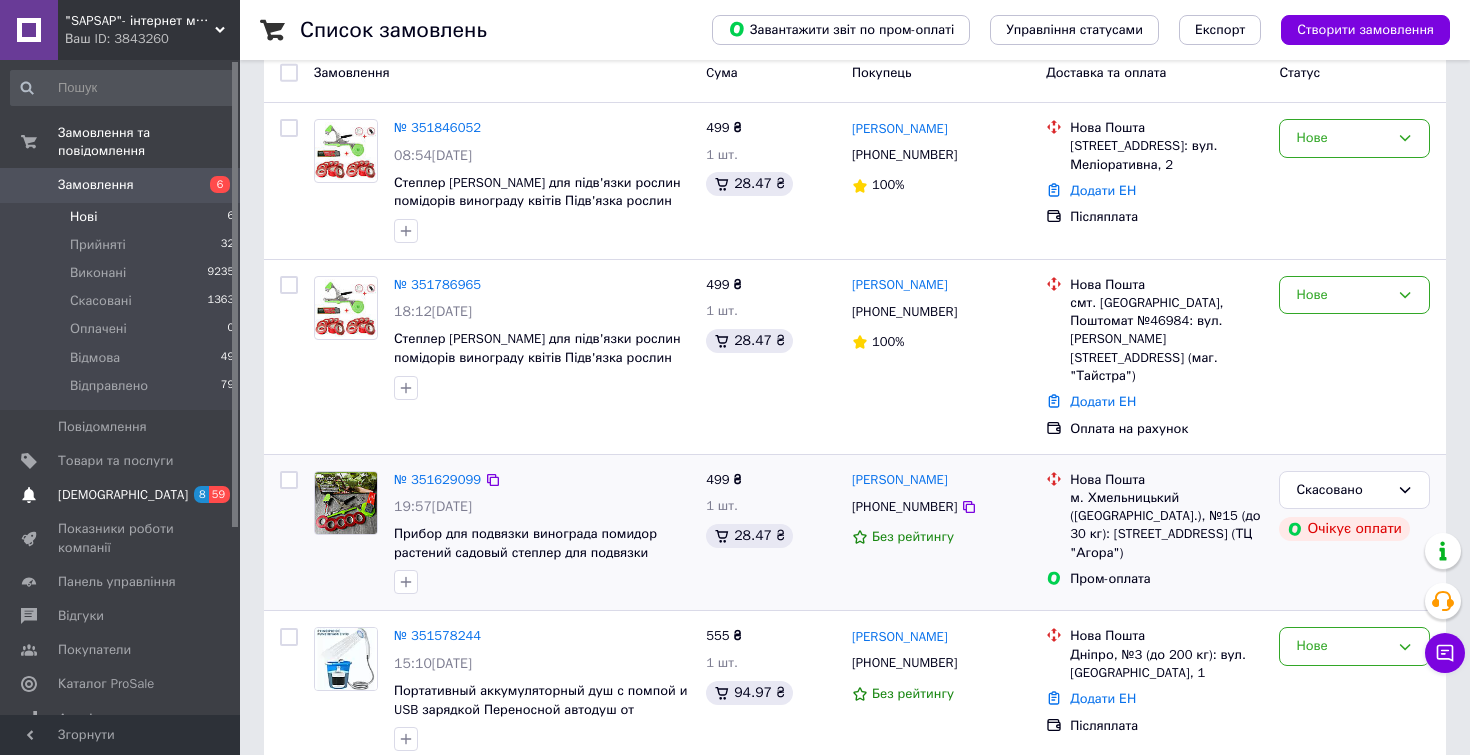 click on "[DEMOGRAPHIC_DATA]" at bounding box center (123, 495) 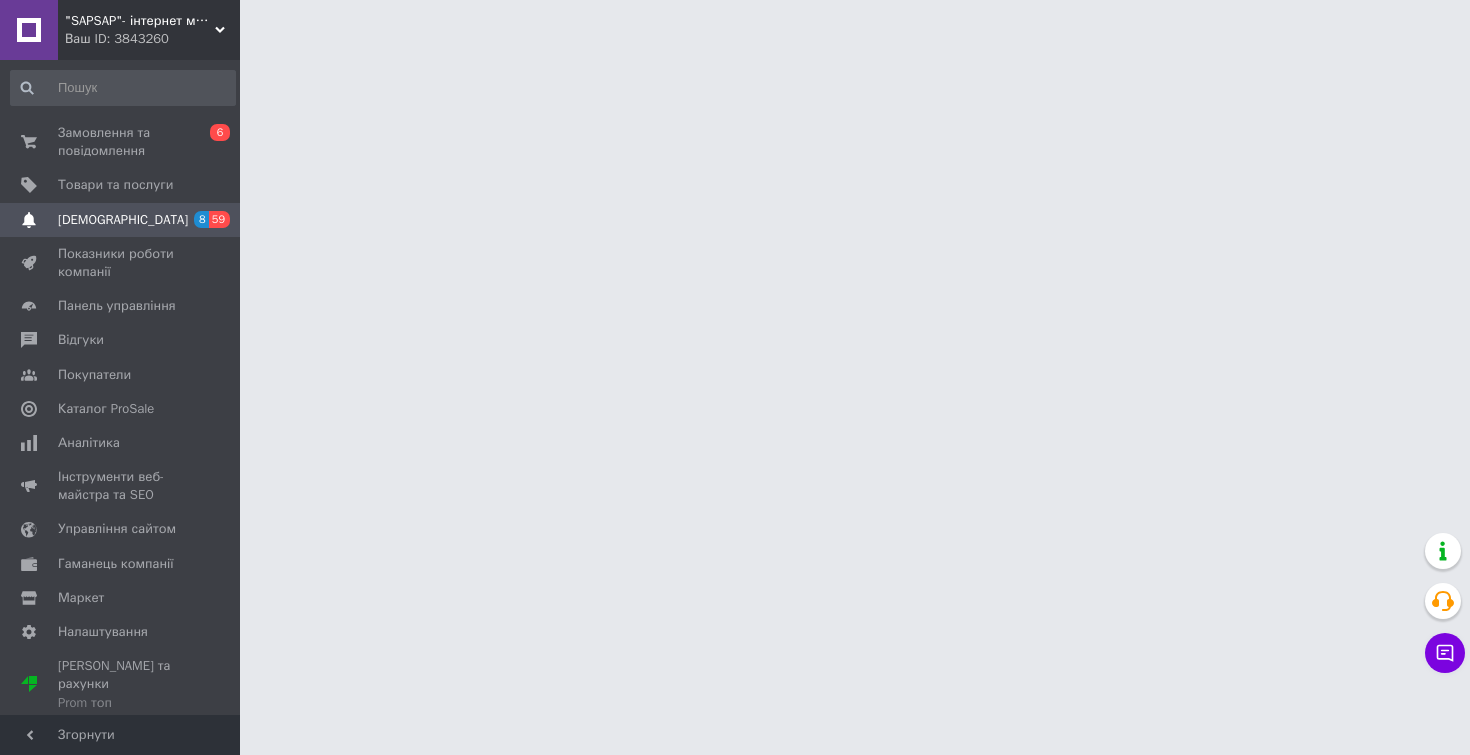 scroll, scrollTop: 0, scrollLeft: 0, axis: both 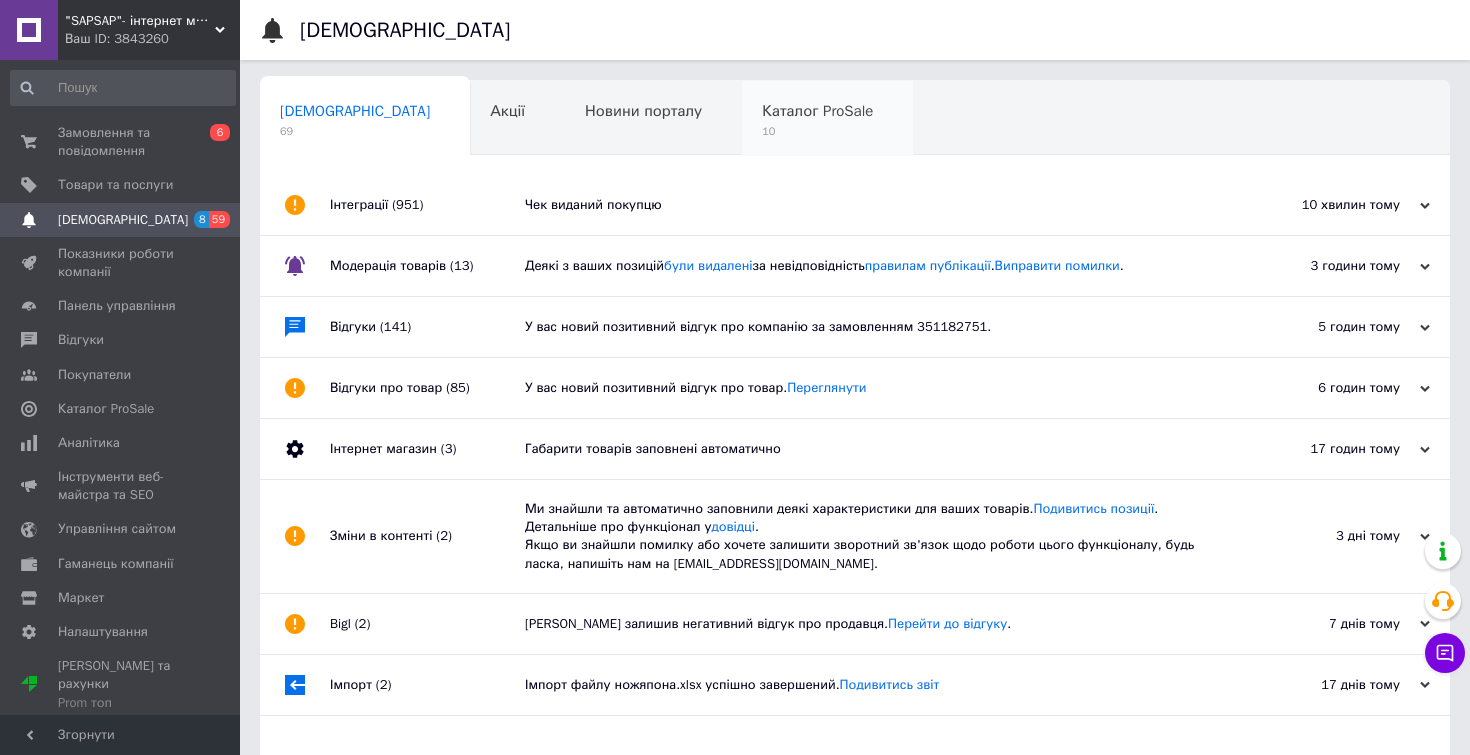click on "Каталог ProSale" at bounding box center [817, 111] 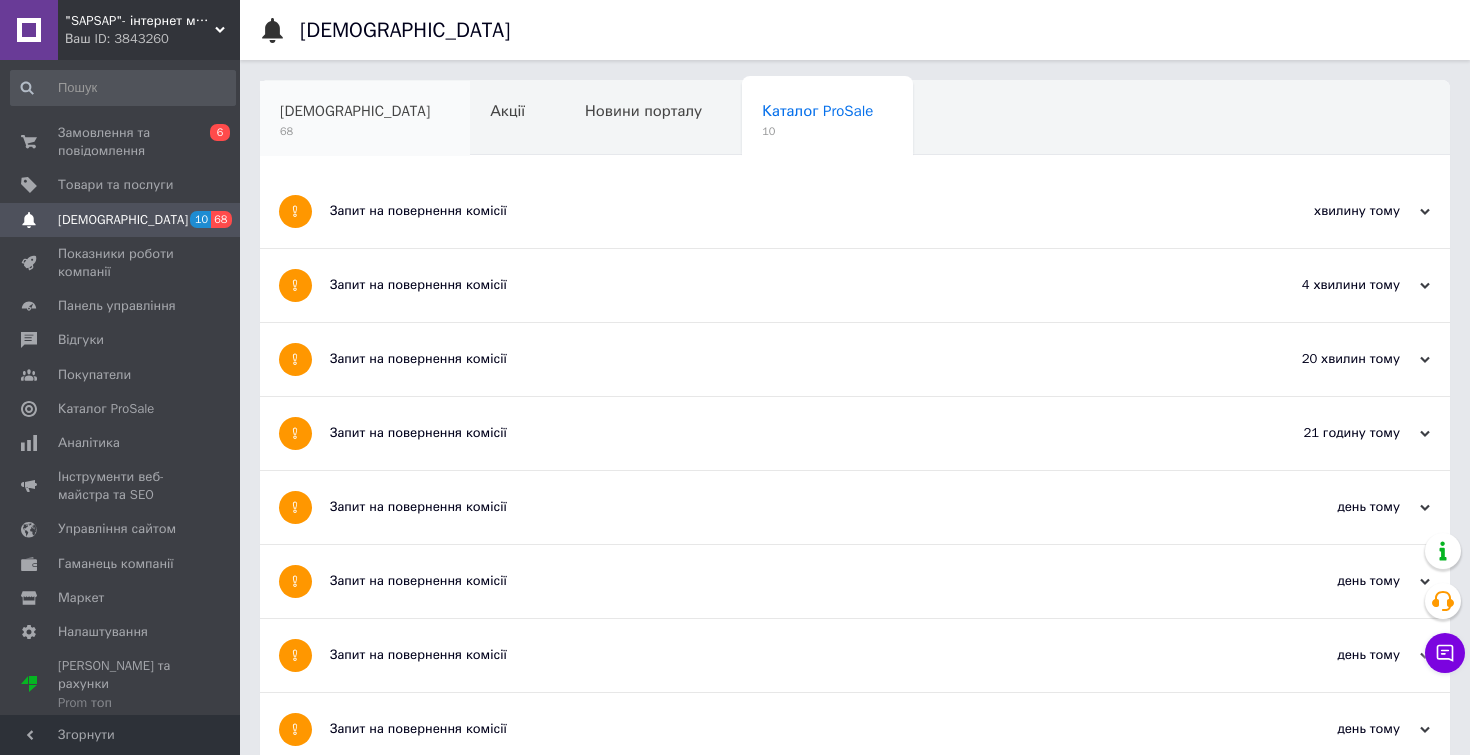 click on "[DEMOGRAPHIC_DATA]" at bounding box center [355, 111] 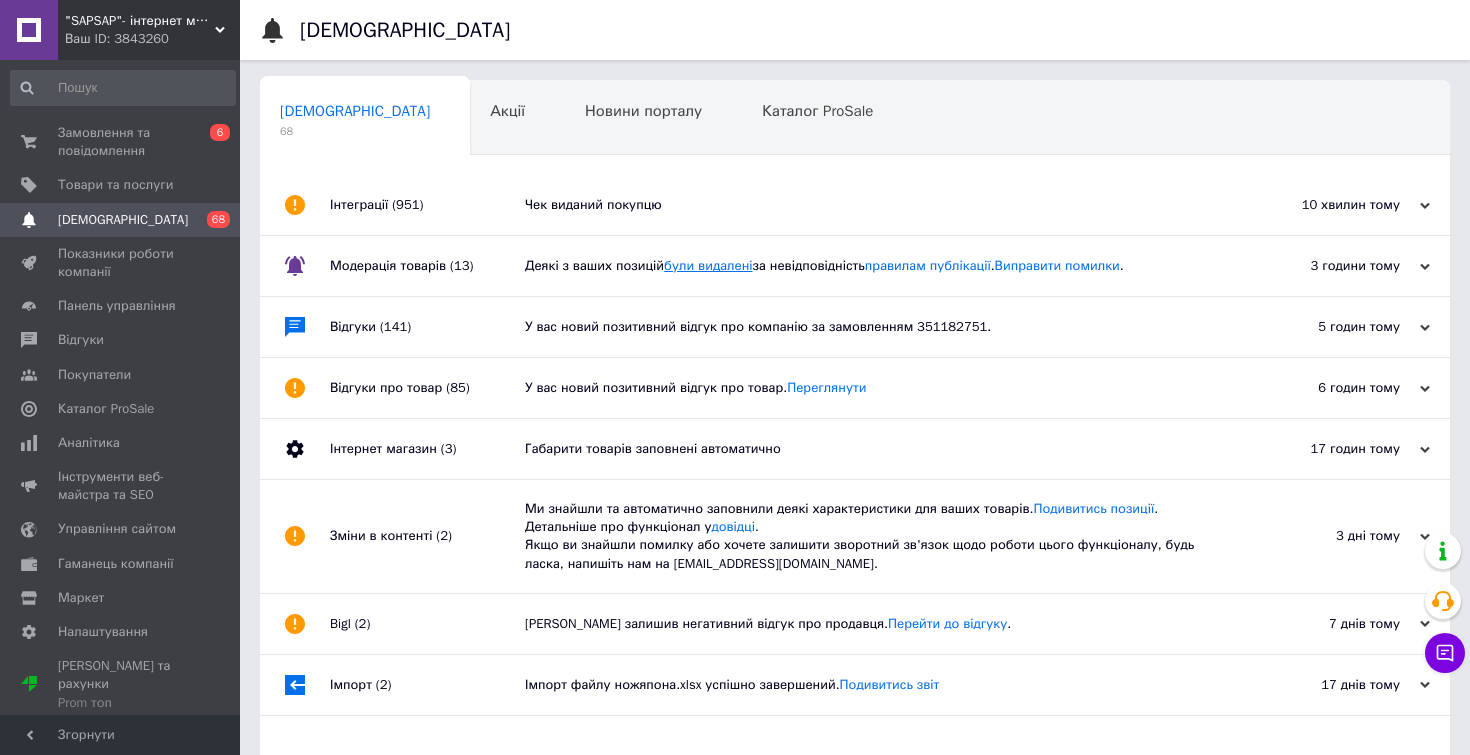 click on "були видалені" at bounding box center [708, 265] 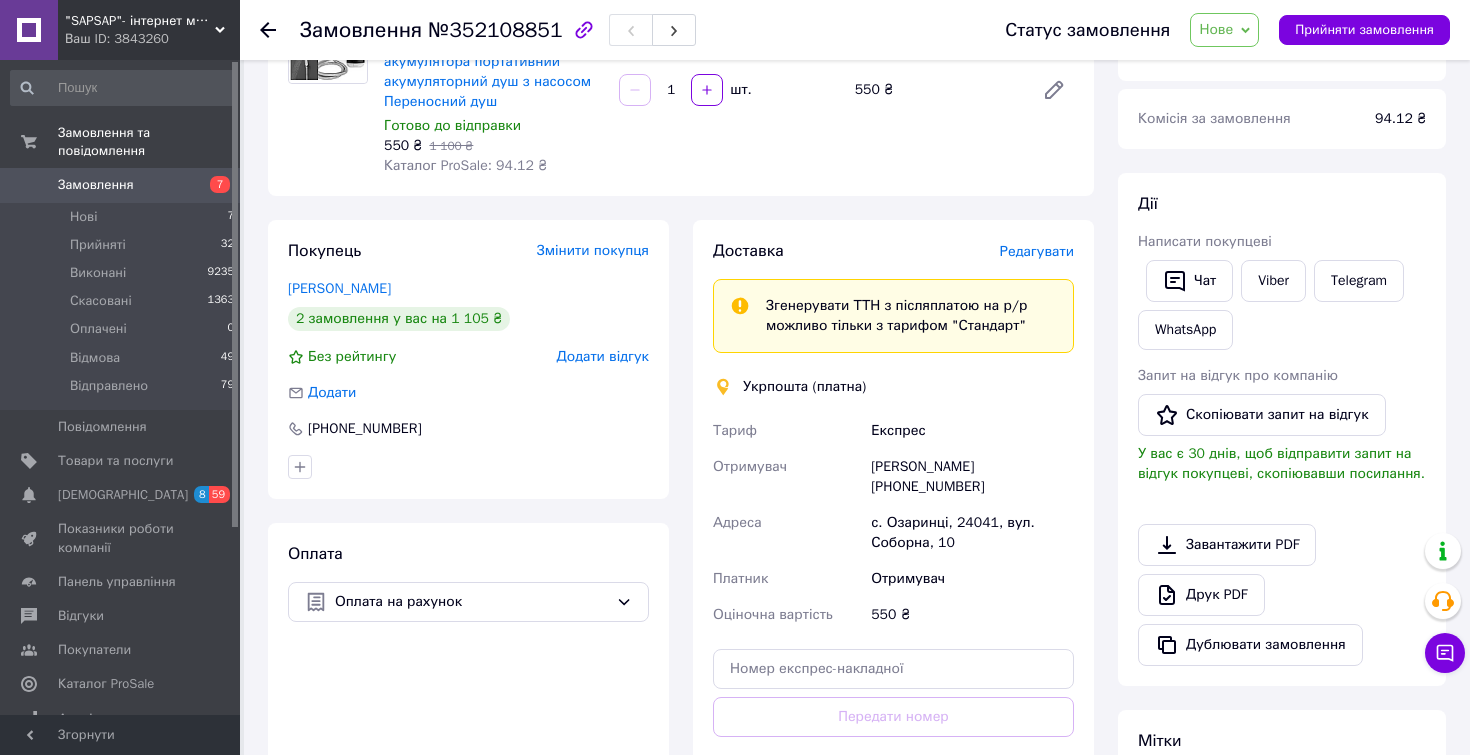 scroll, scrollTop: 219, scrollLeft: 0, axis: vertical 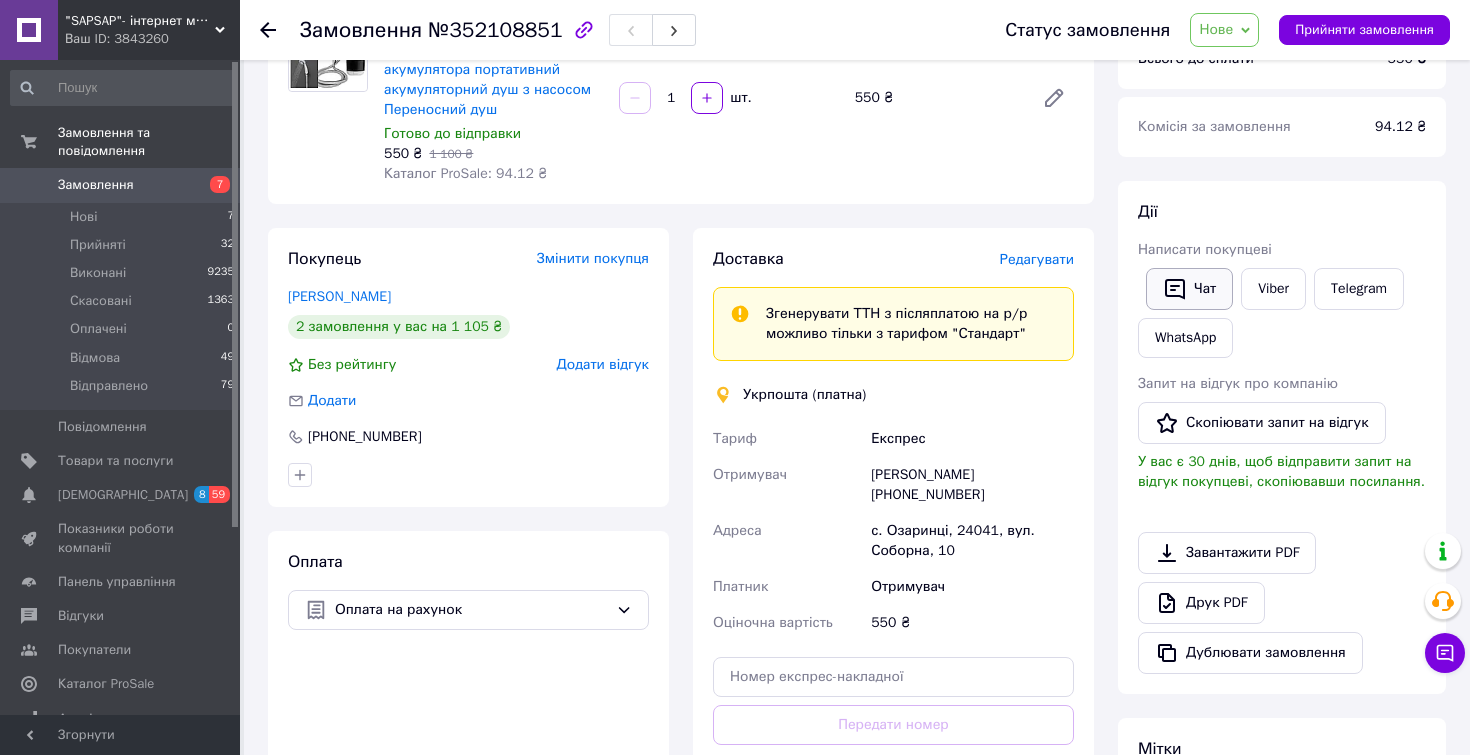 click on "Чат" at bounding box center [1189, 289] 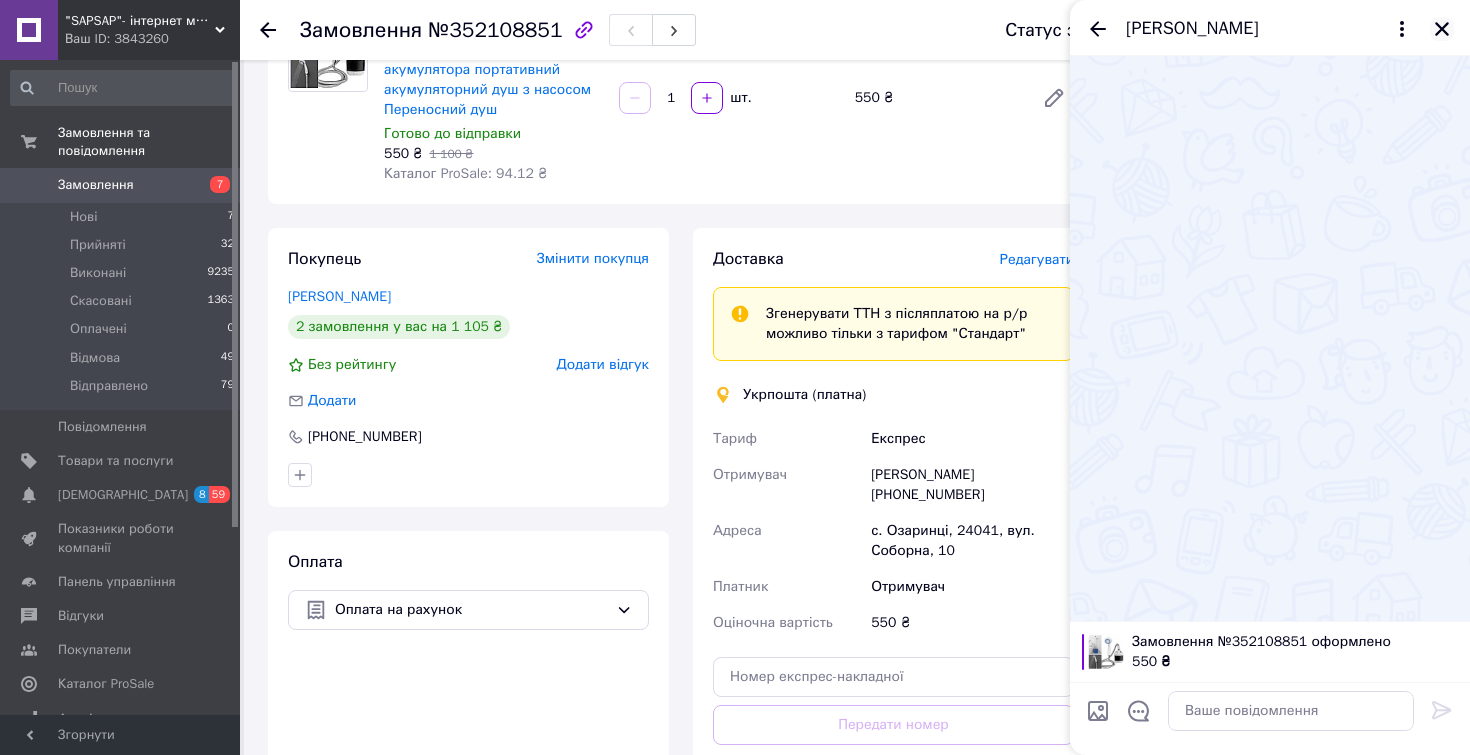 click 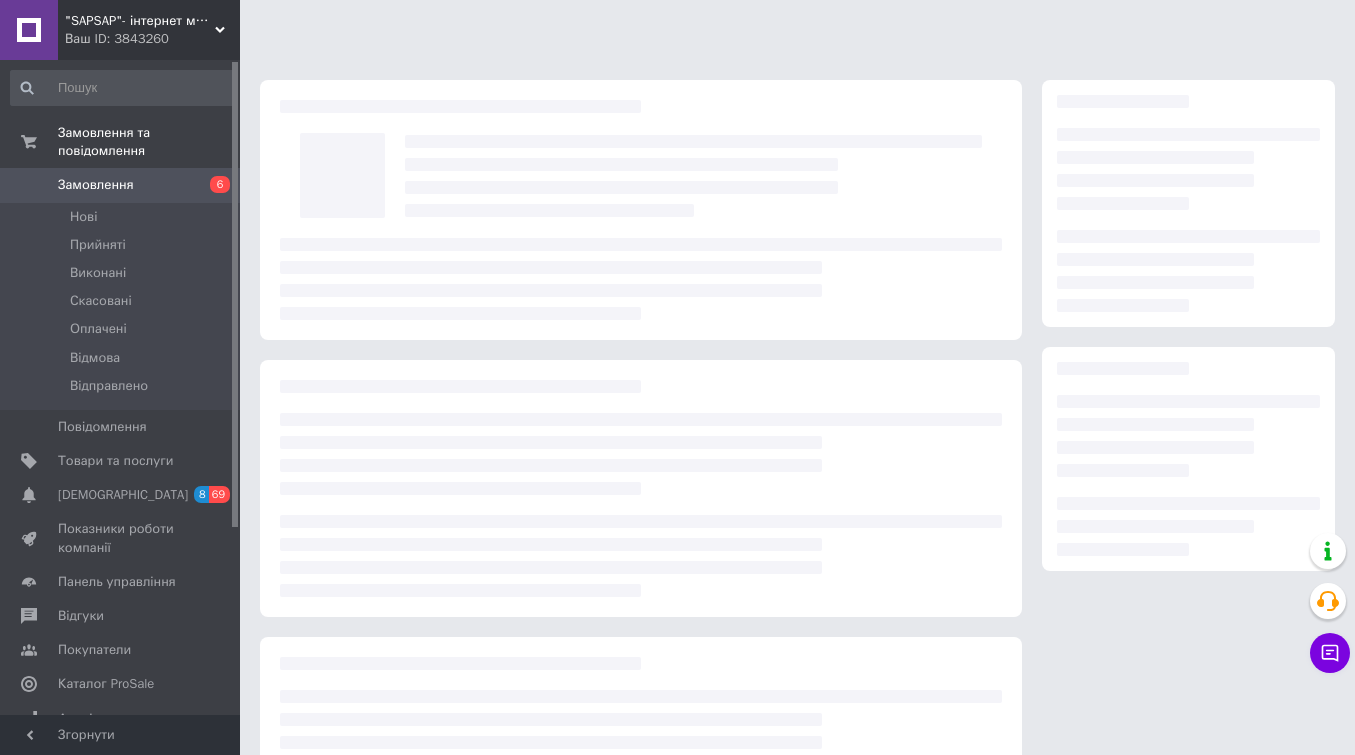 scroll, scrollTop: 0, scrollLeft: 0, axis: both 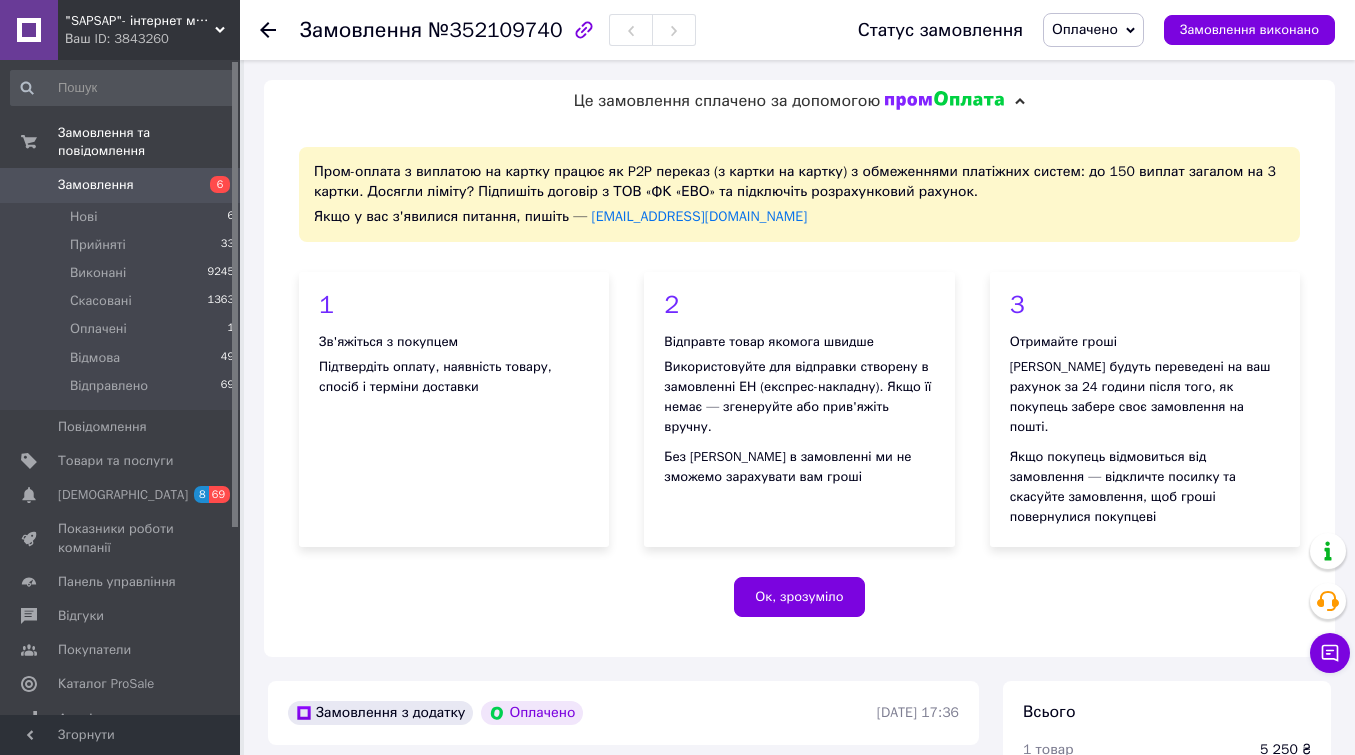 click on "Оплачено" at bounding box center [1085, 29] 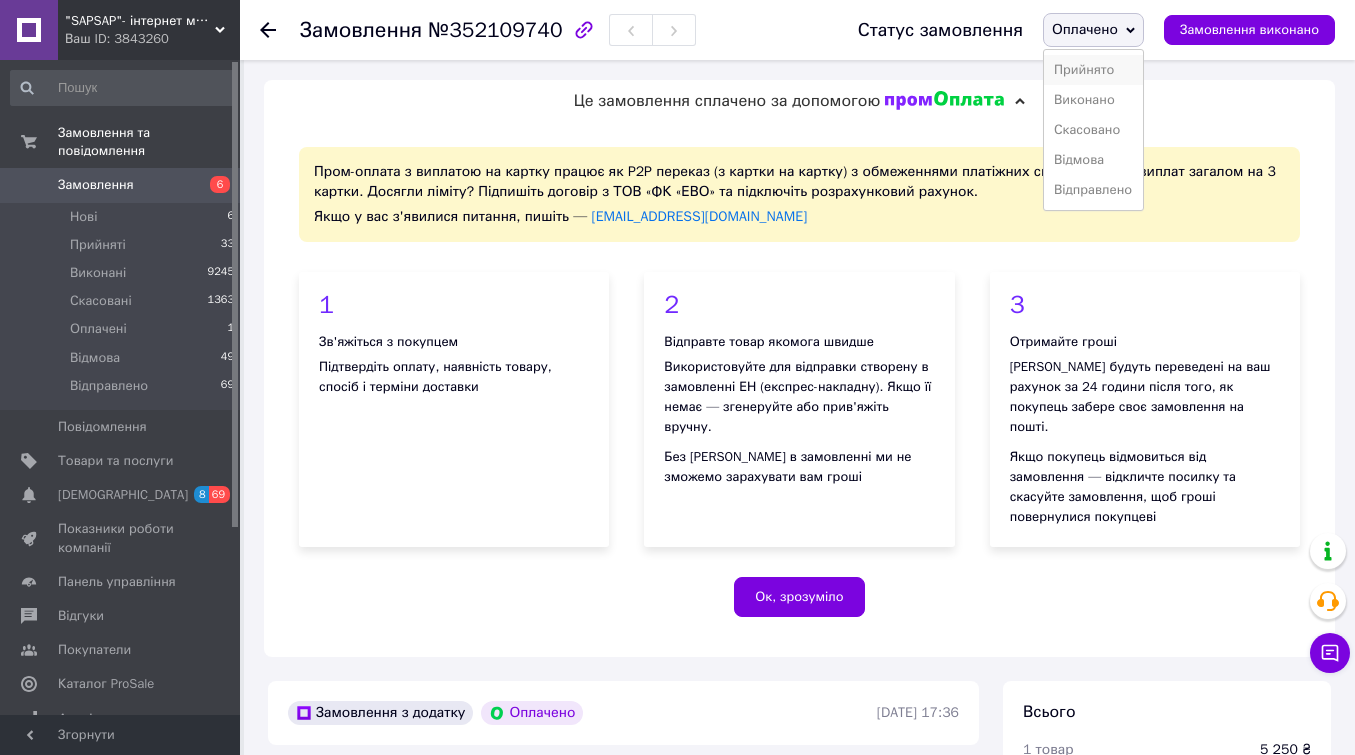 click on "Прийнято" at bounding box center [1093, 70] 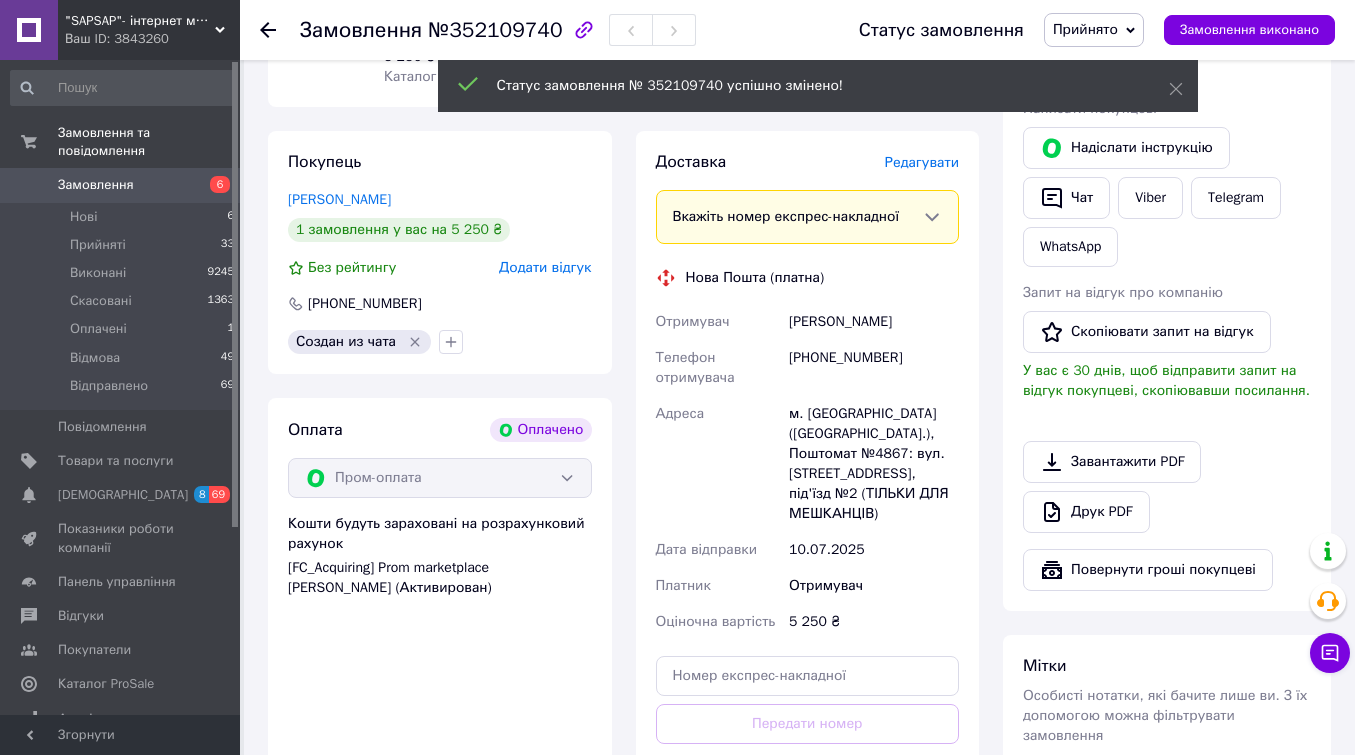 scroll, scrollTop: 1032, scrollLeft: 0, axis: vertical 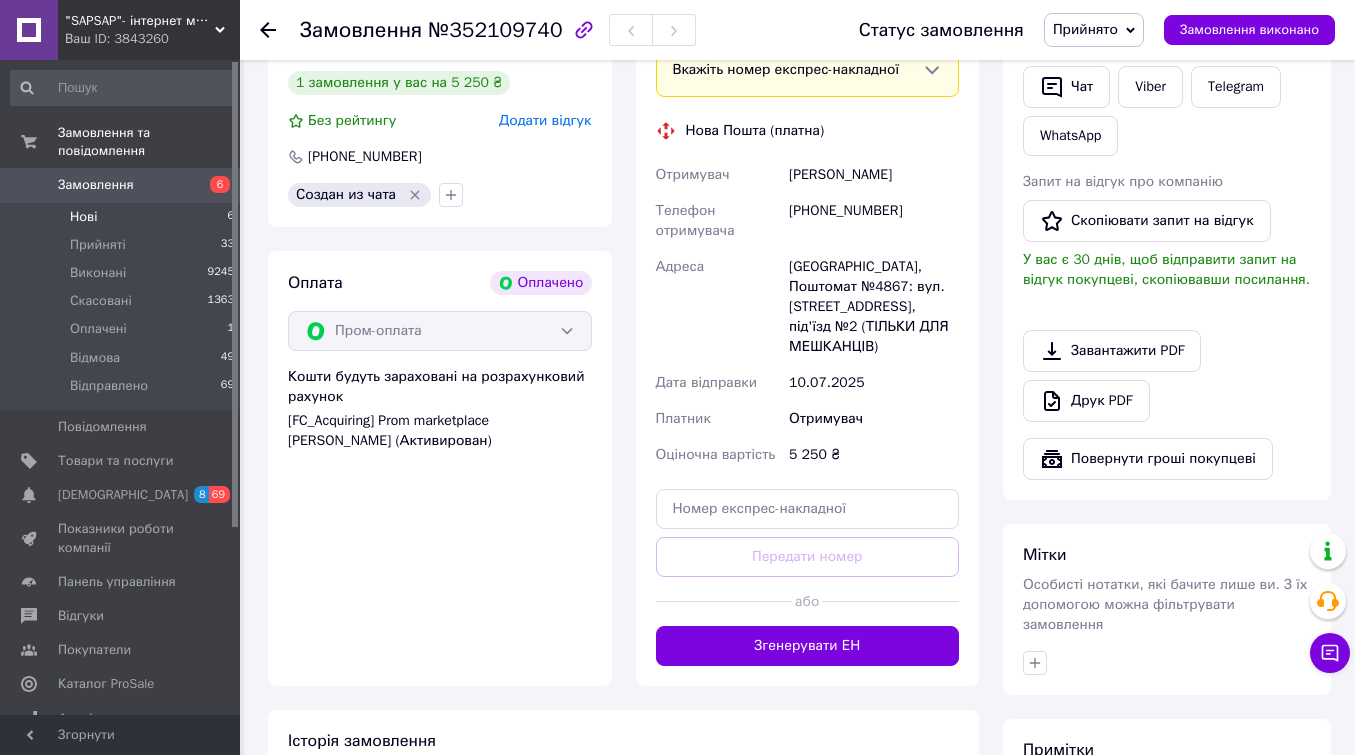 click on "Нові" at bounding box center (83, 217) 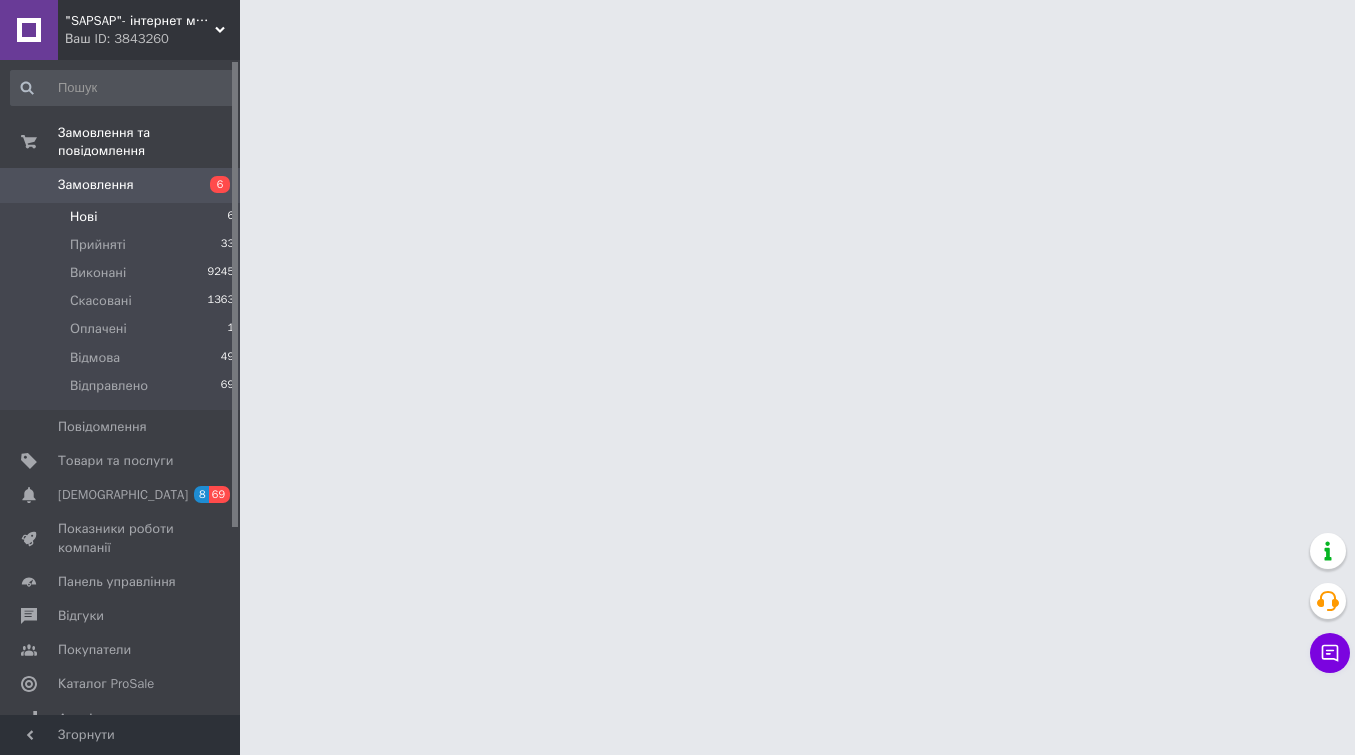 scroll, scrollTop: 0, scrollLeft: 0, axis: both 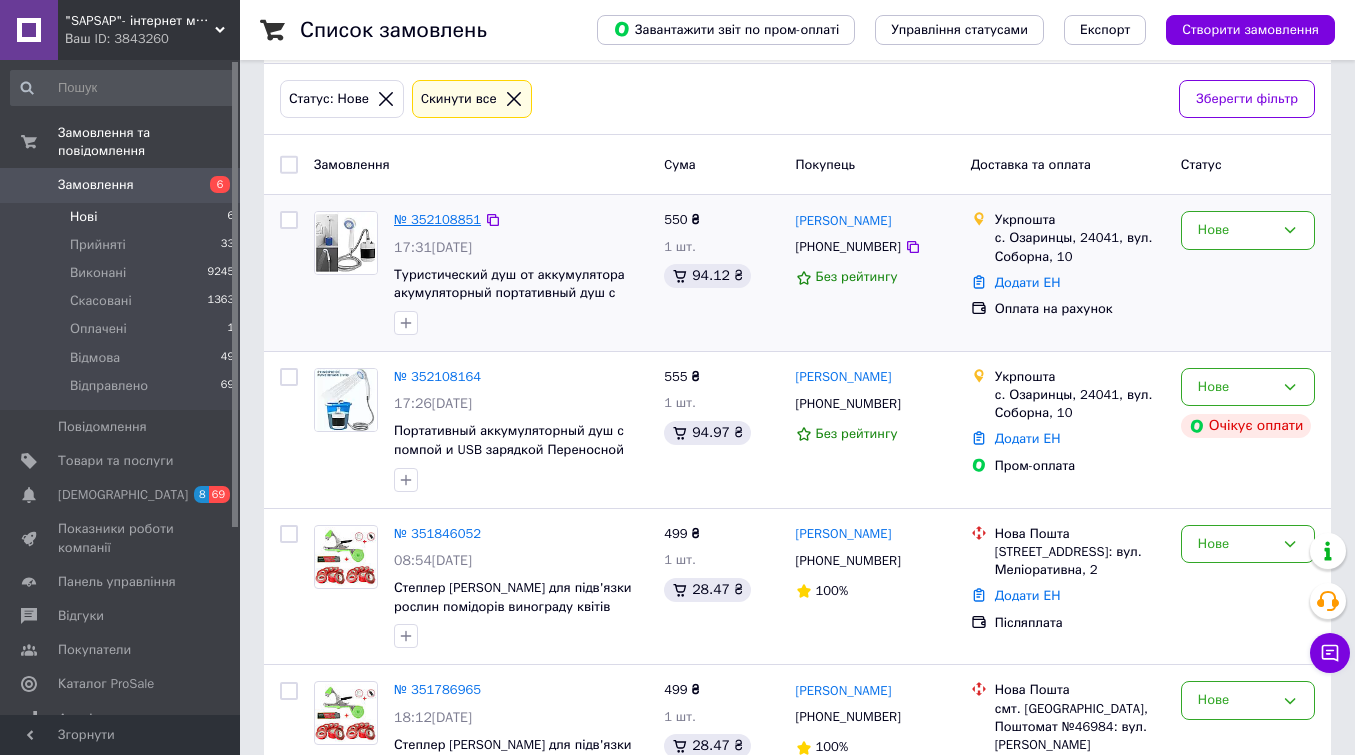 click on "№ 352108851" at bounding box center (437, 219) 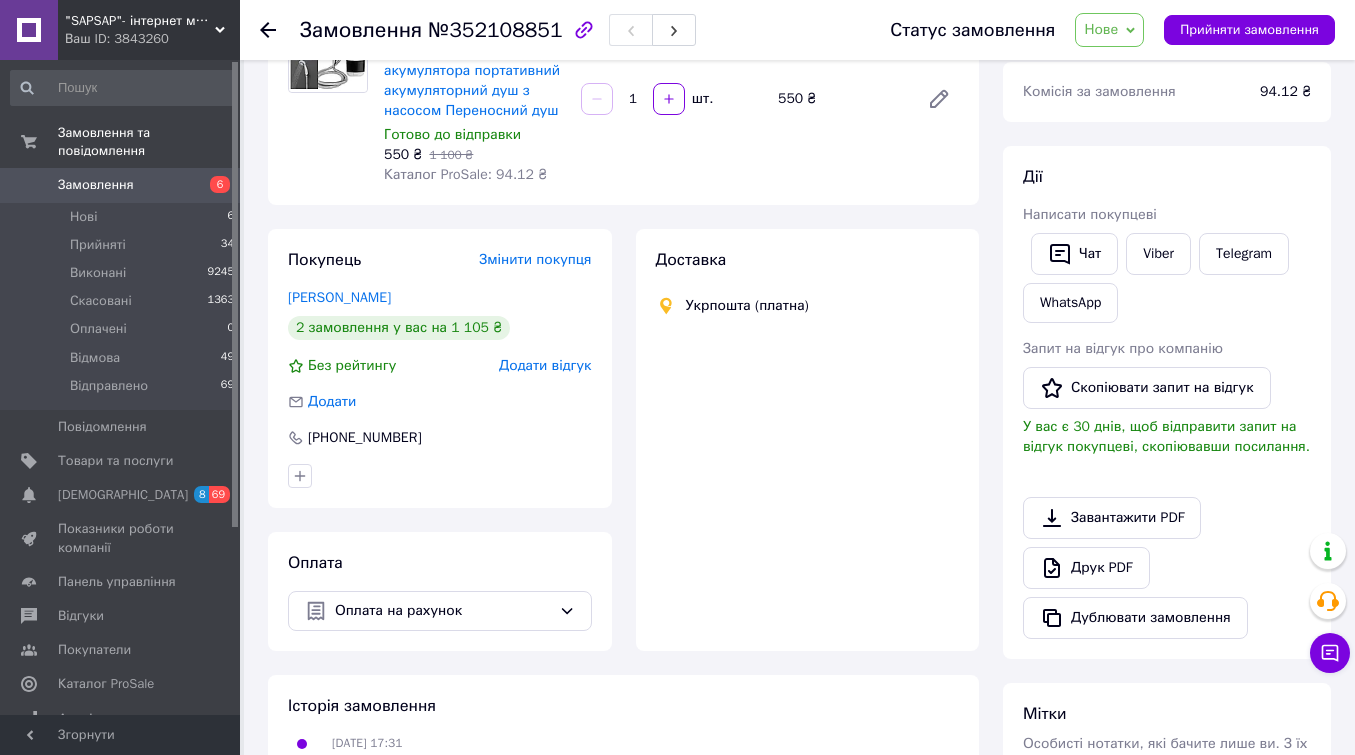 scroll, scrollTop: 276, scrollLeft: 0, axis: vertical 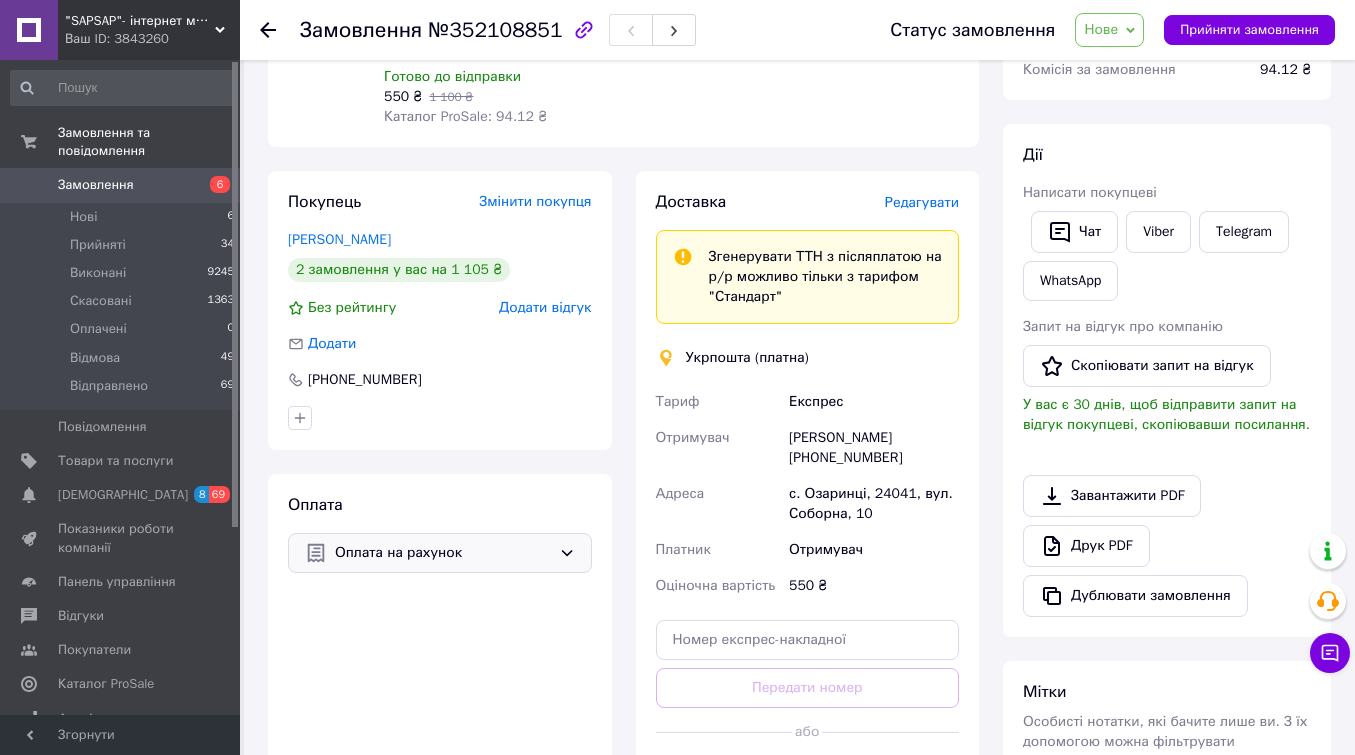 click on "Оплата на рахунок" at bounding box center (440, 553) 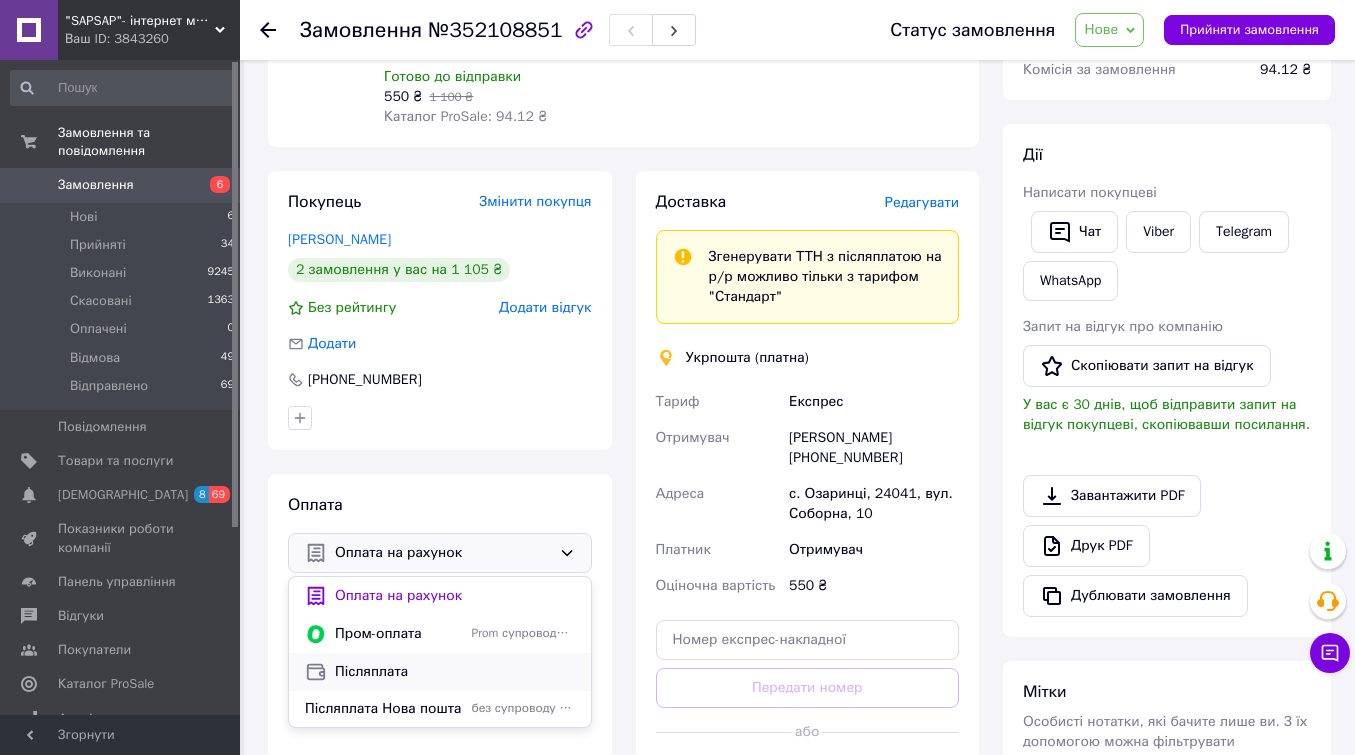 click on "Післяплата" at bounding box center (455, 672) 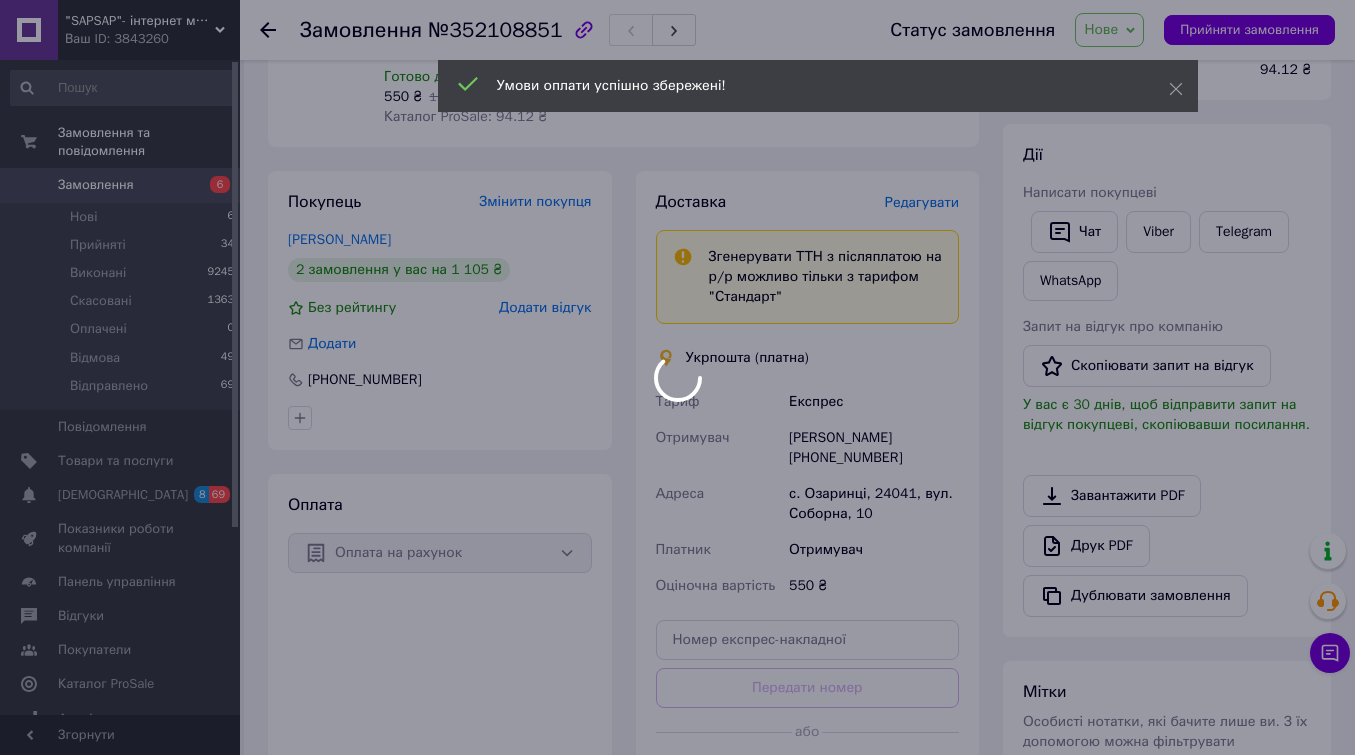 click at bounding box center [677, 377] 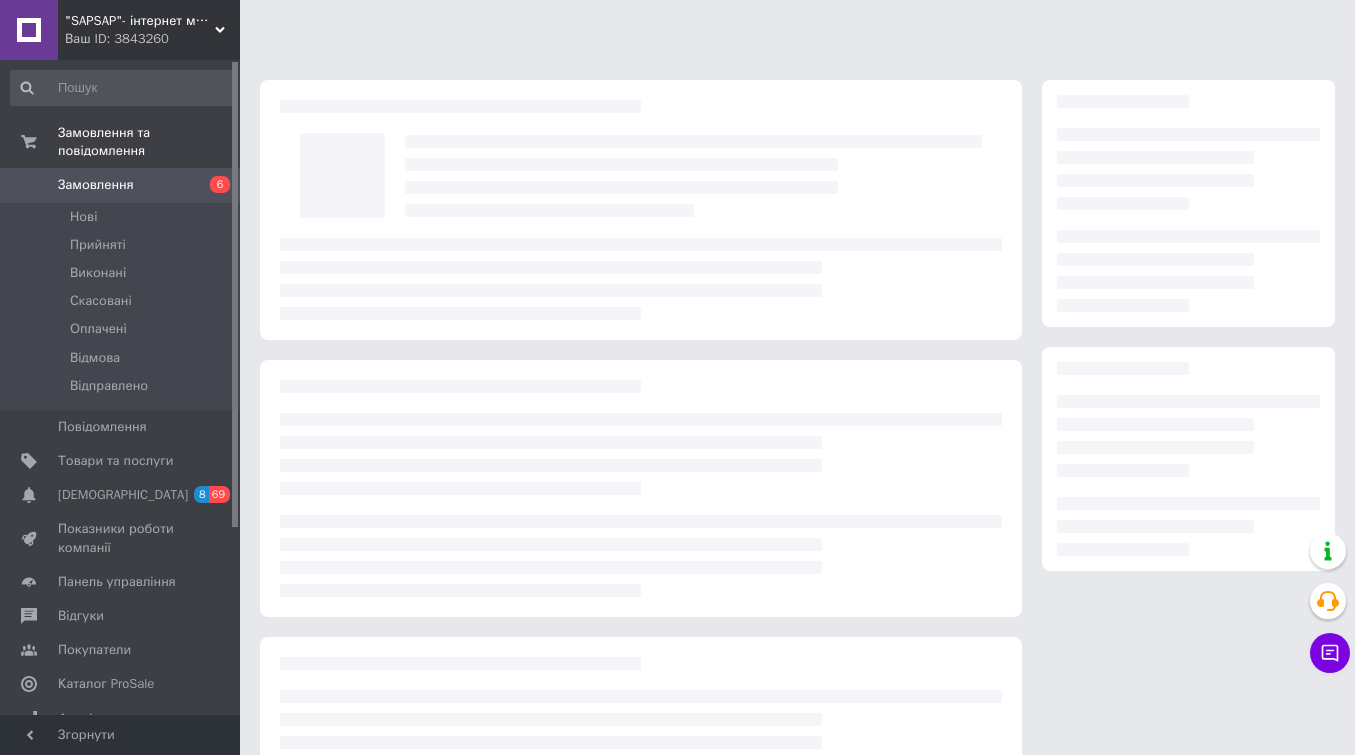 scroll, scrollTop: 159, scrollLeft: 0, axis: vertical 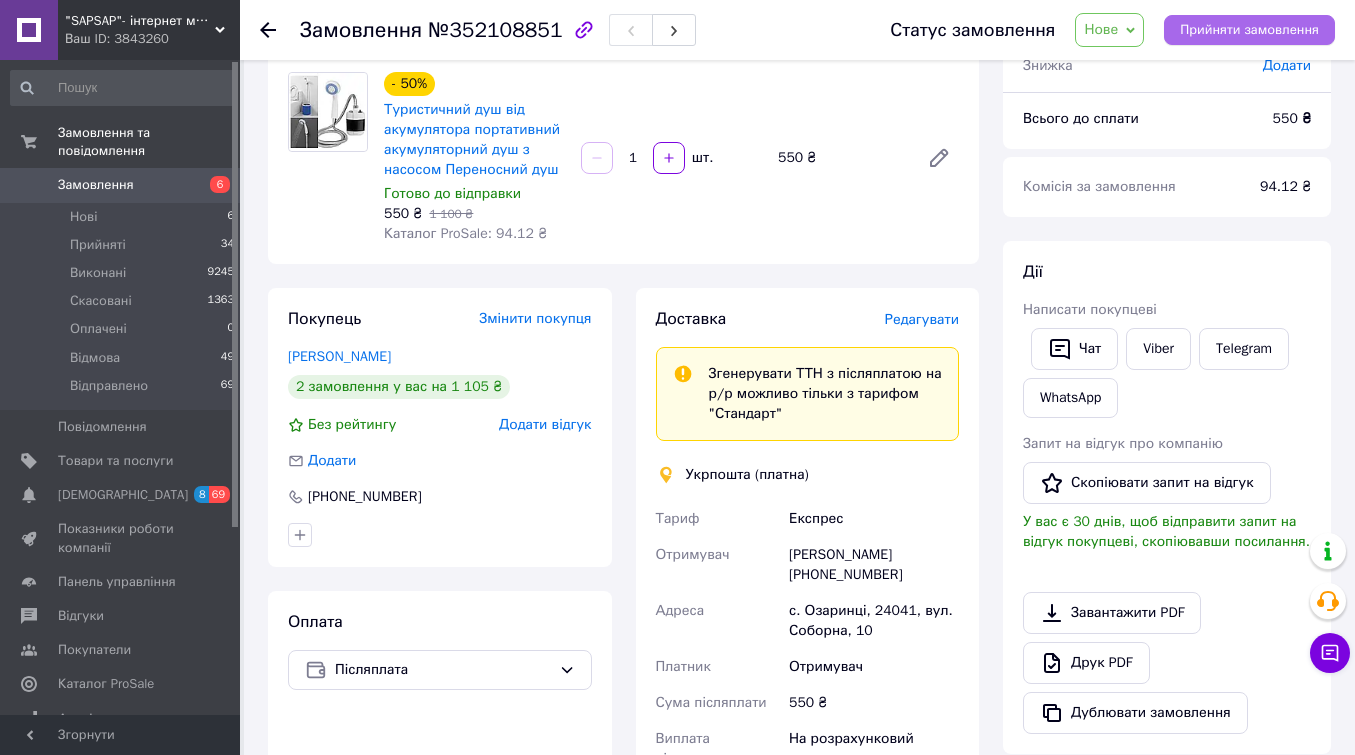 click on "Прийняти замовлення" at bounding box center (1249, 30) 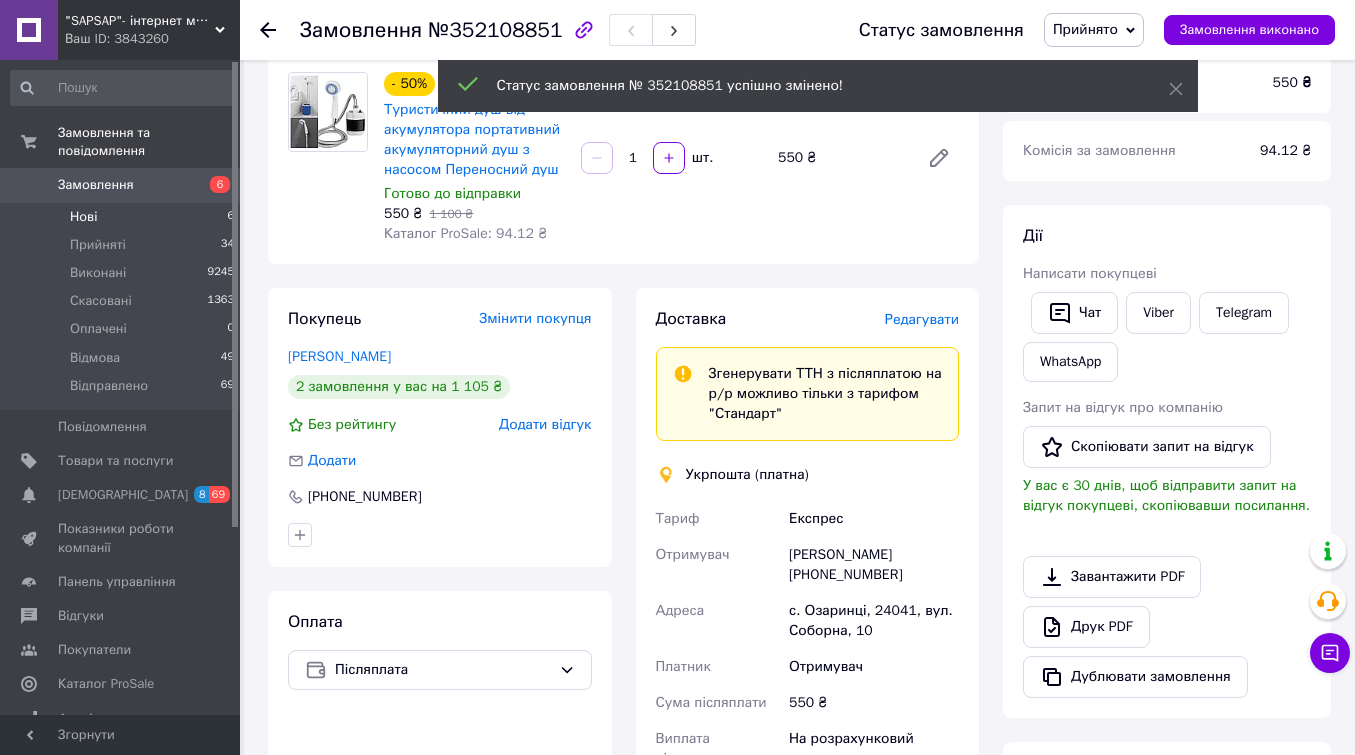 click on "Нові" at bounding box center [83, 217] 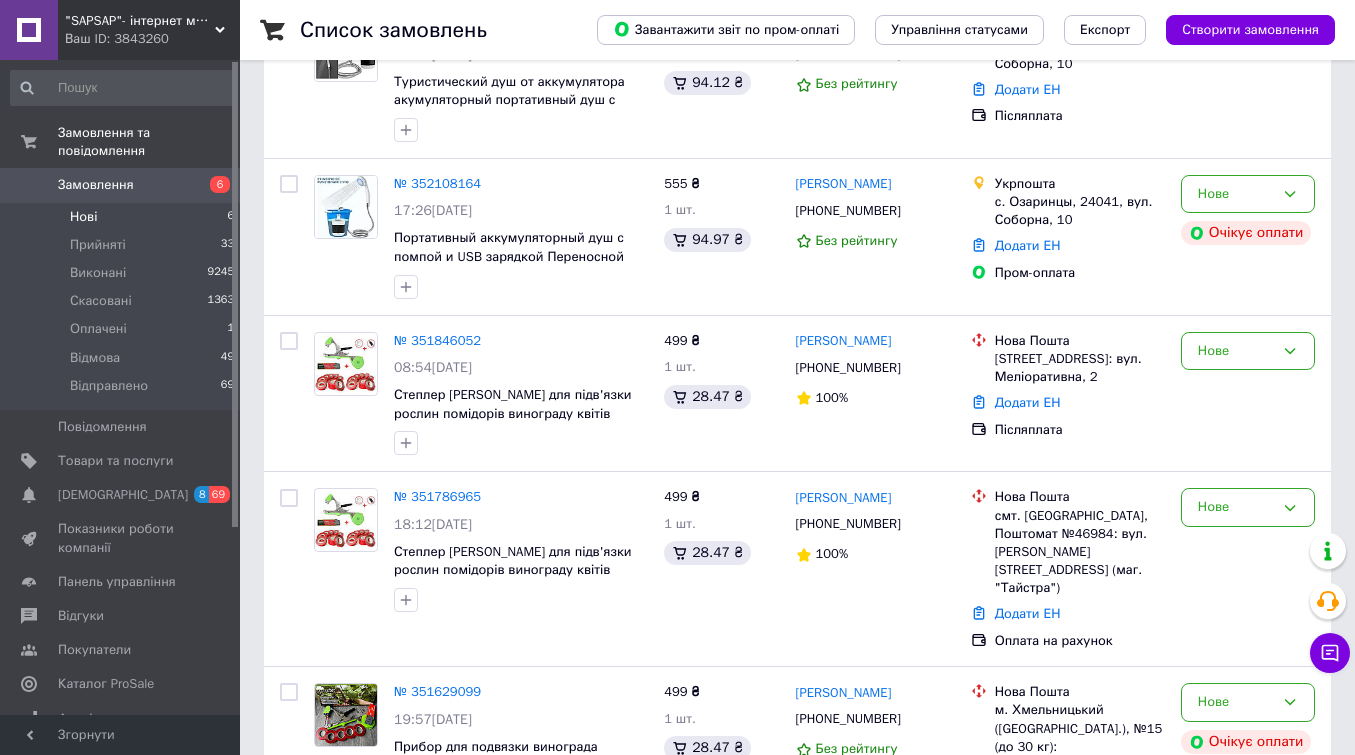 scroll, scrollTop: 295, scrollLeft: 0, axis: vertical 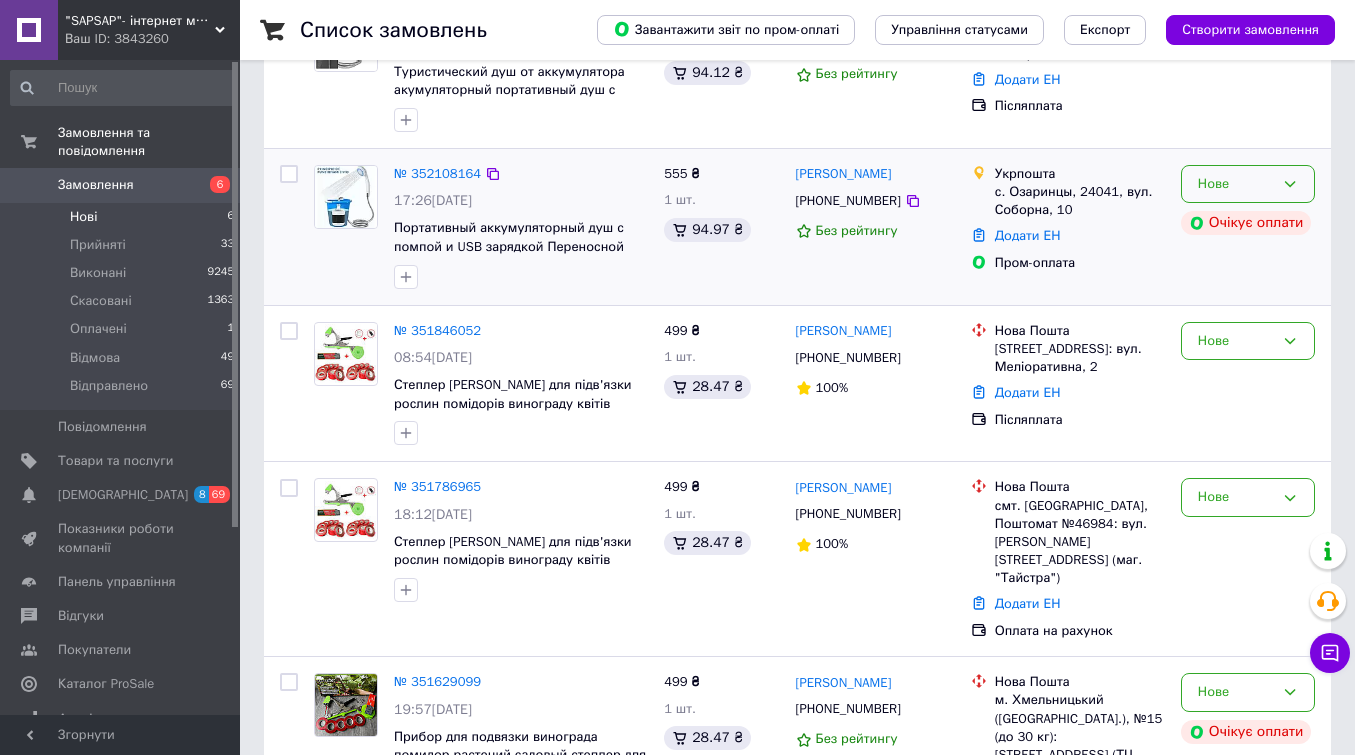 click on "Нове" at bounding box center [1248, 184] 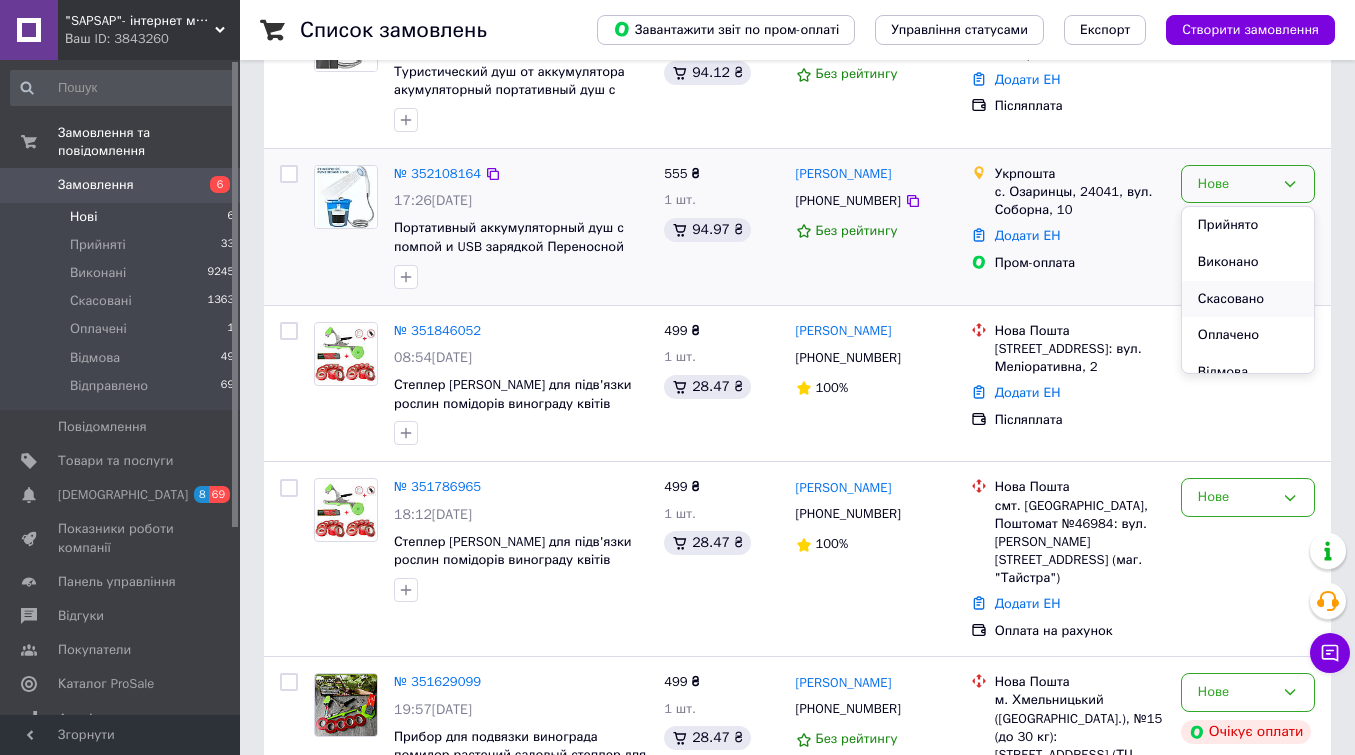 click on "Скасовано" at bounding box center [1248, 299] 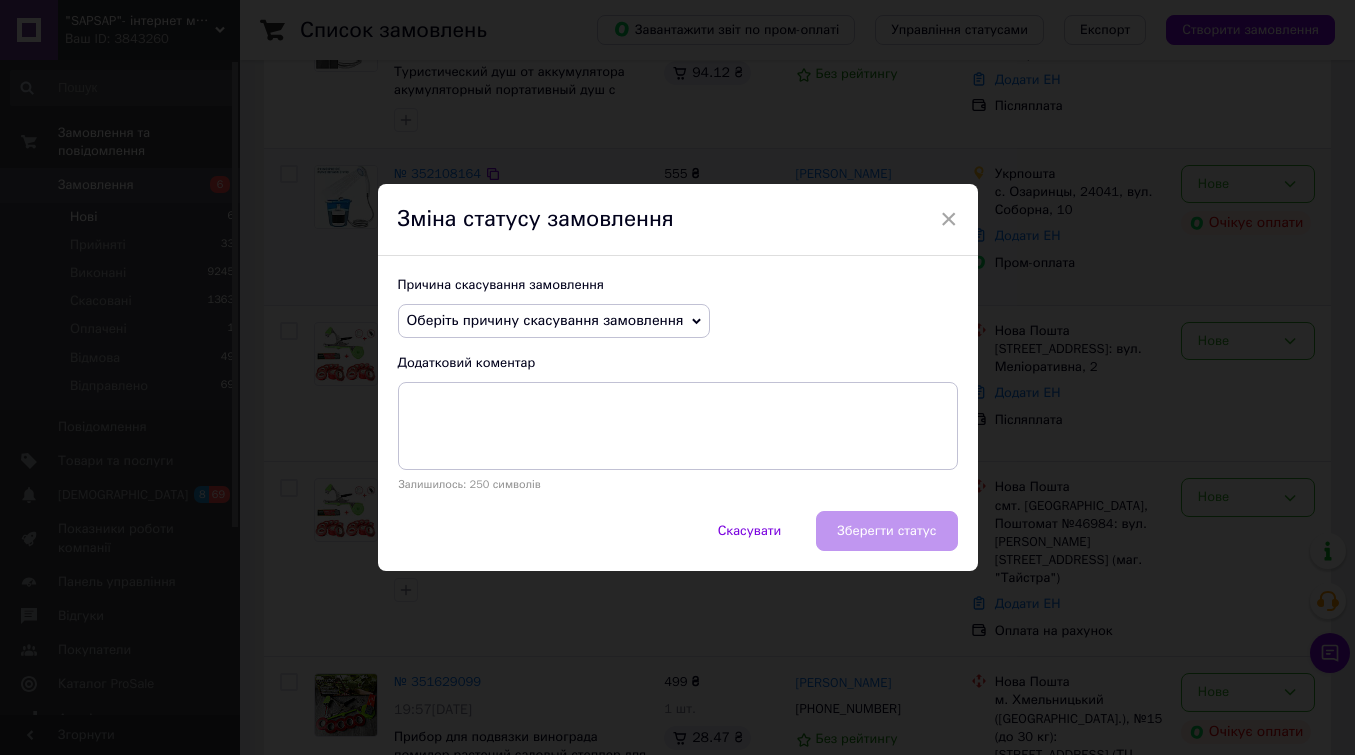 click on "Оберіть причину скасування замовлення" at bounding box center [554, 321] 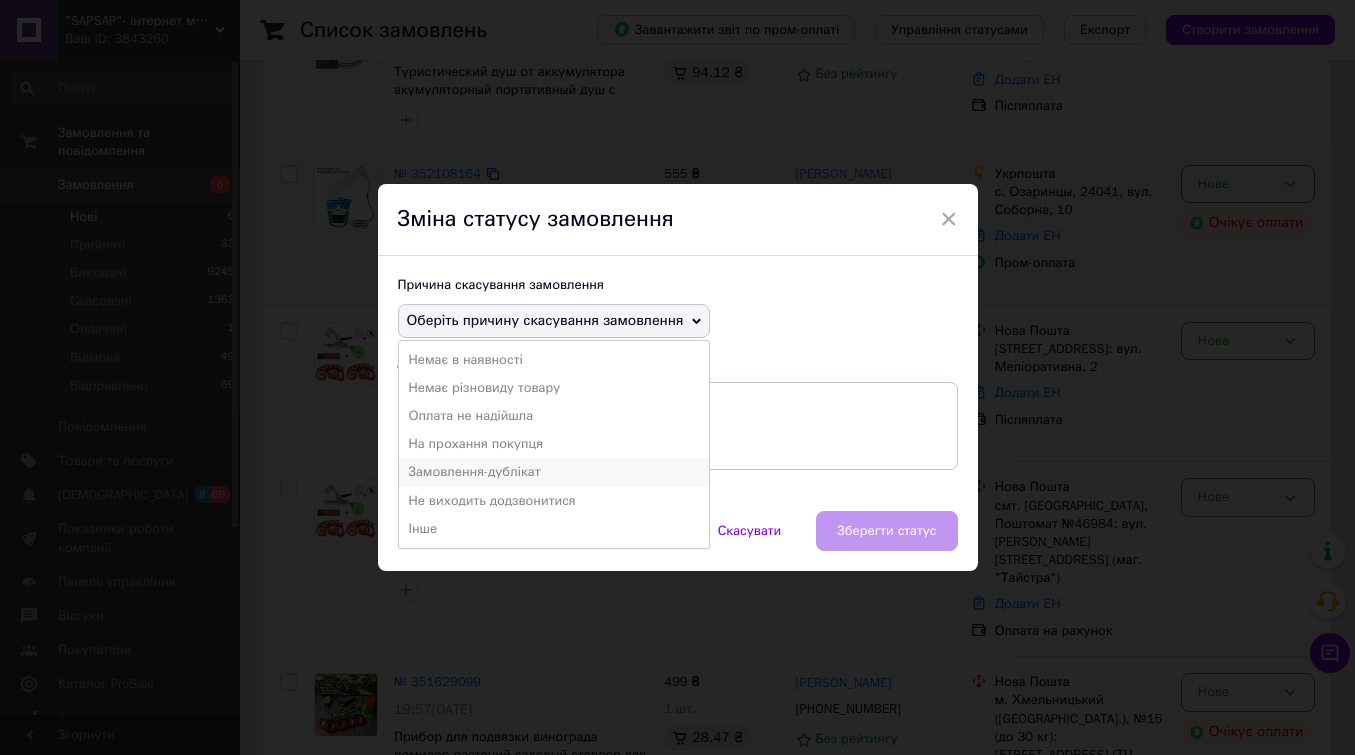 click on "Замовлення-дублікат" at bounding box center (554, 472) 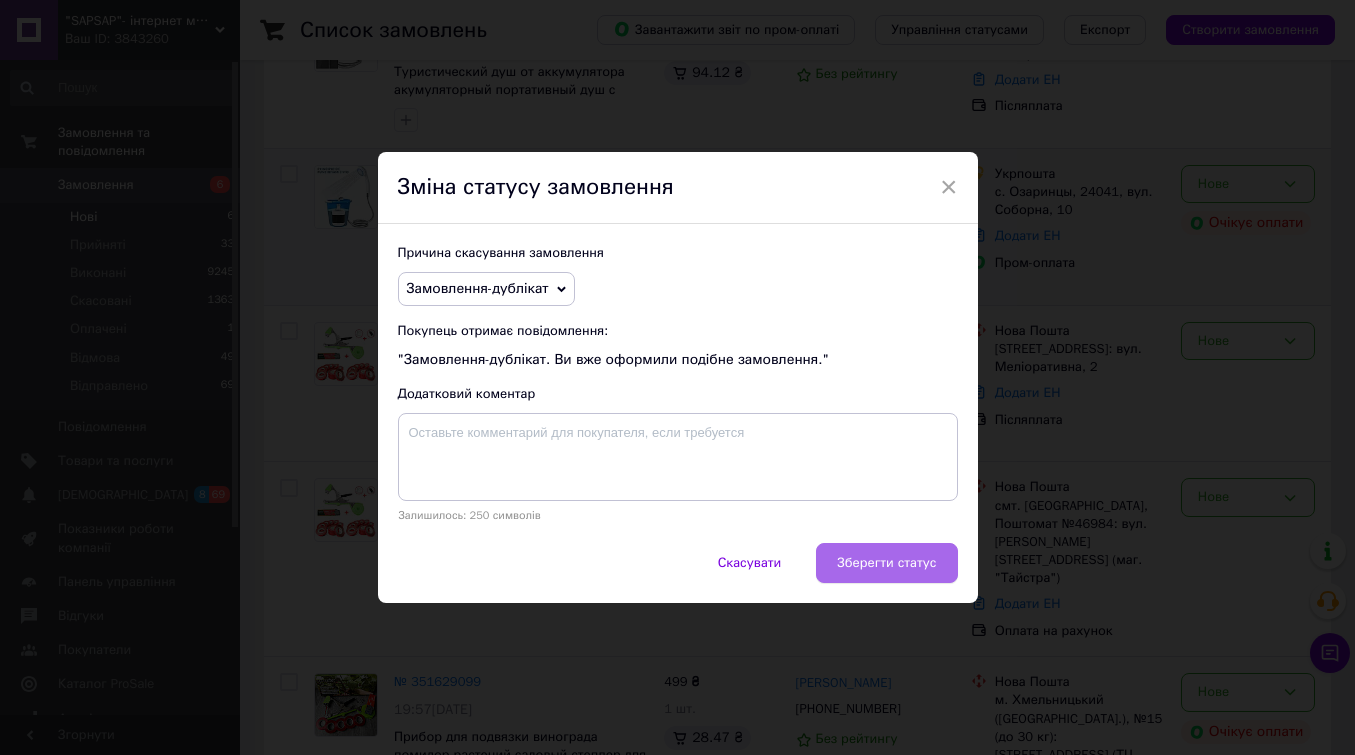 click on "Зберегти статус" at bounding box center [886, 563] 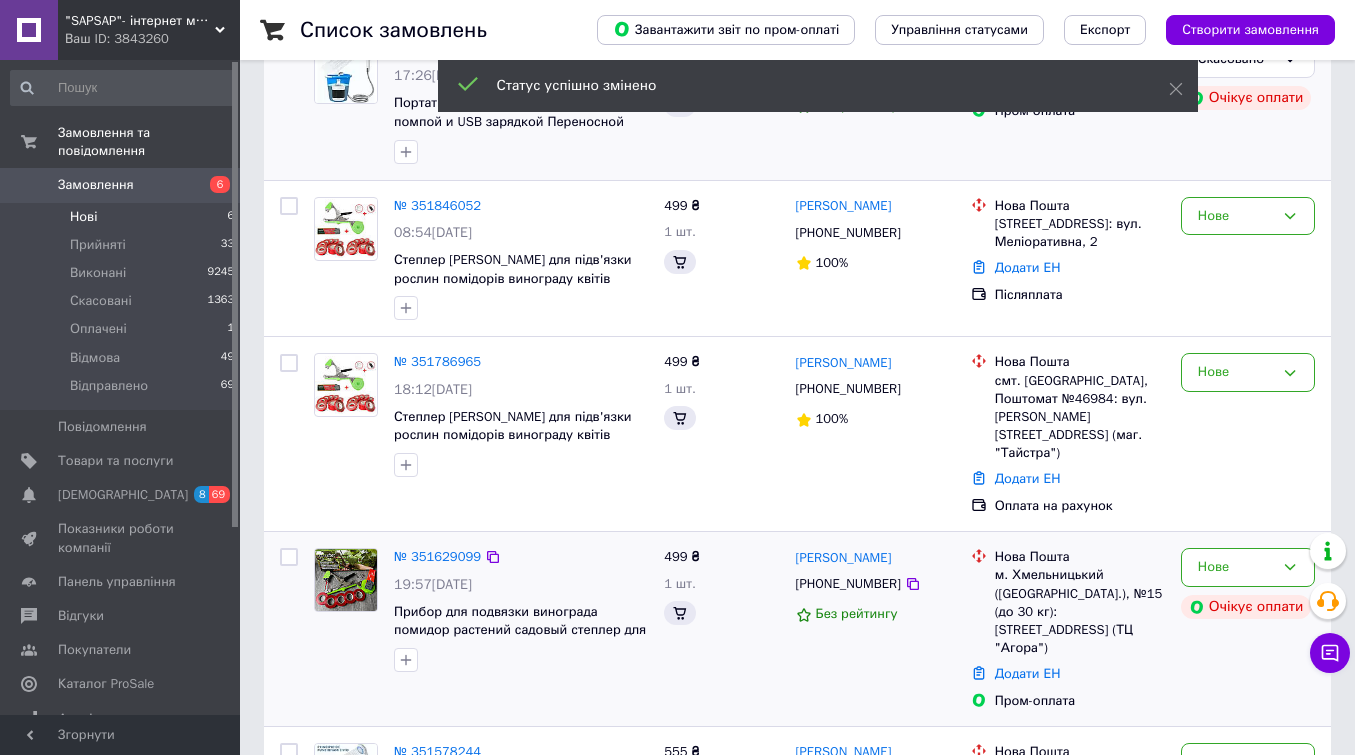 scroll, scrollTop: 431, scrollLeft: 0, axis: vertical 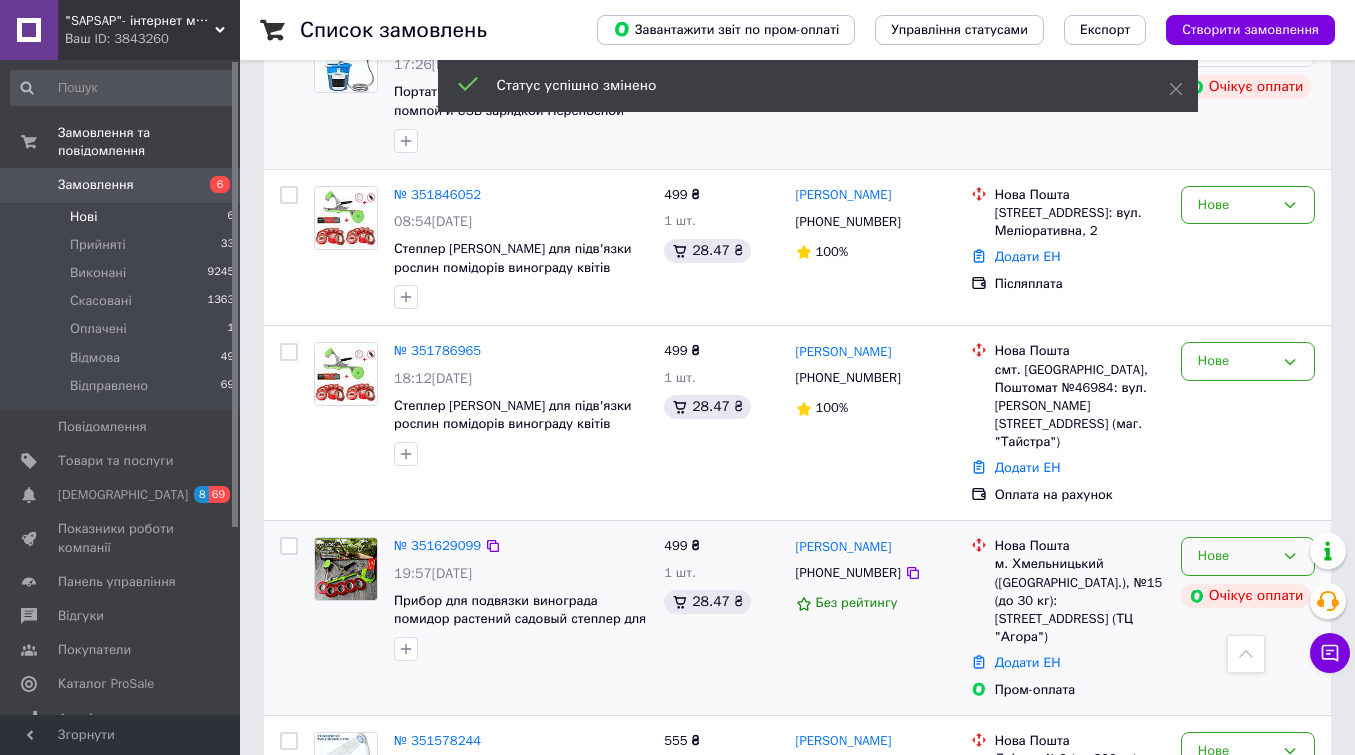 click on "Нове" at bounding box center (1248, 556) 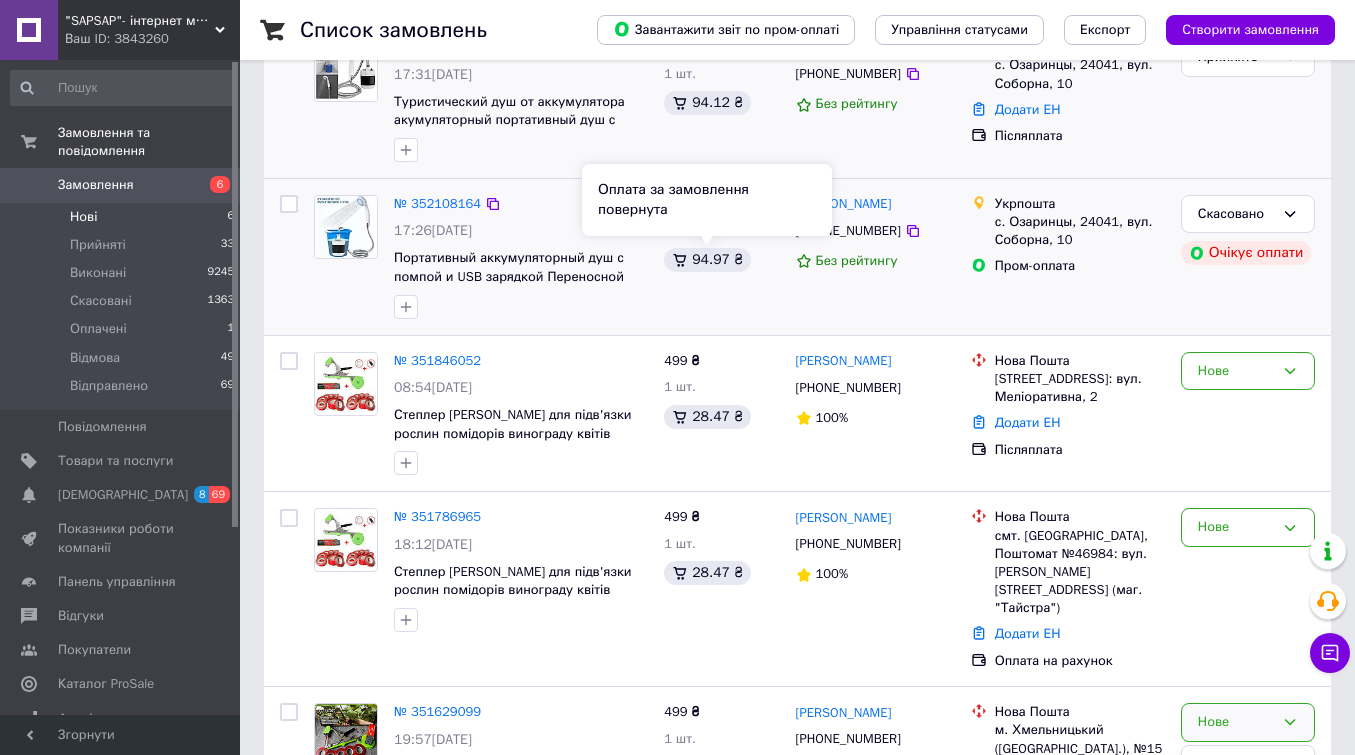 scroll, scrollTop: 282, scrollLeft: 0, axis: vertical 